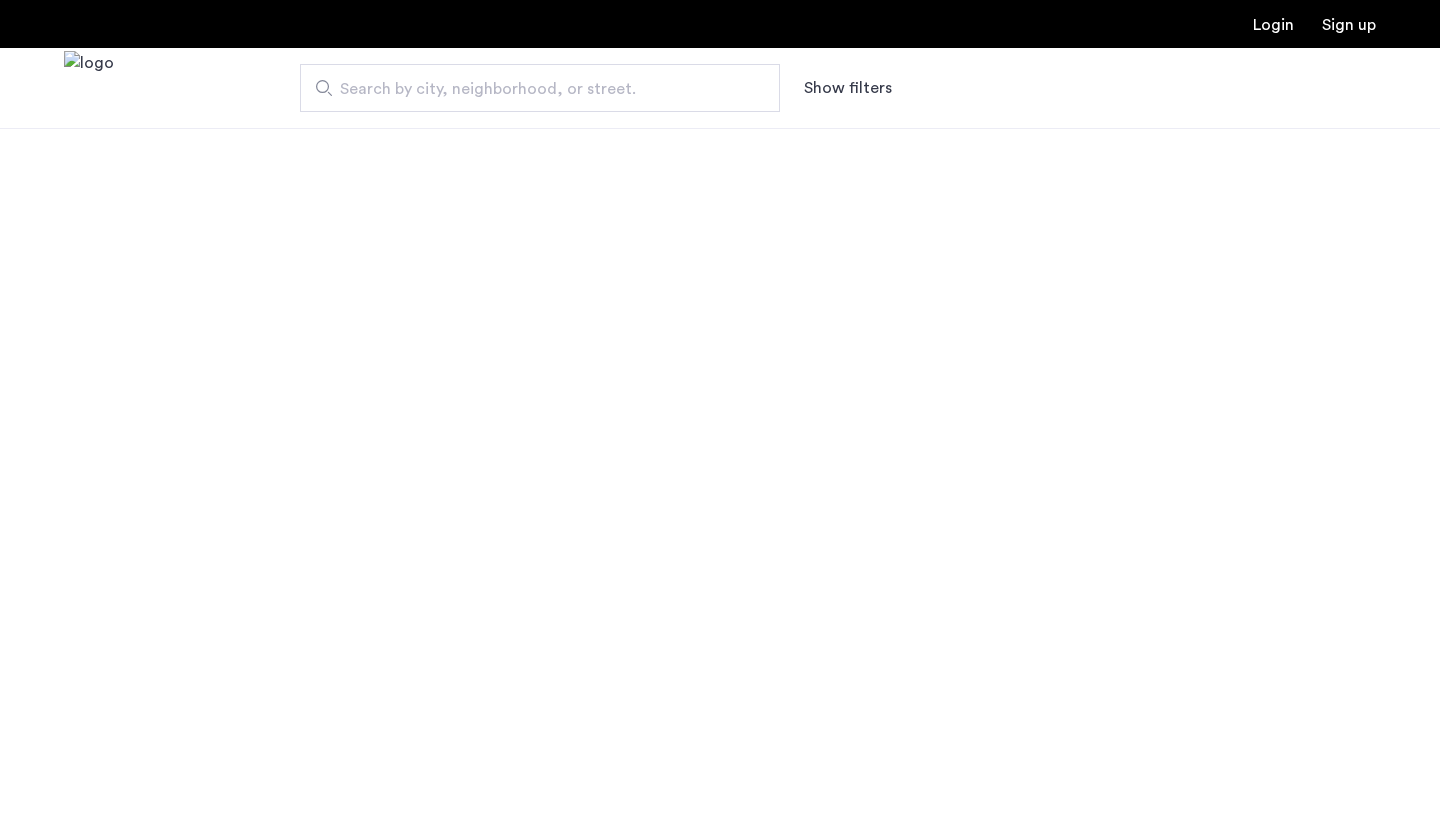 scroll, scrollTop: 0, scrollLeft: 0, axis: both 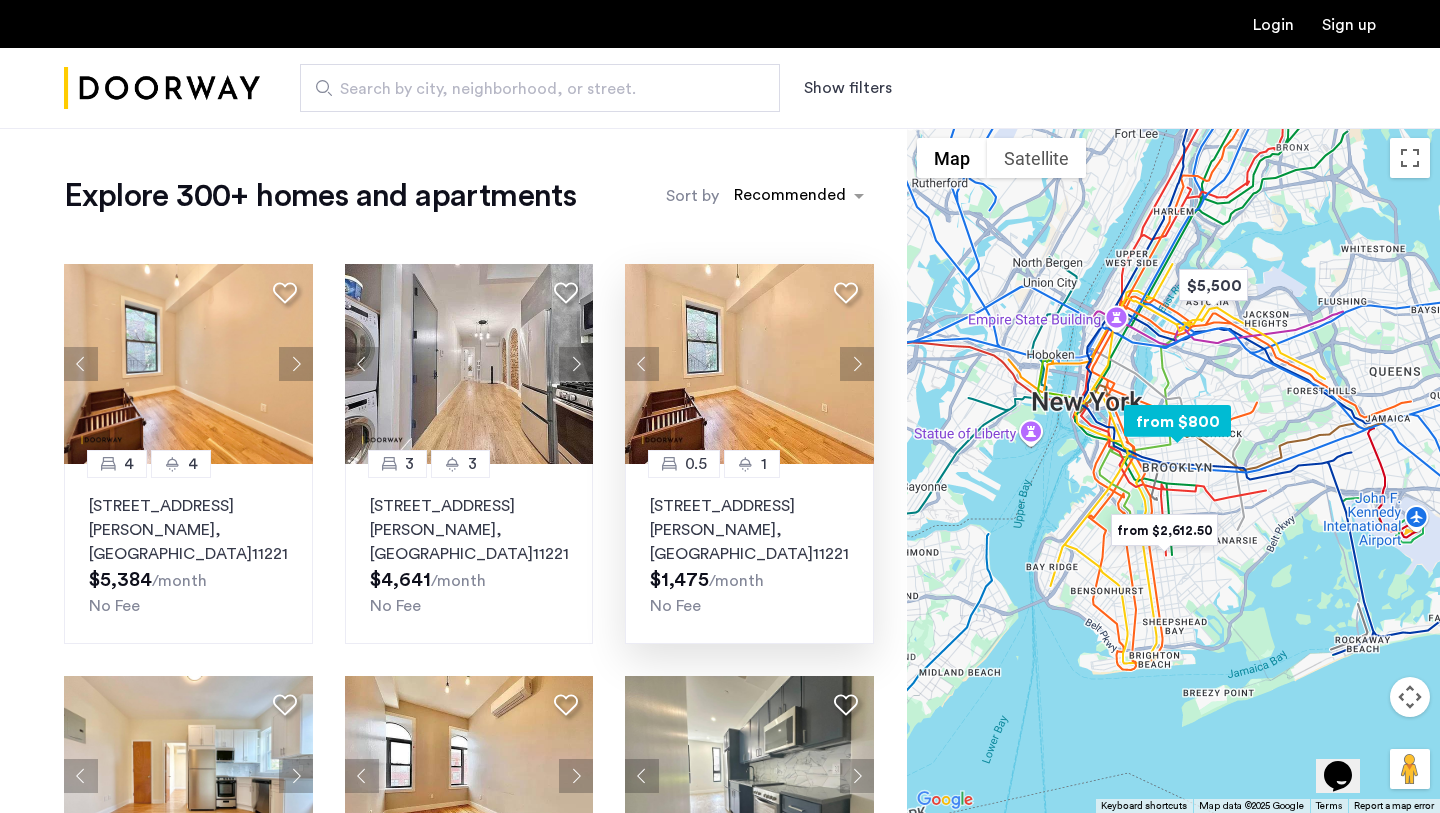 click 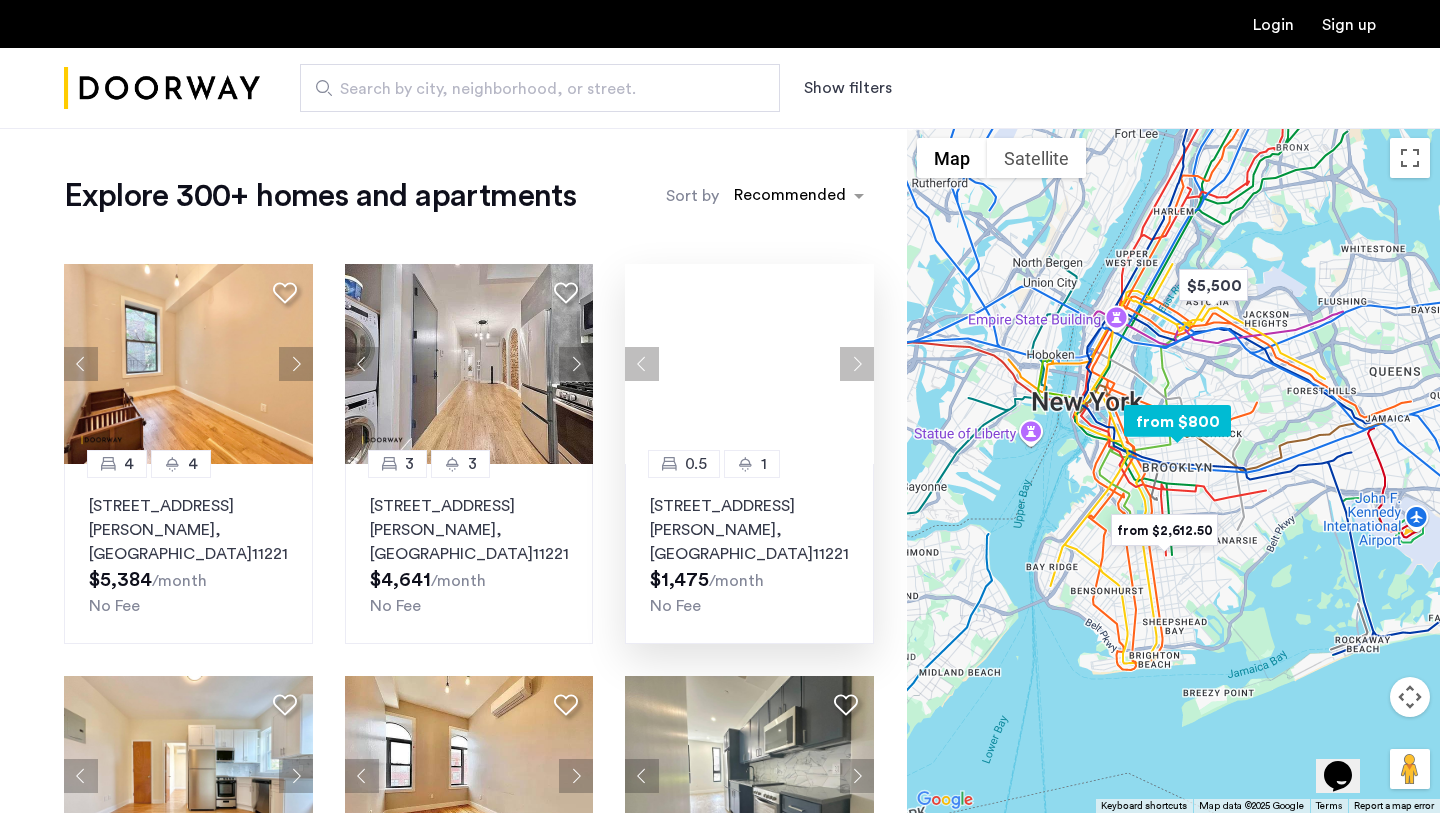 click 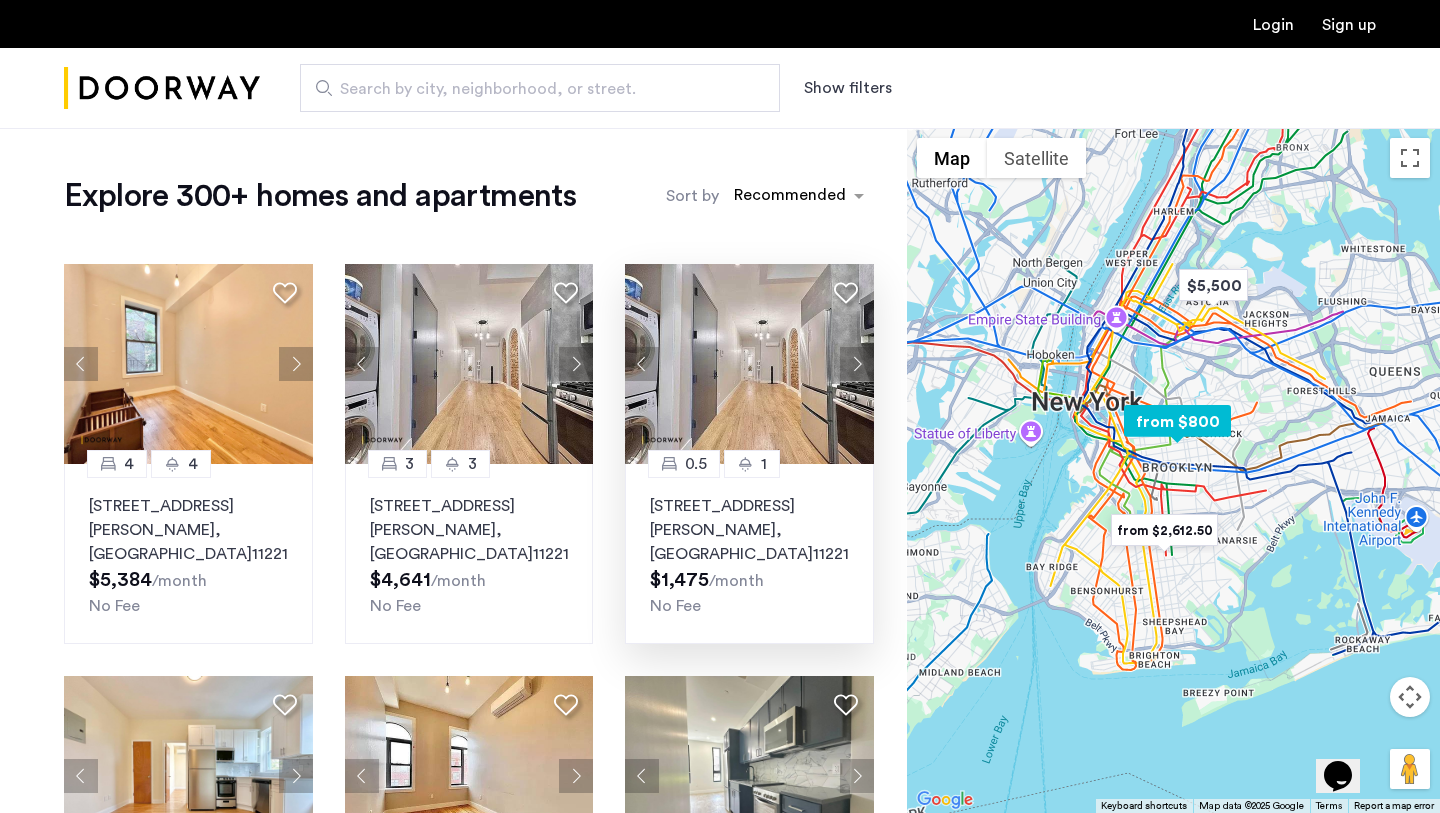 click 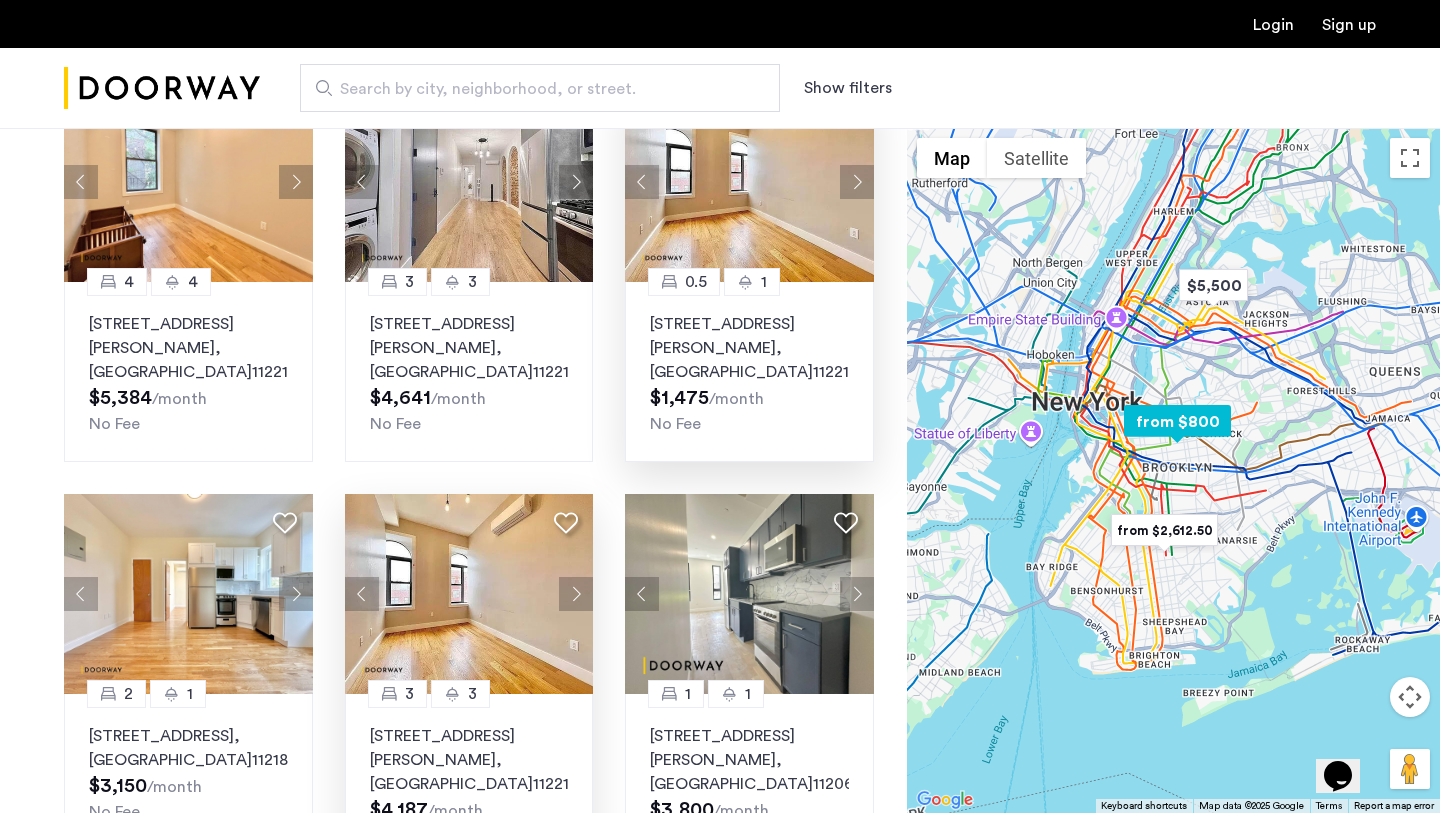 scroll, scrollTop: 455, scrollLeft: 0, axis: vertical 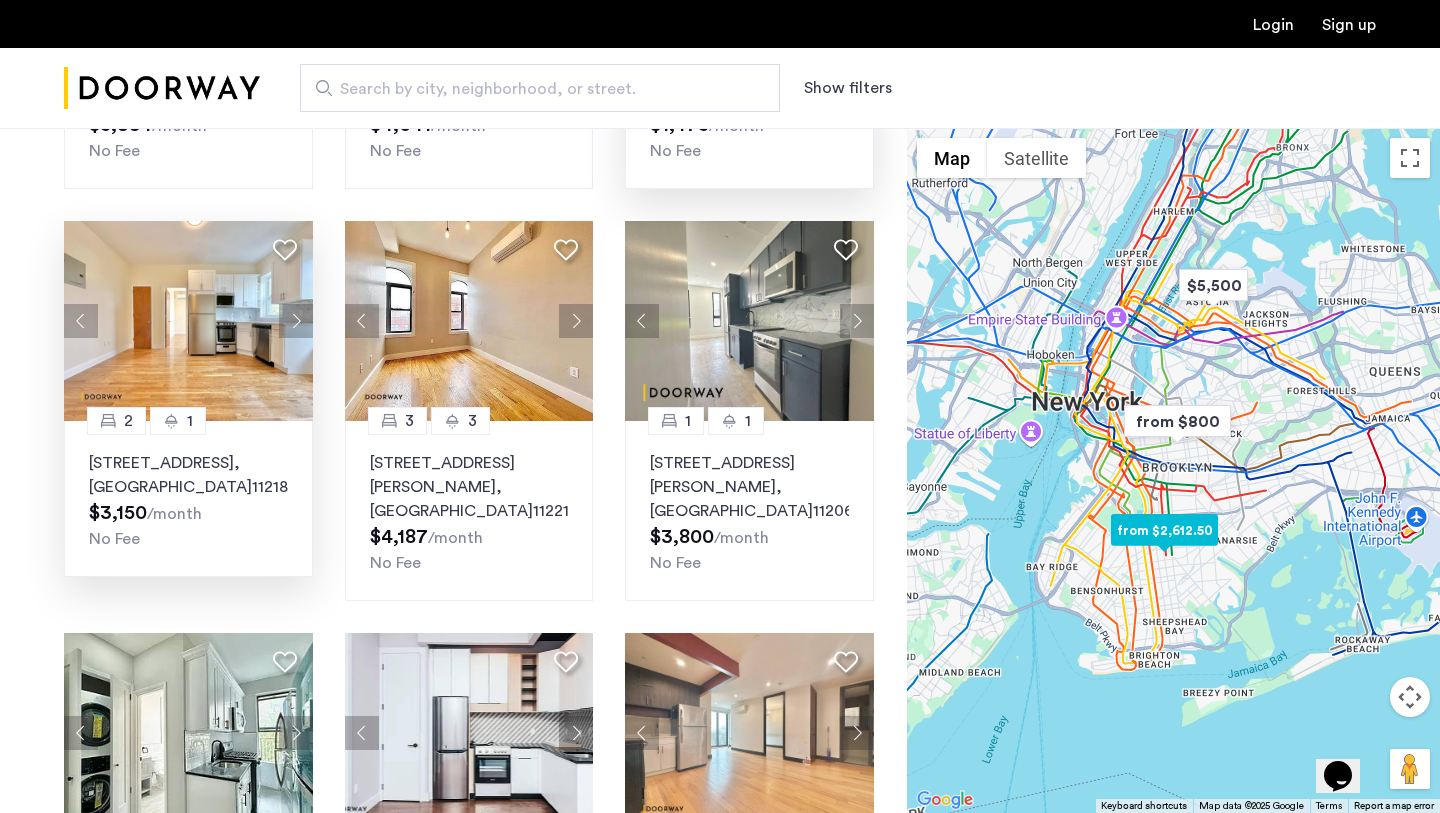 click 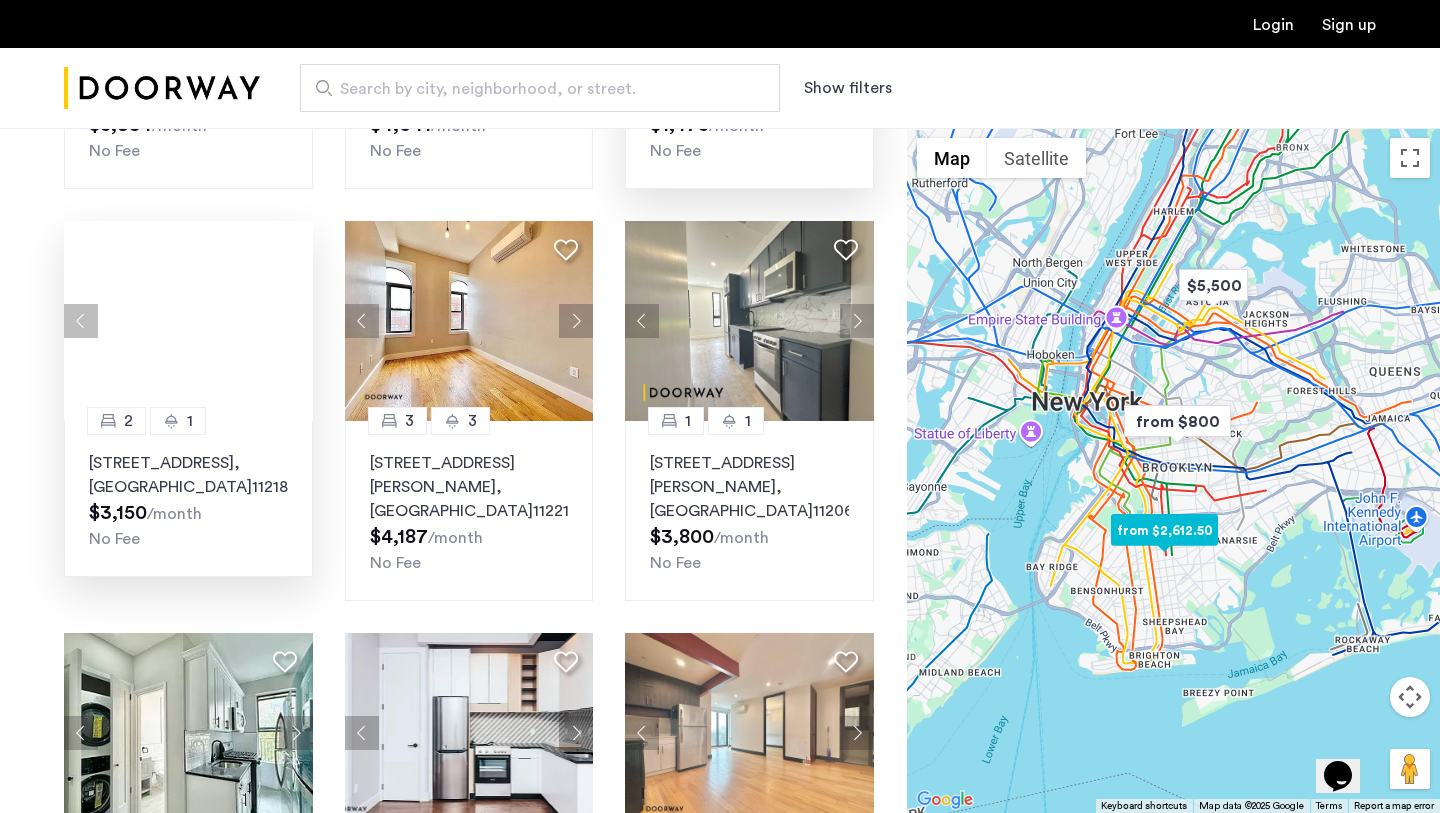 click 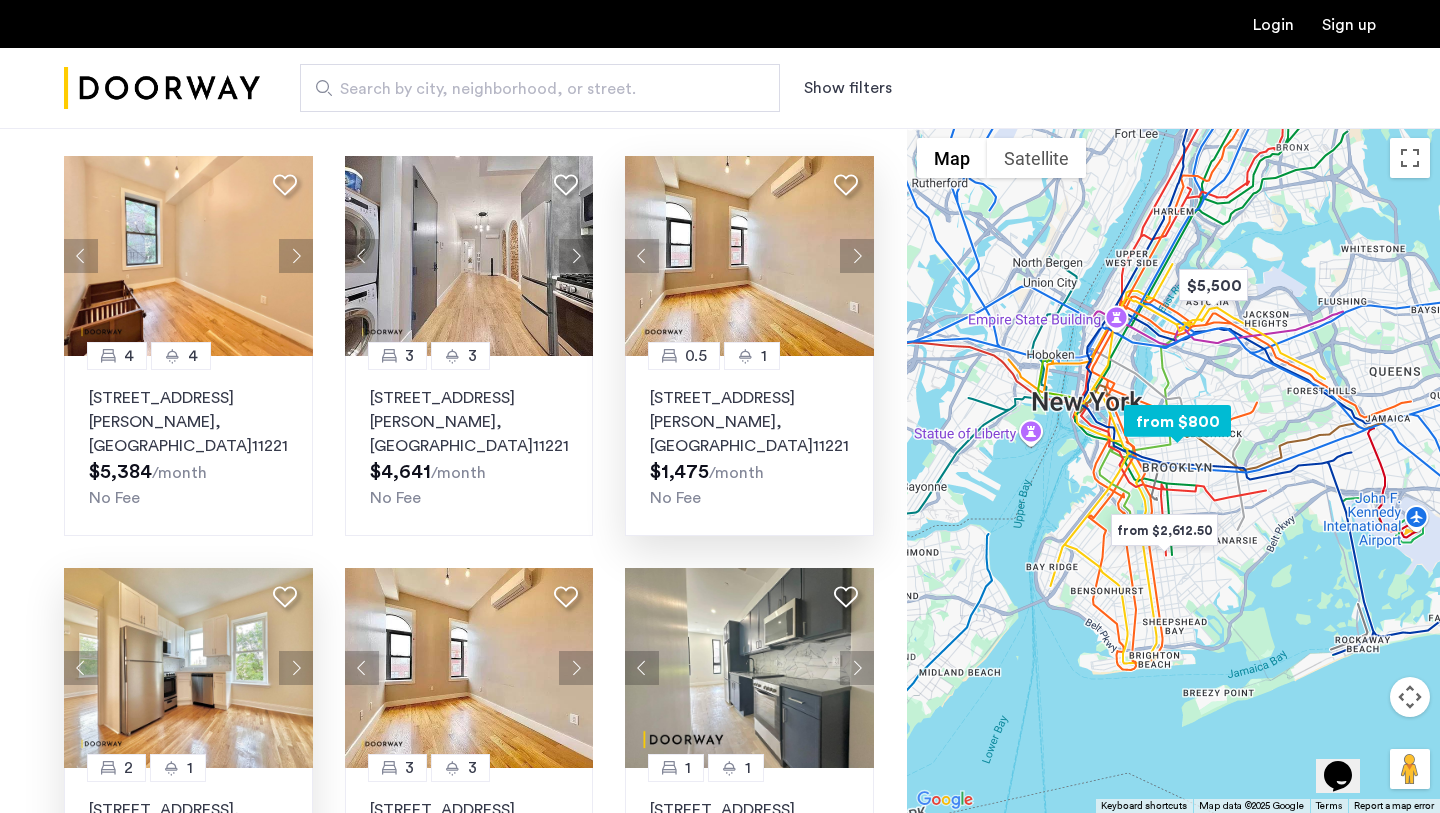 scroll, scrollTop: 0, scrollLeft: 0, axis: both 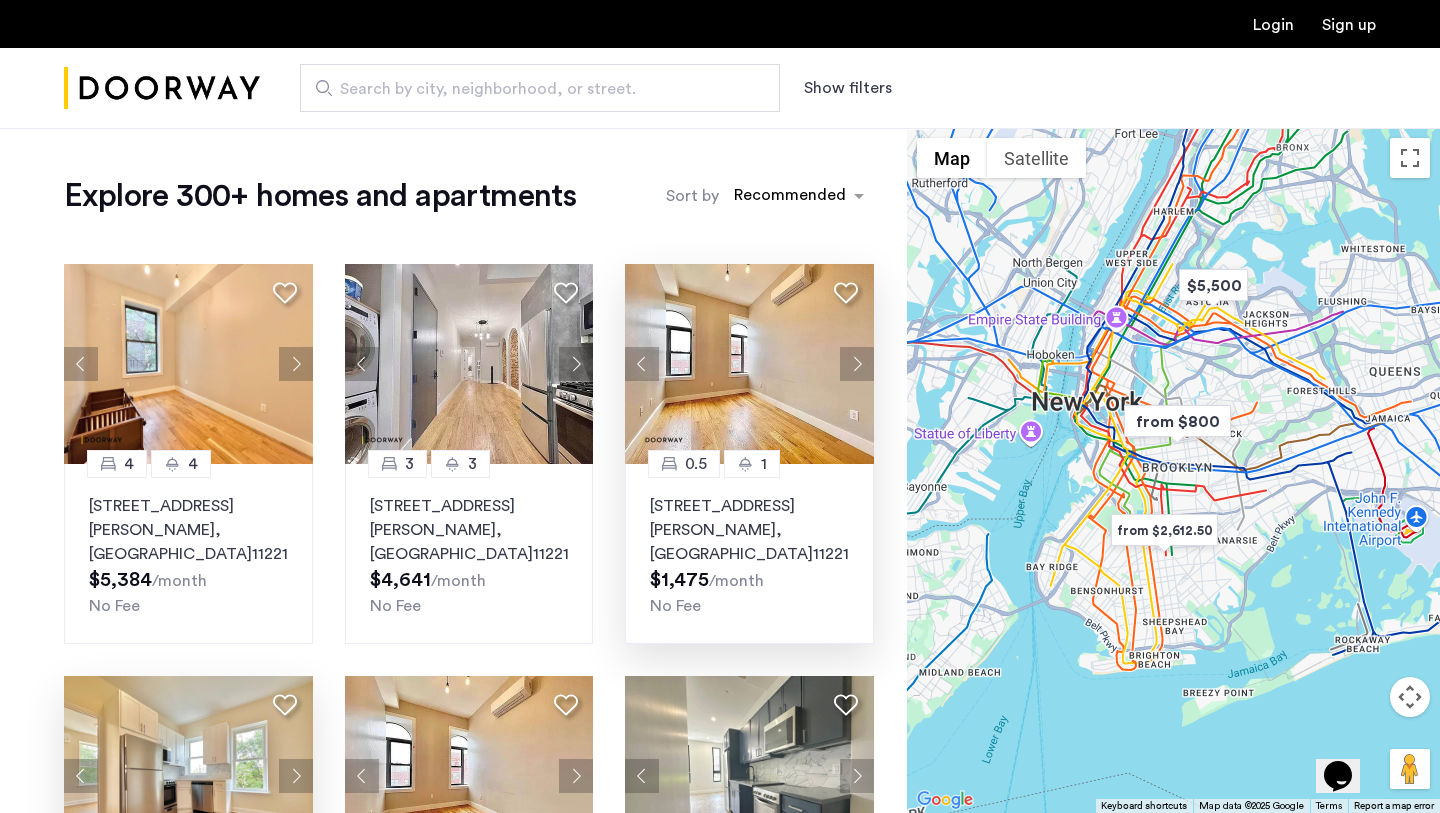 click on "Show filters" at bounding box center (848, 88) 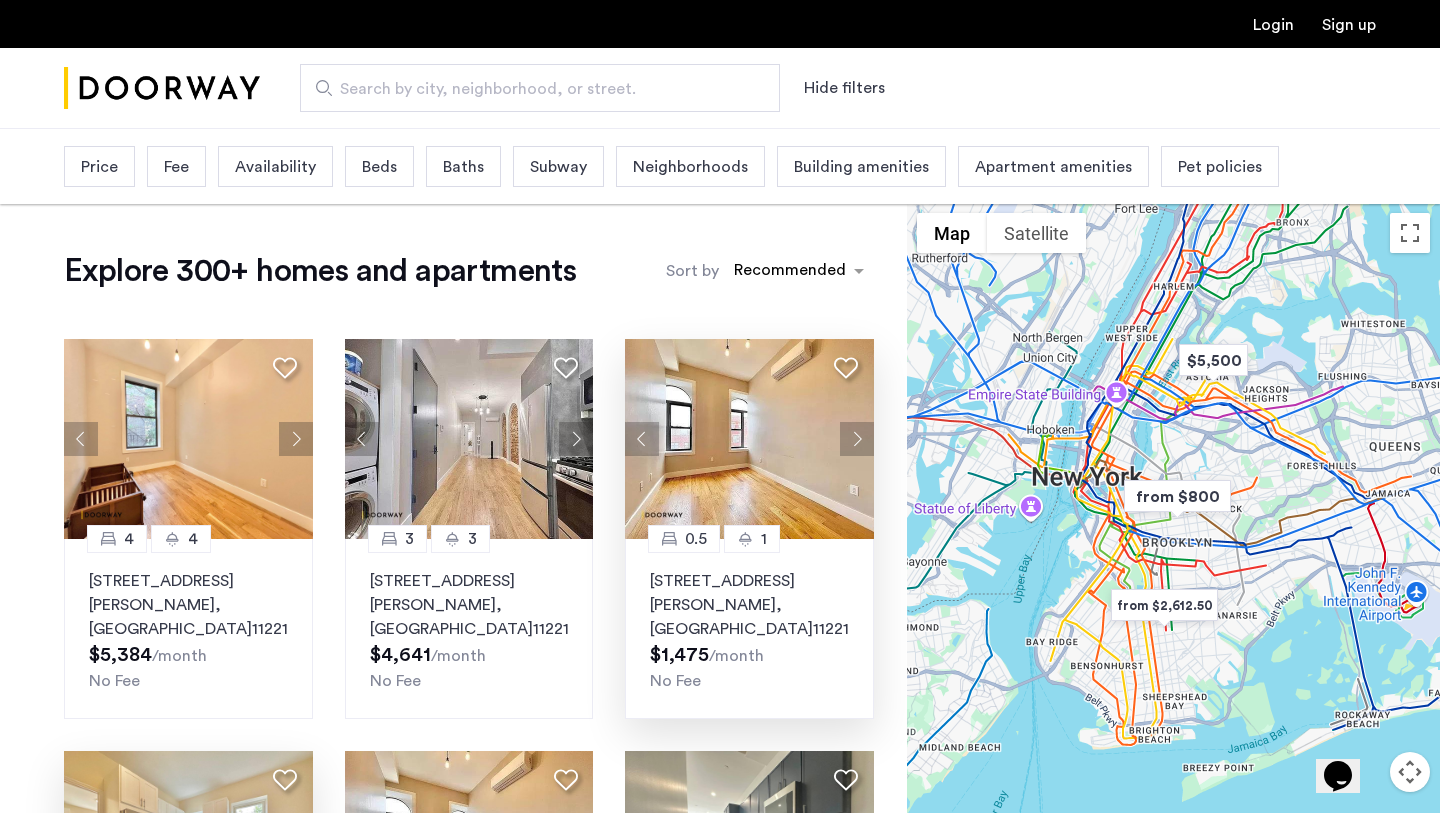 click on "Beds" at bounding box center (379, 167) 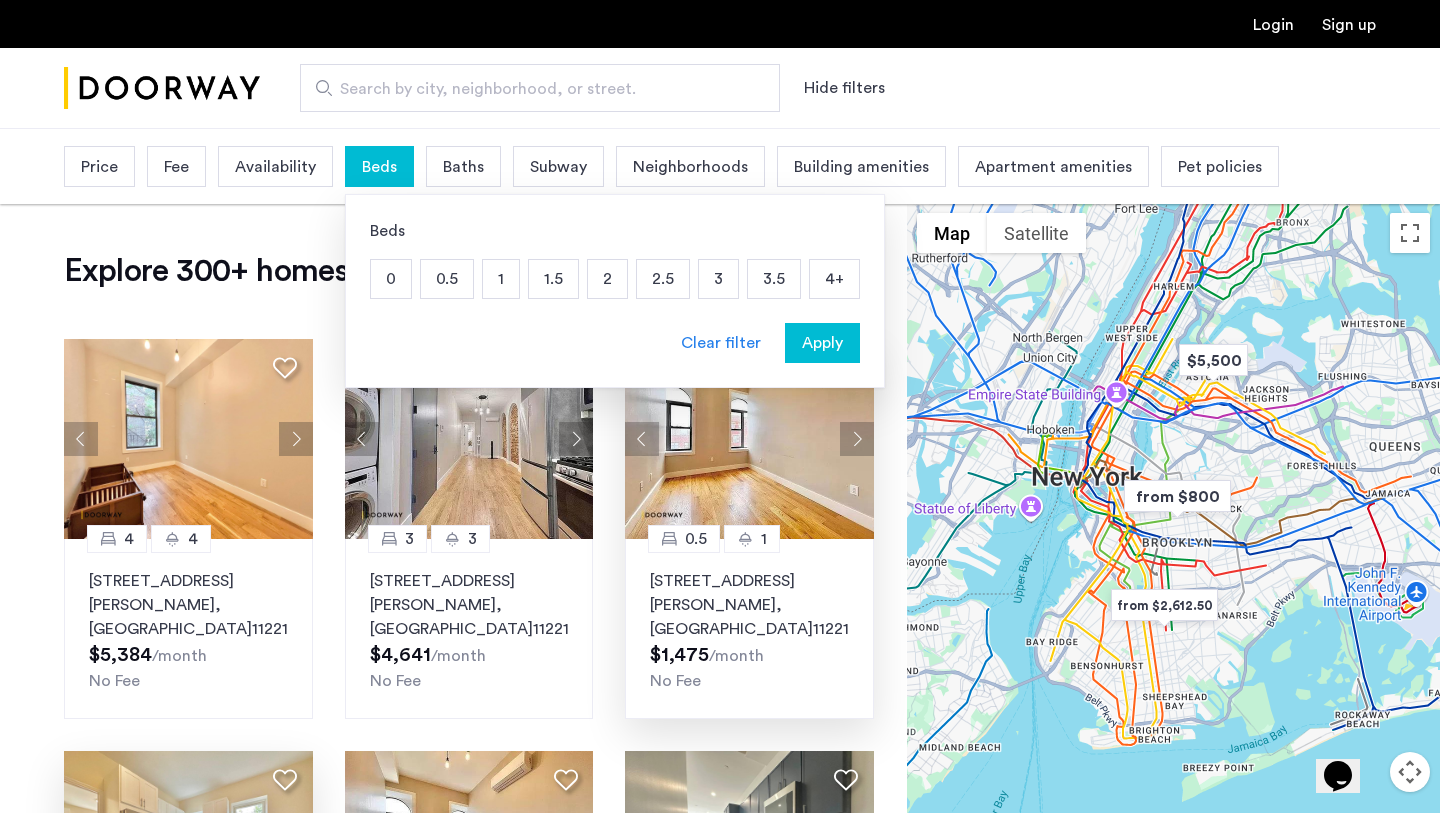 click on "2" at bounding box center [607, 279] 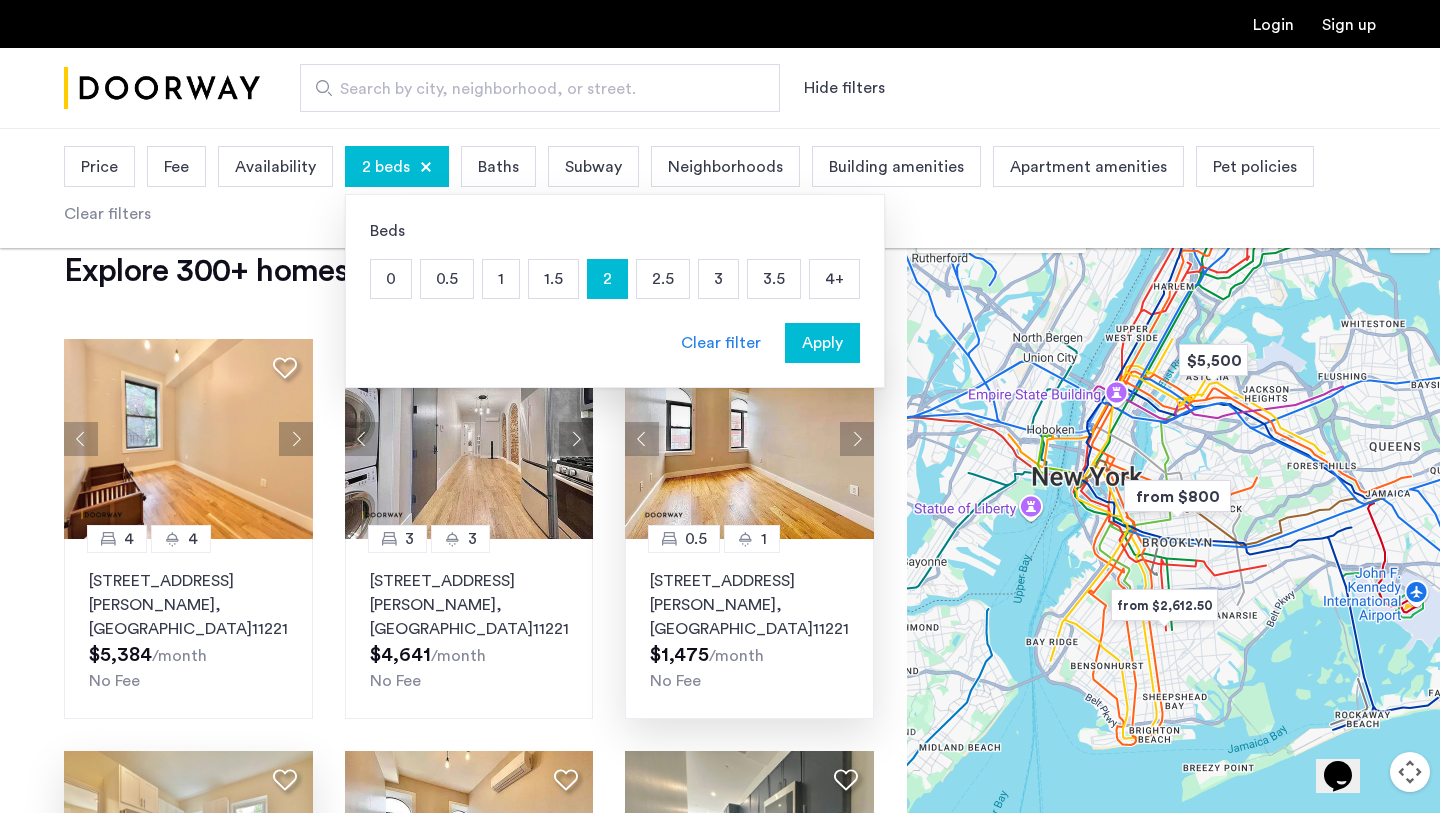 click on "3" at bounding box center (718, 279) 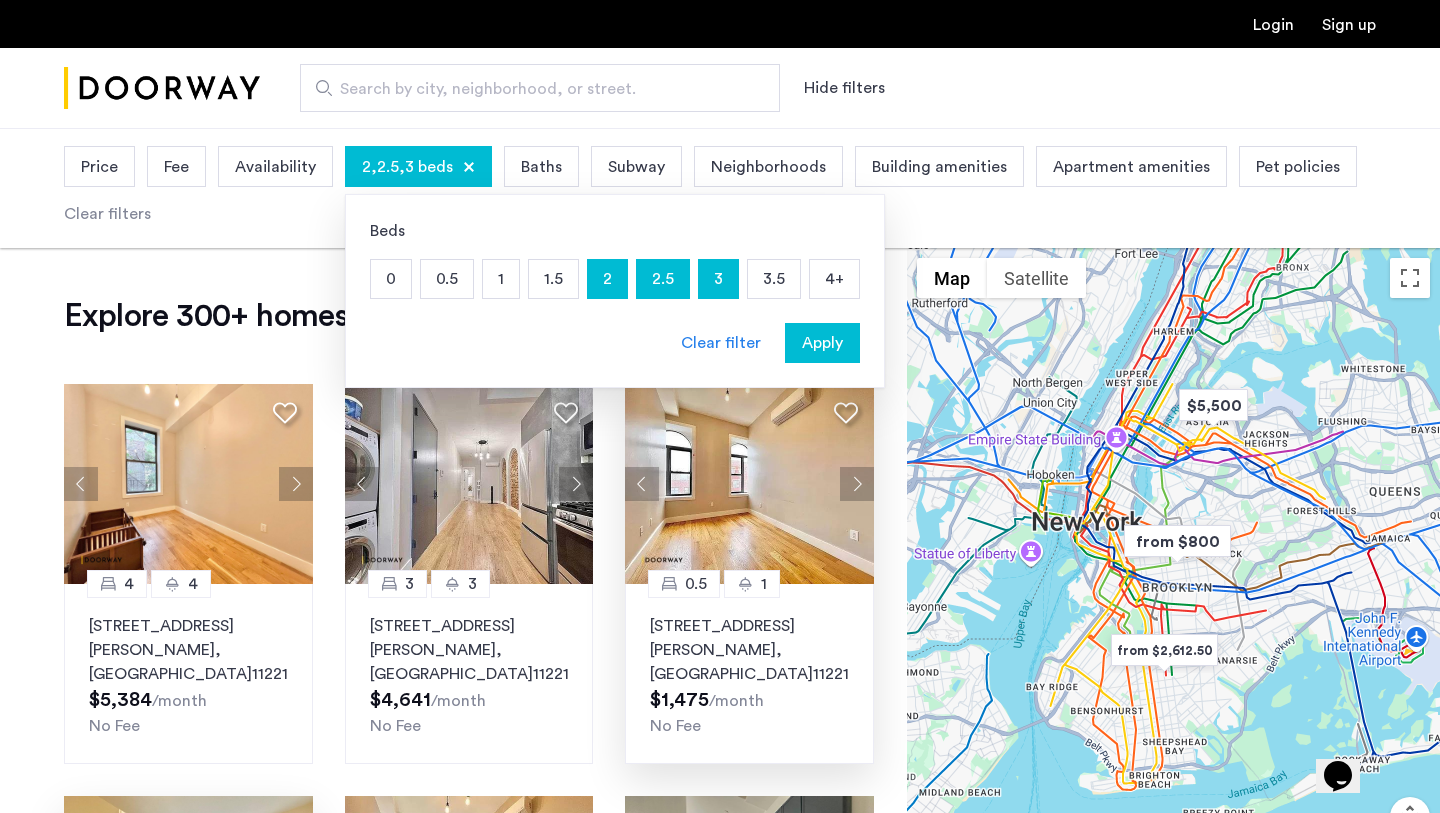 click on "4+" at bounding box center [834, 279] 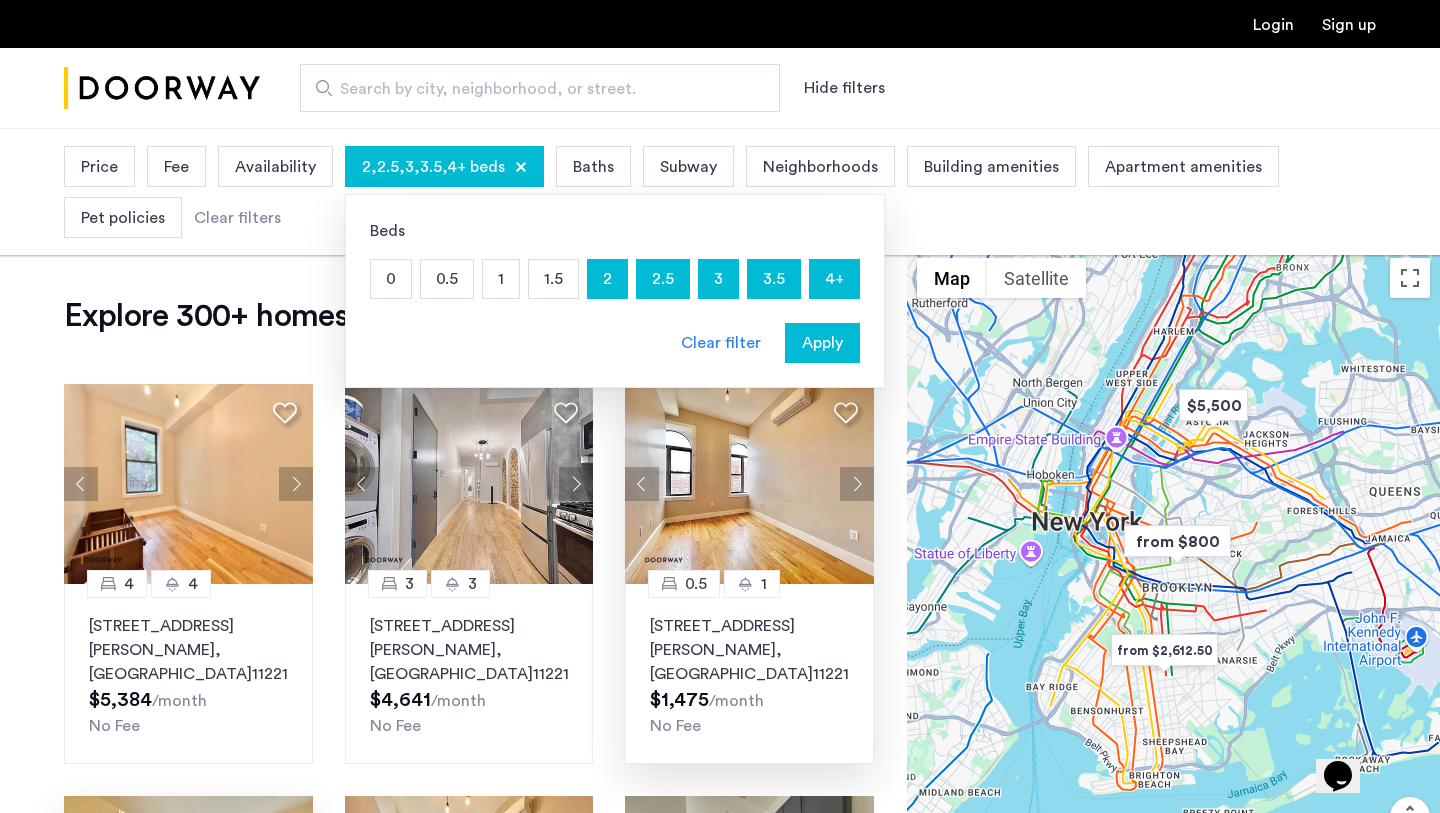 click on "Price" at bounding box center [99, 167] 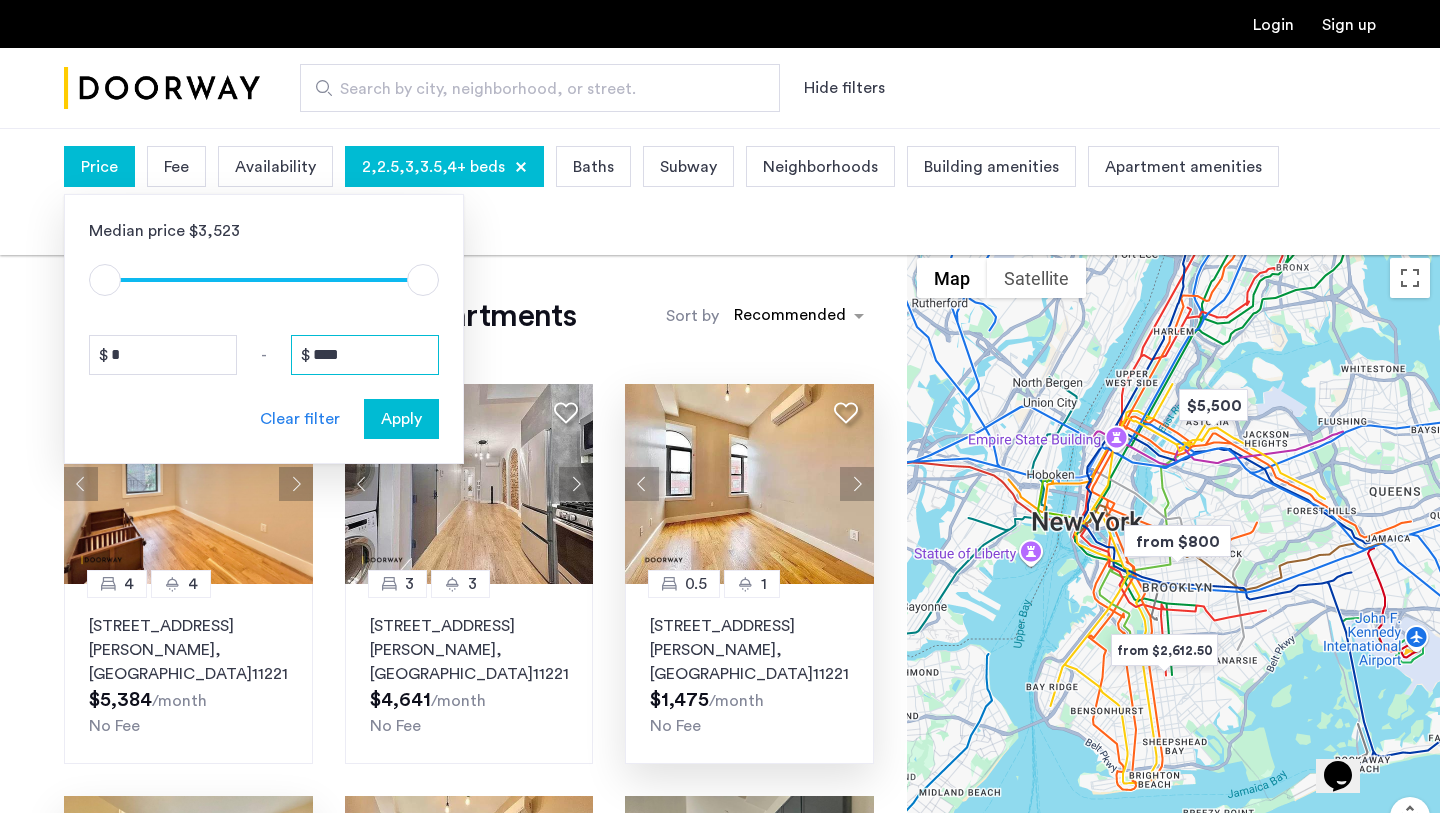 click on "****" at bounding box center (365, 355) 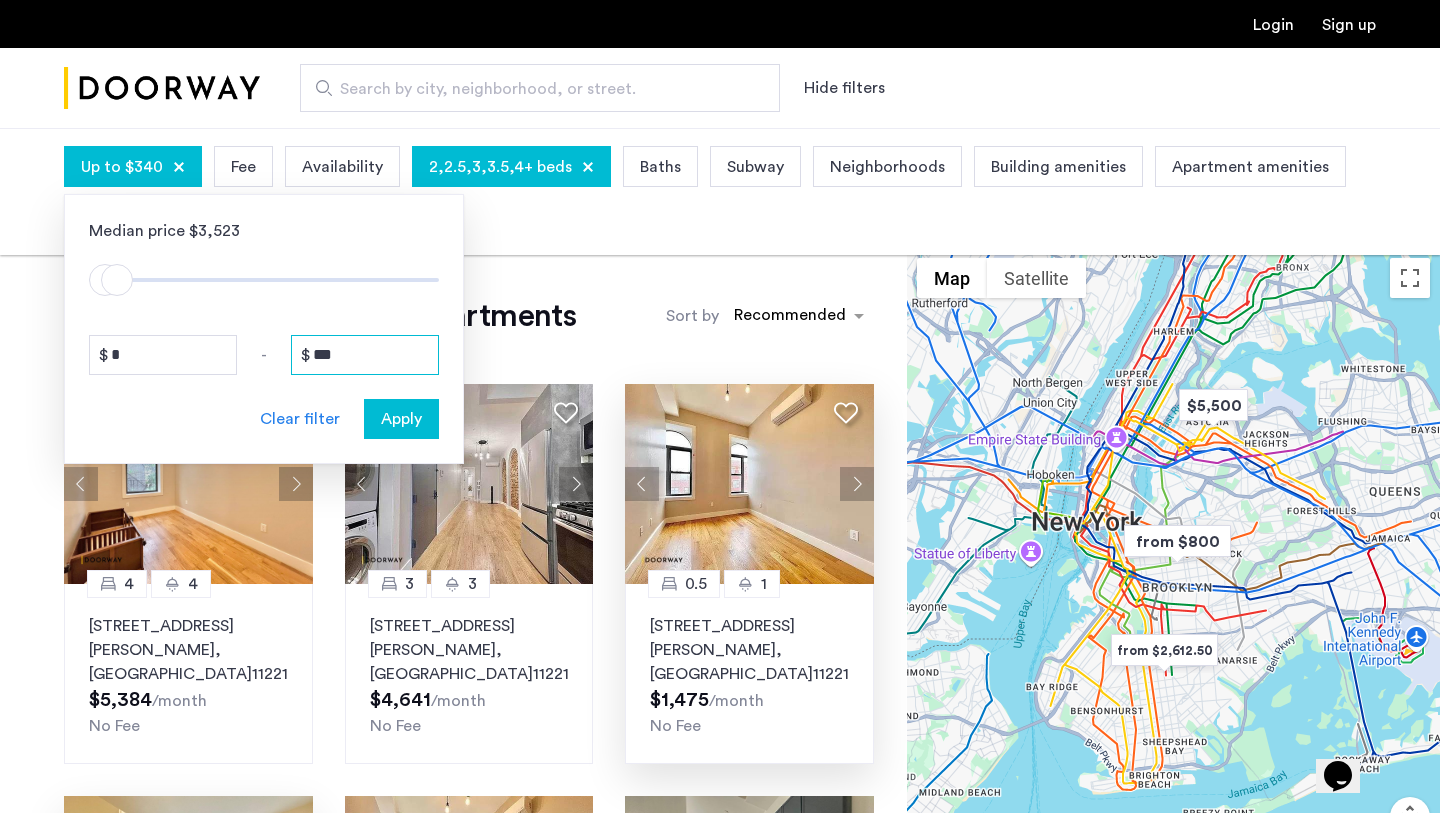 type on "****" 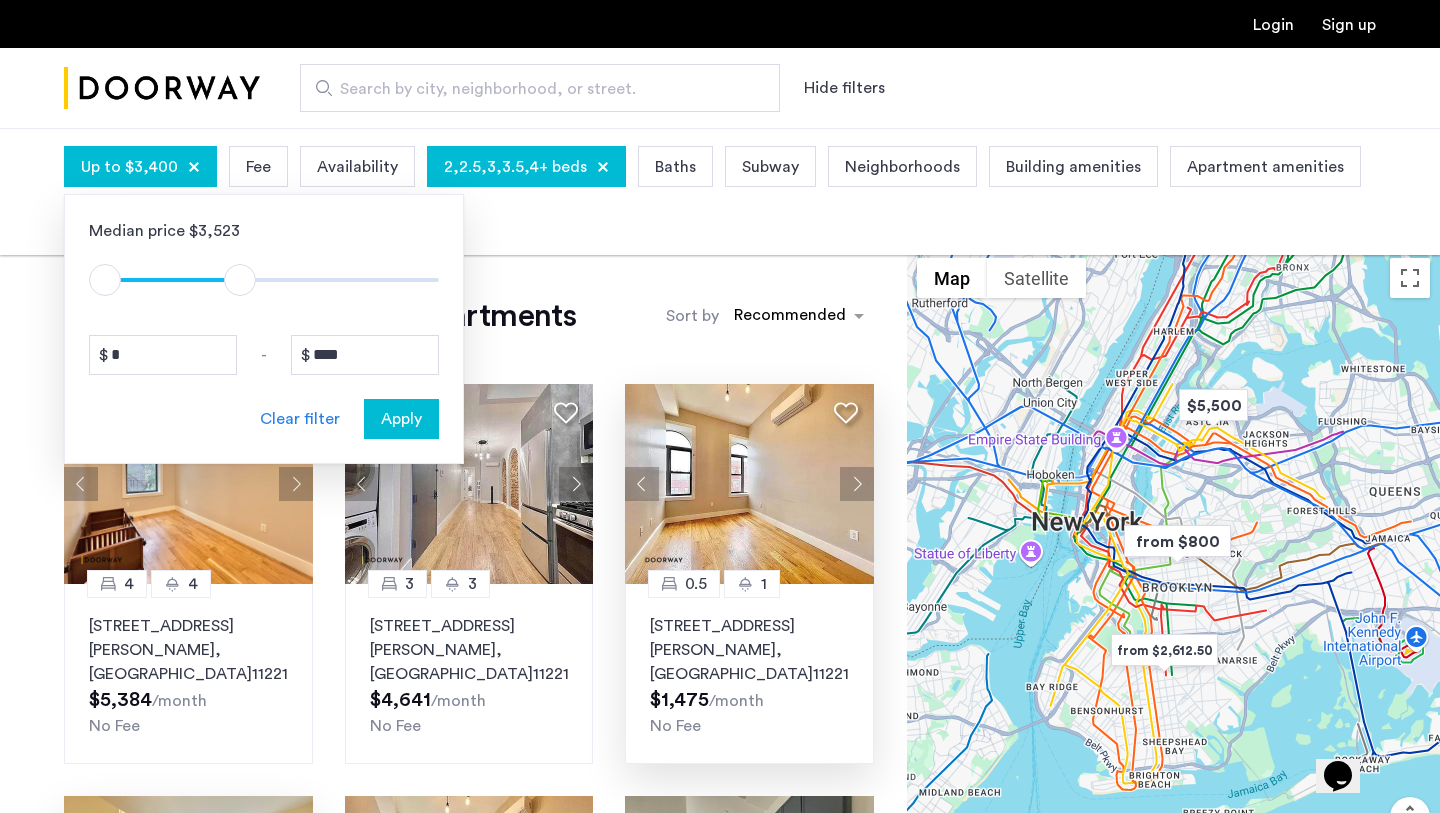 click on "Apply" at bounding box center [401, 419] 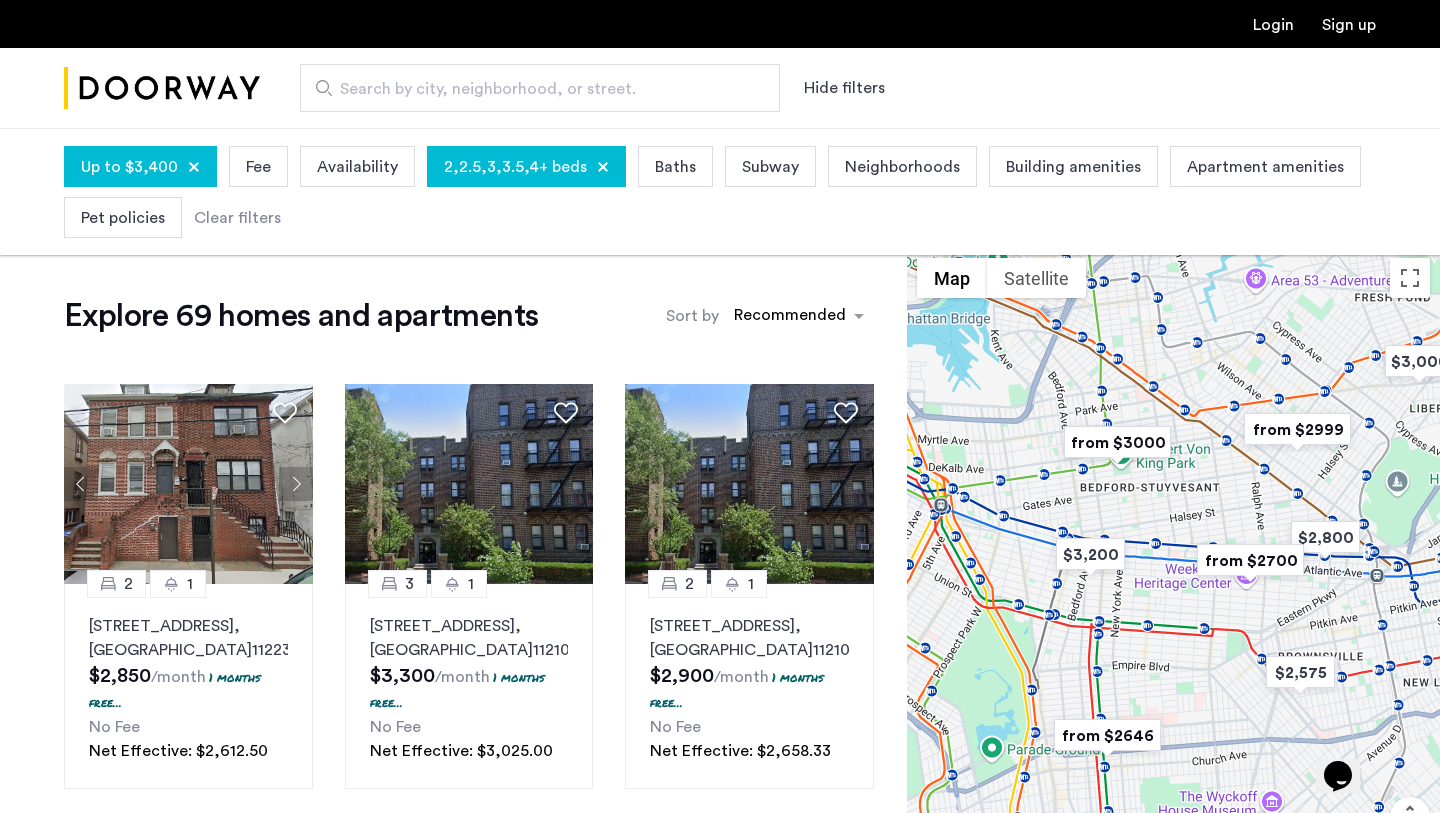 drag, startPoint x: 1152, startPoint y: 487, endPoint x: 1189, endPoint y: 426, distance: 71.34424 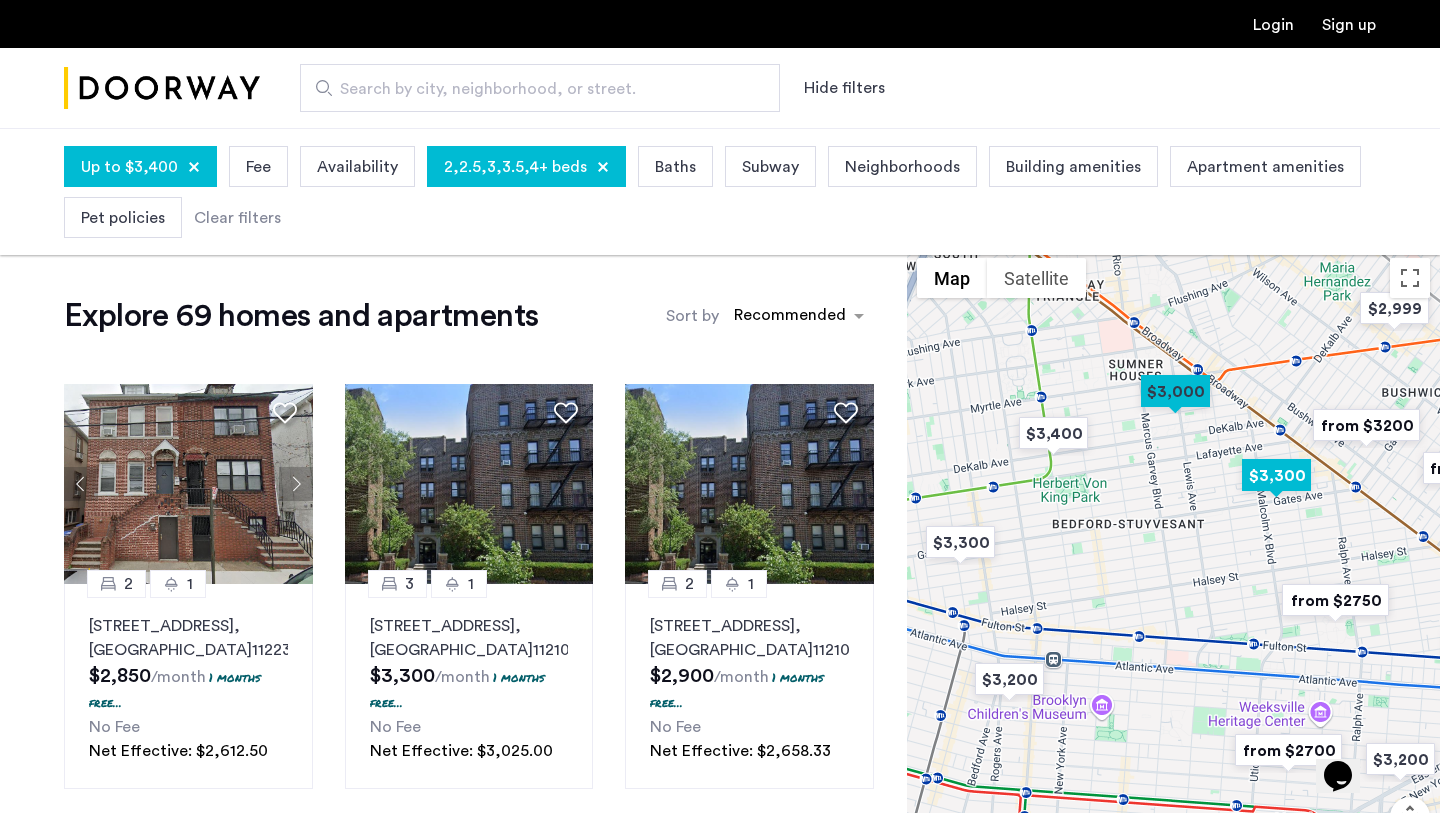 click at bounding box center [1276, 475] 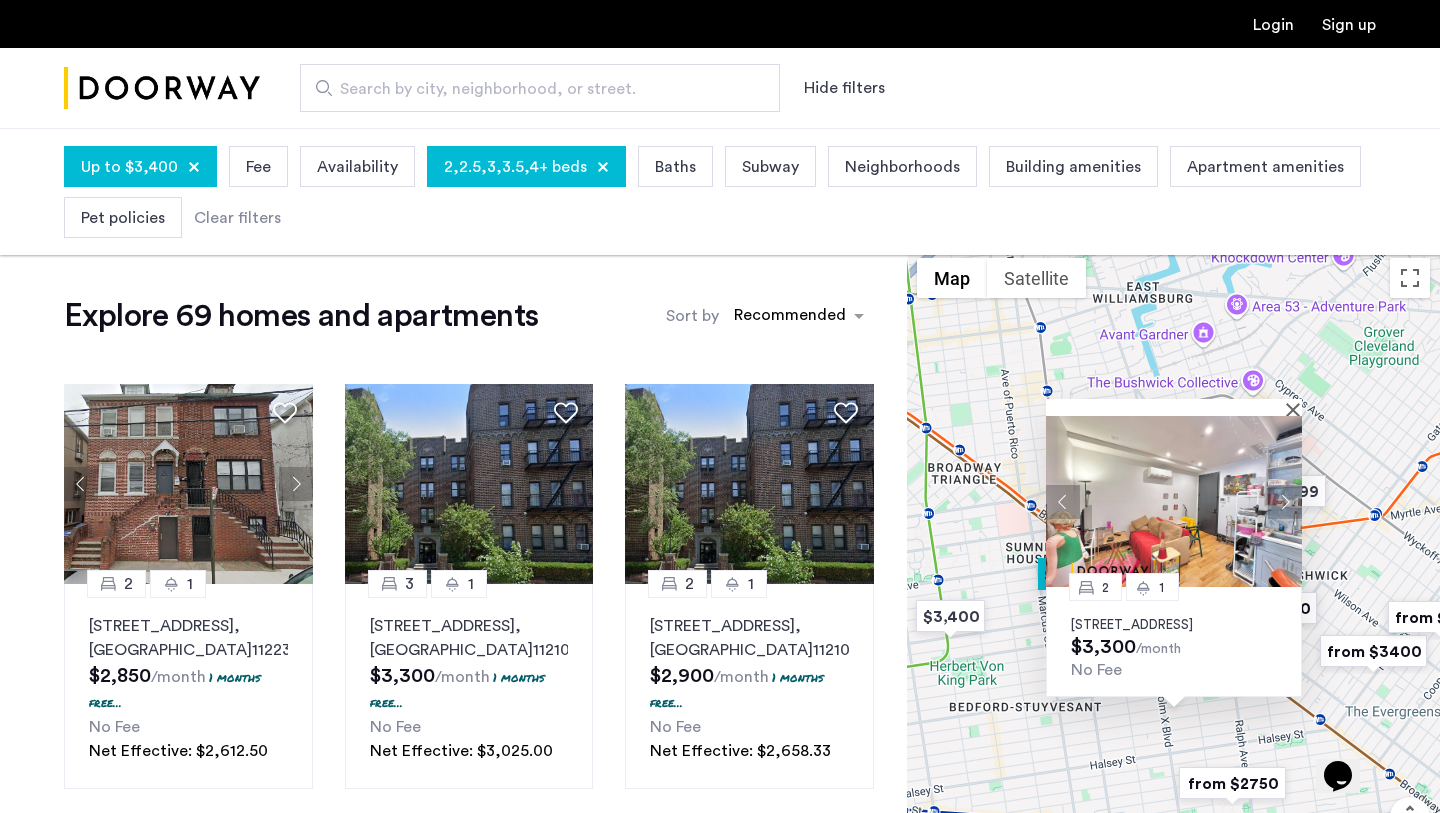 click at bounding box center [1285, 501] 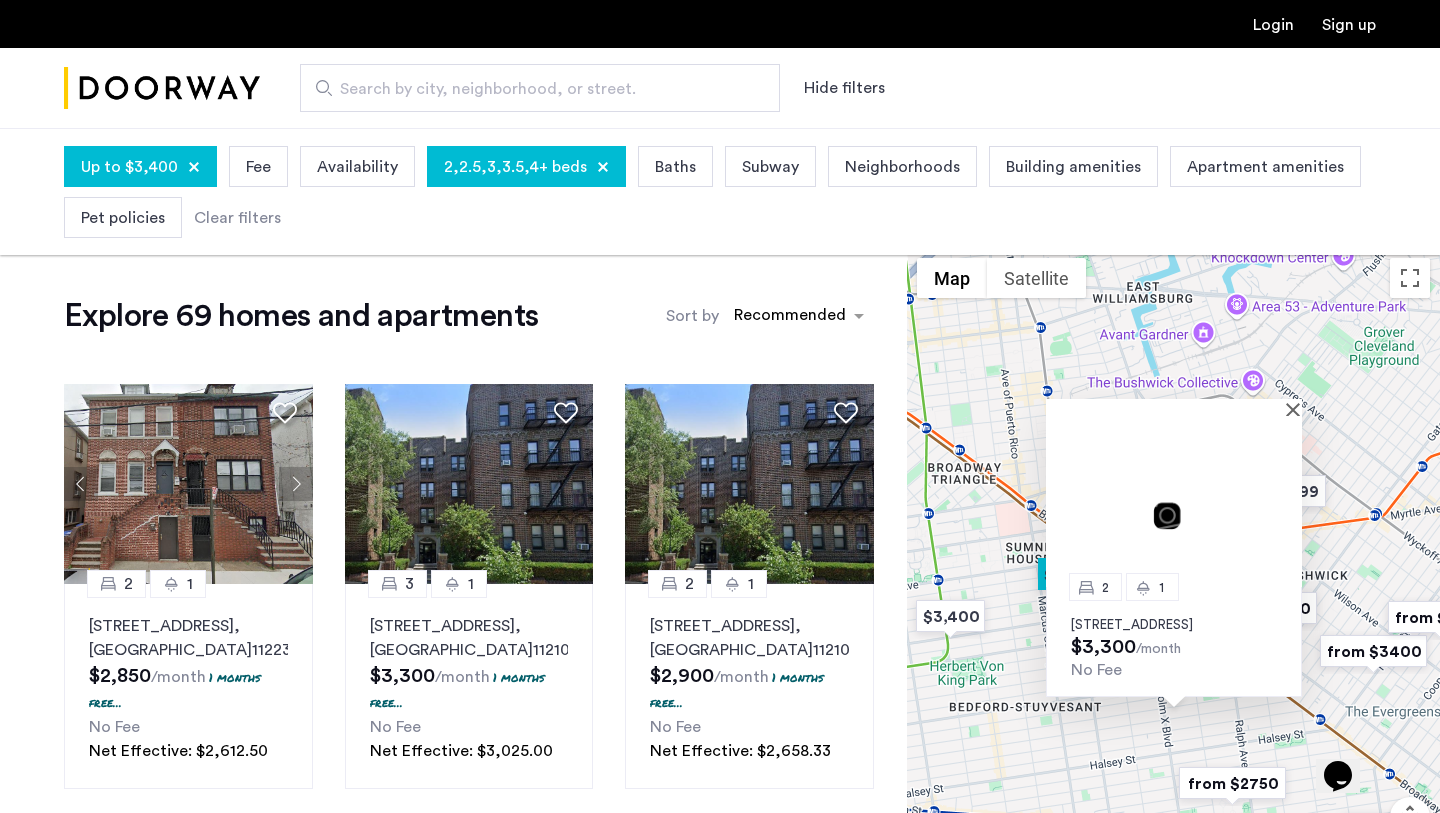 click at bounding box center [1174, 501] 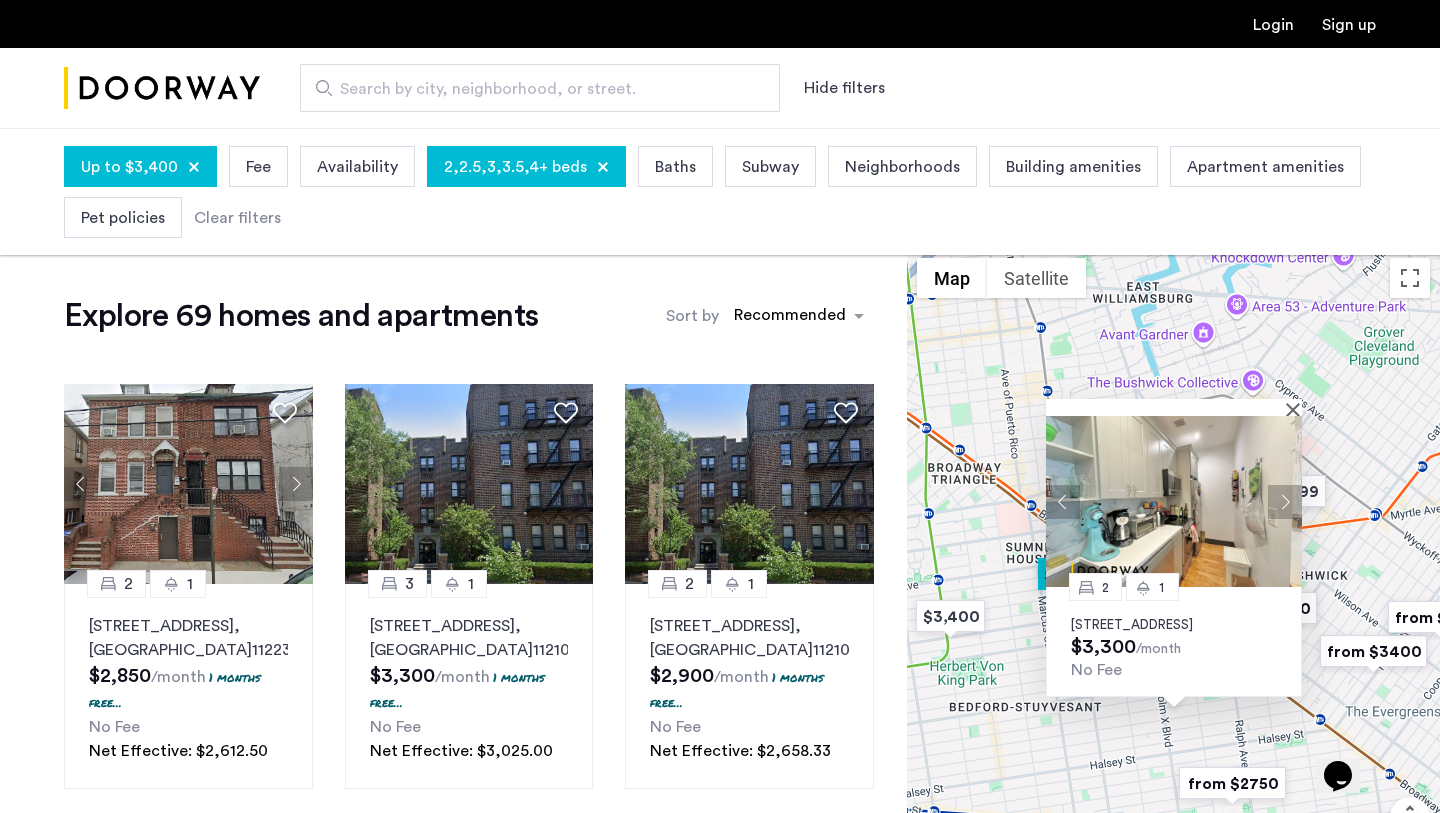 click on "2 [GEOGRAPHIC_DATA][STREET_ADDRESS]  $3,300  /month No Fee" at bounding box center [1173, 590] 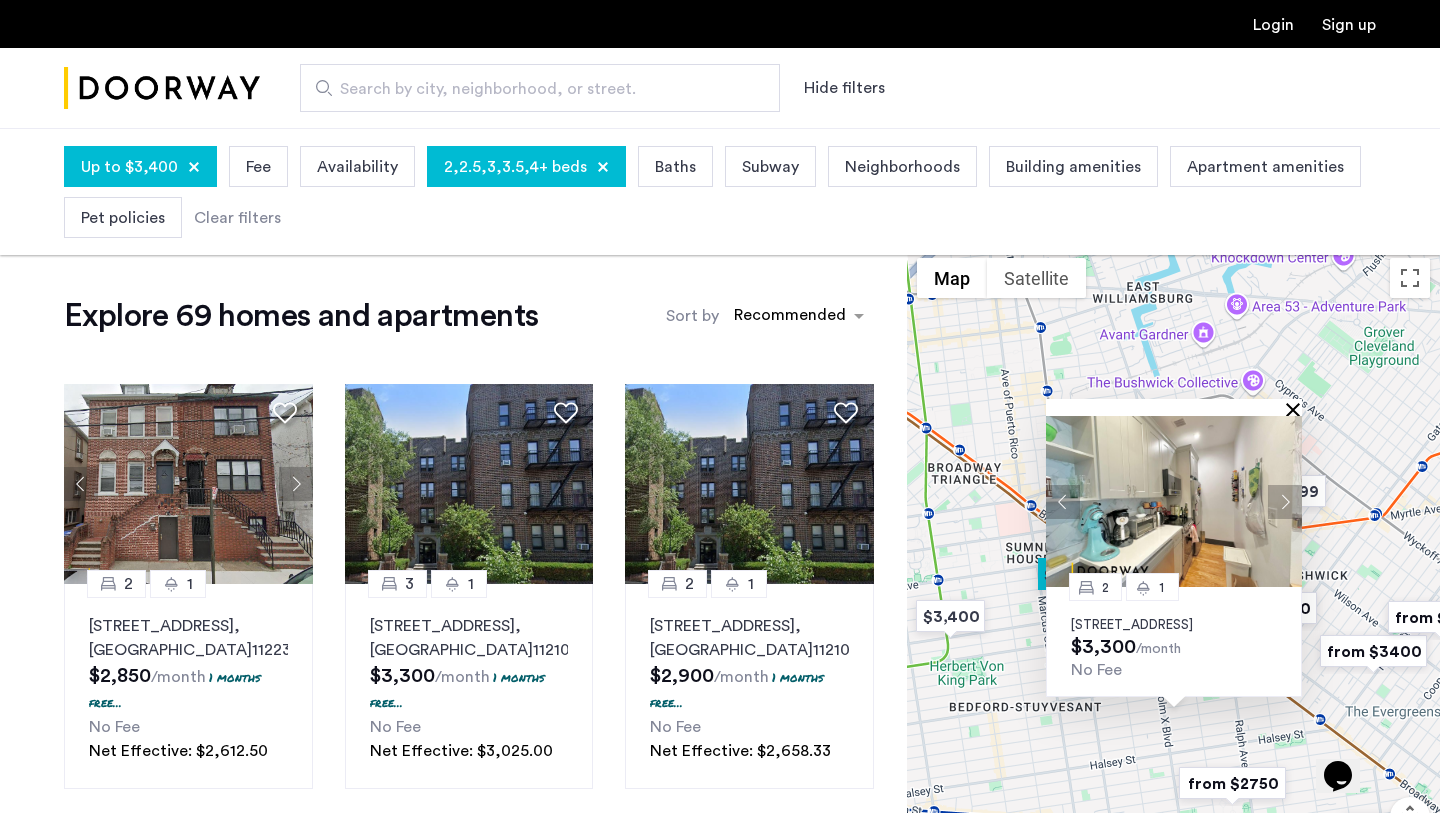 click at bounding box center [1297, 409] 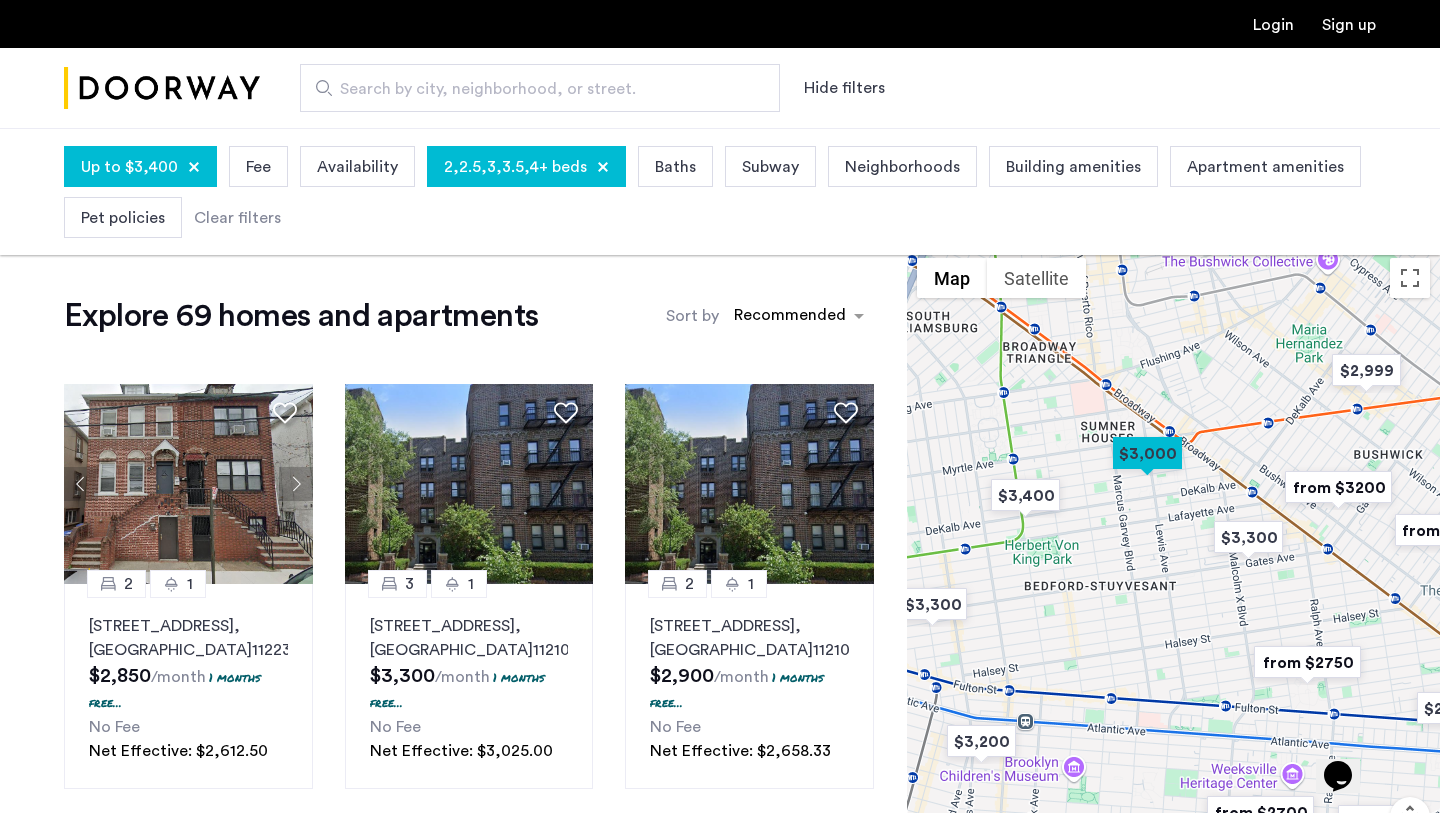 drag, startPoint x: 1150, startPoint y: 581, endPoint x: 1252, endPoint y: 426, distance: 185.55054 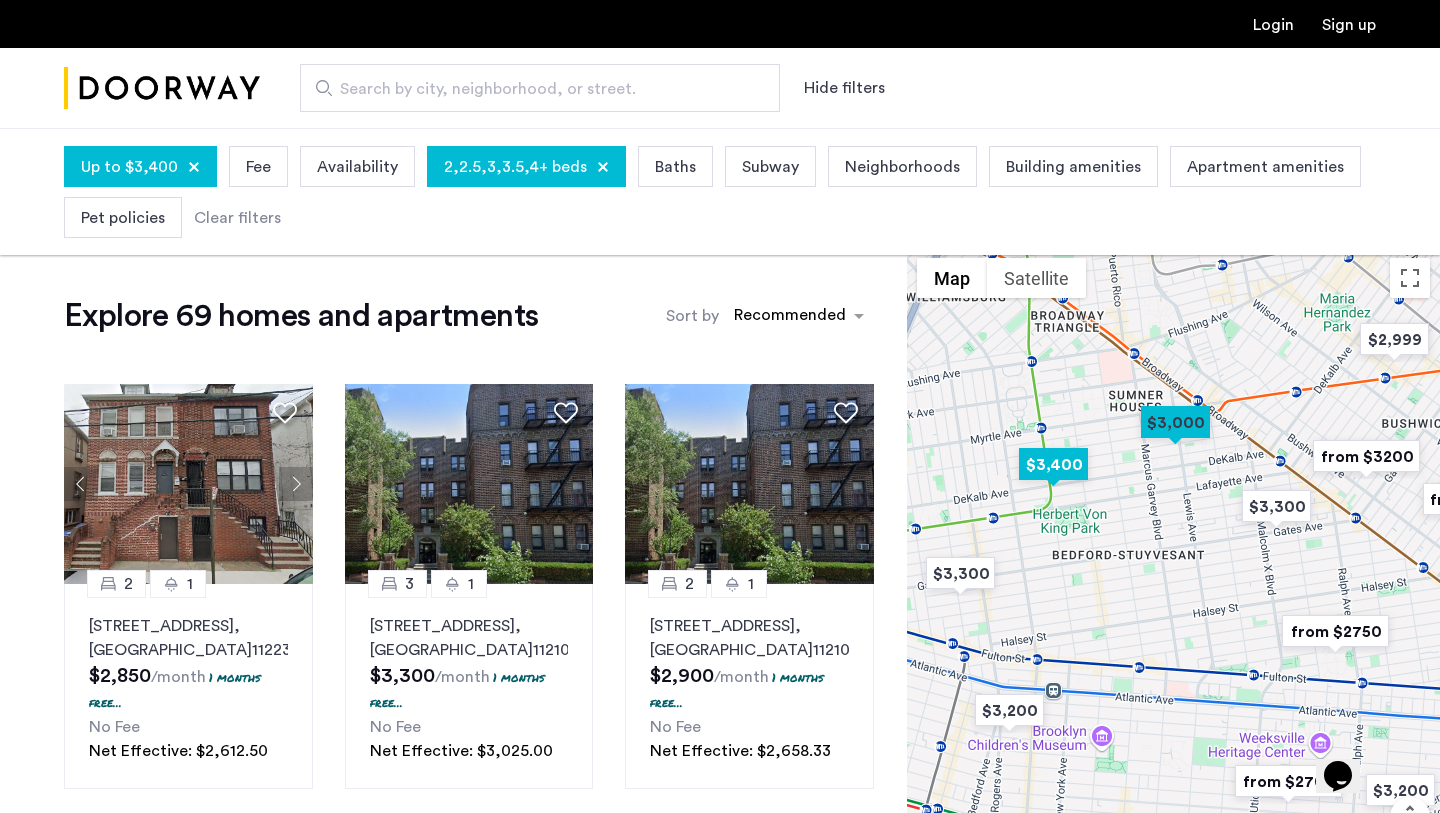 click at bounding box center (1053, 464) 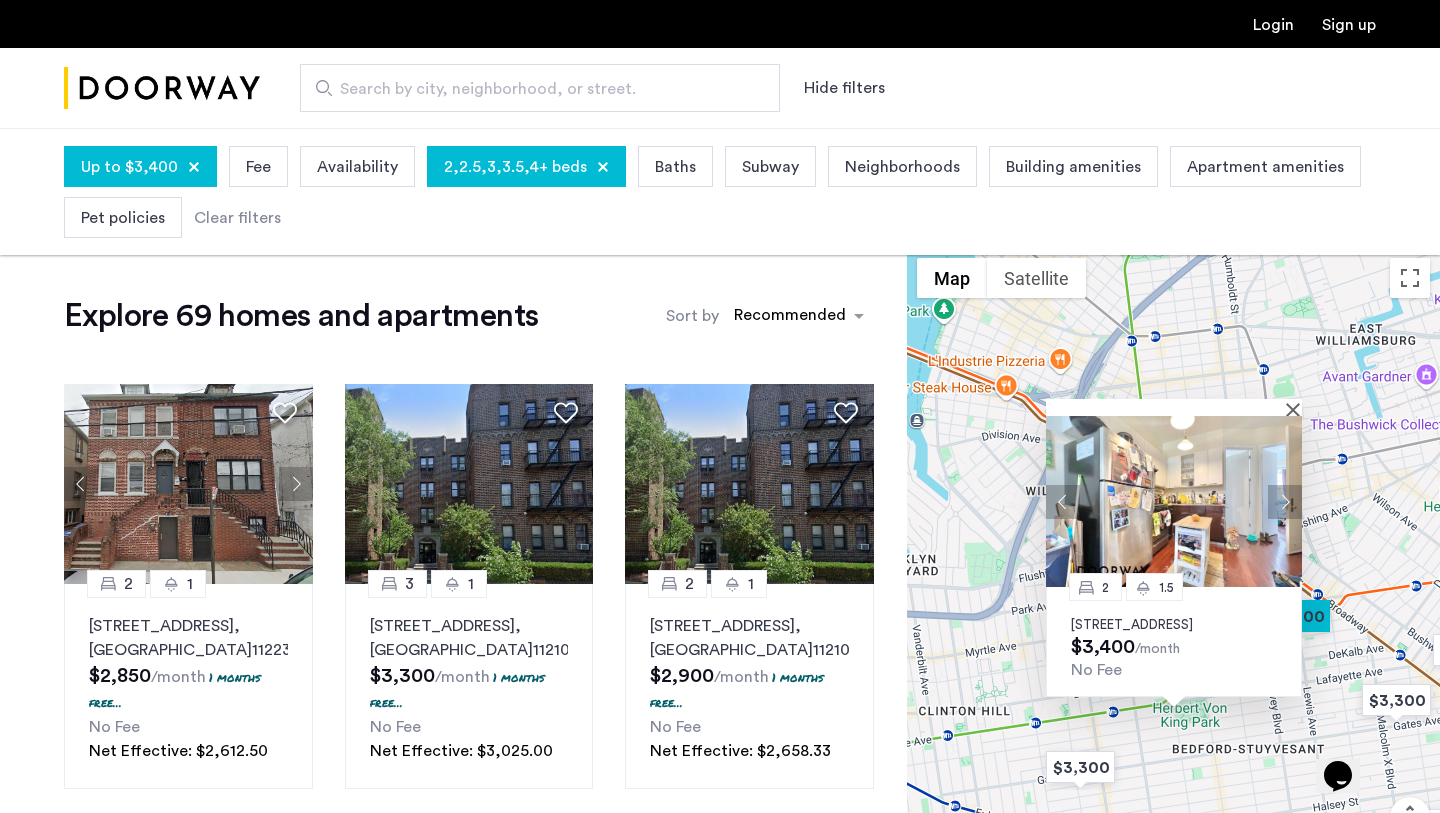 click at bounding box center [1285, 501] 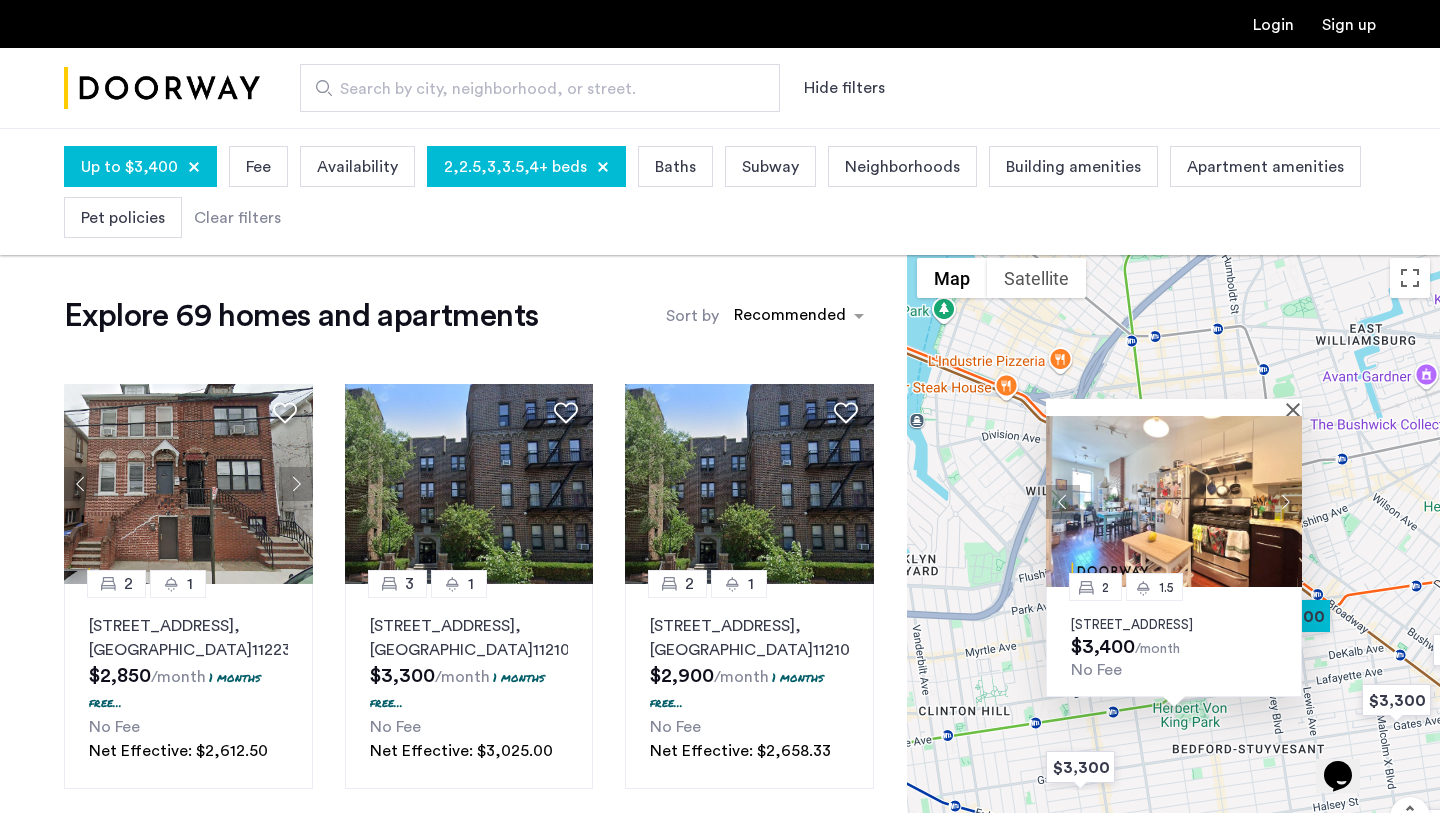 click at bounding box center [1285, 501] 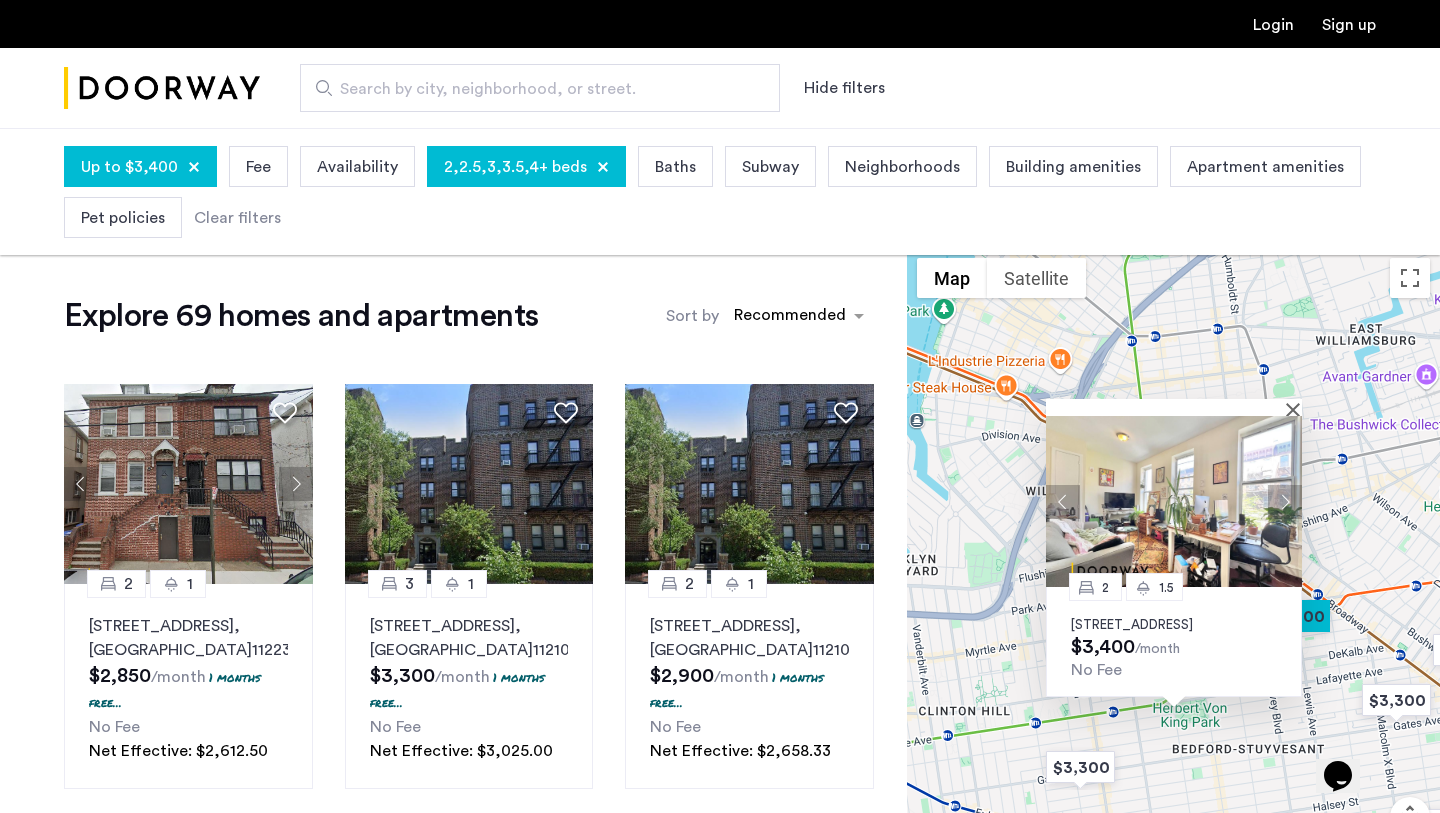 click at bounding box center (1285, 501) 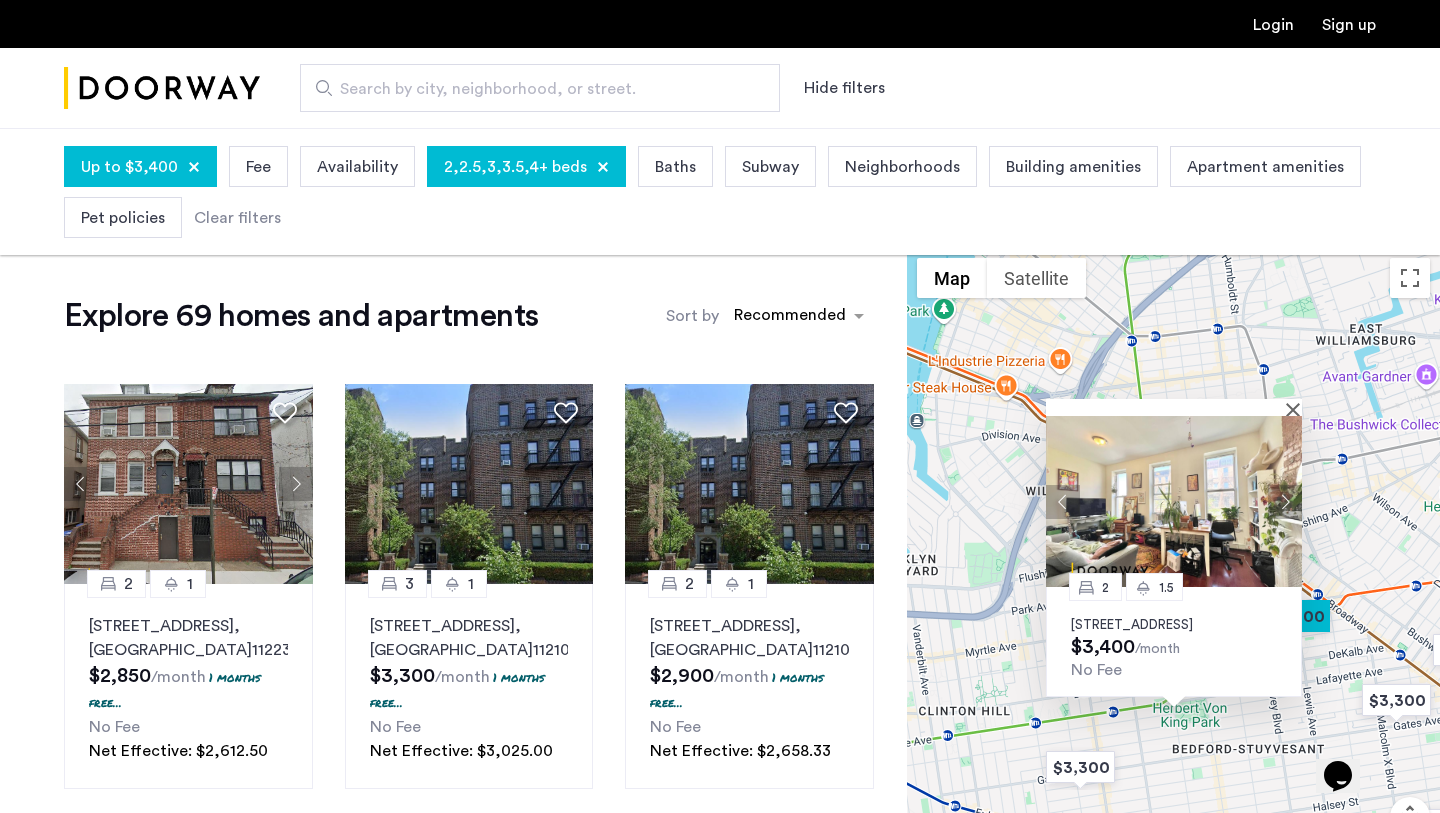 click at bounding box center [1285, 501] 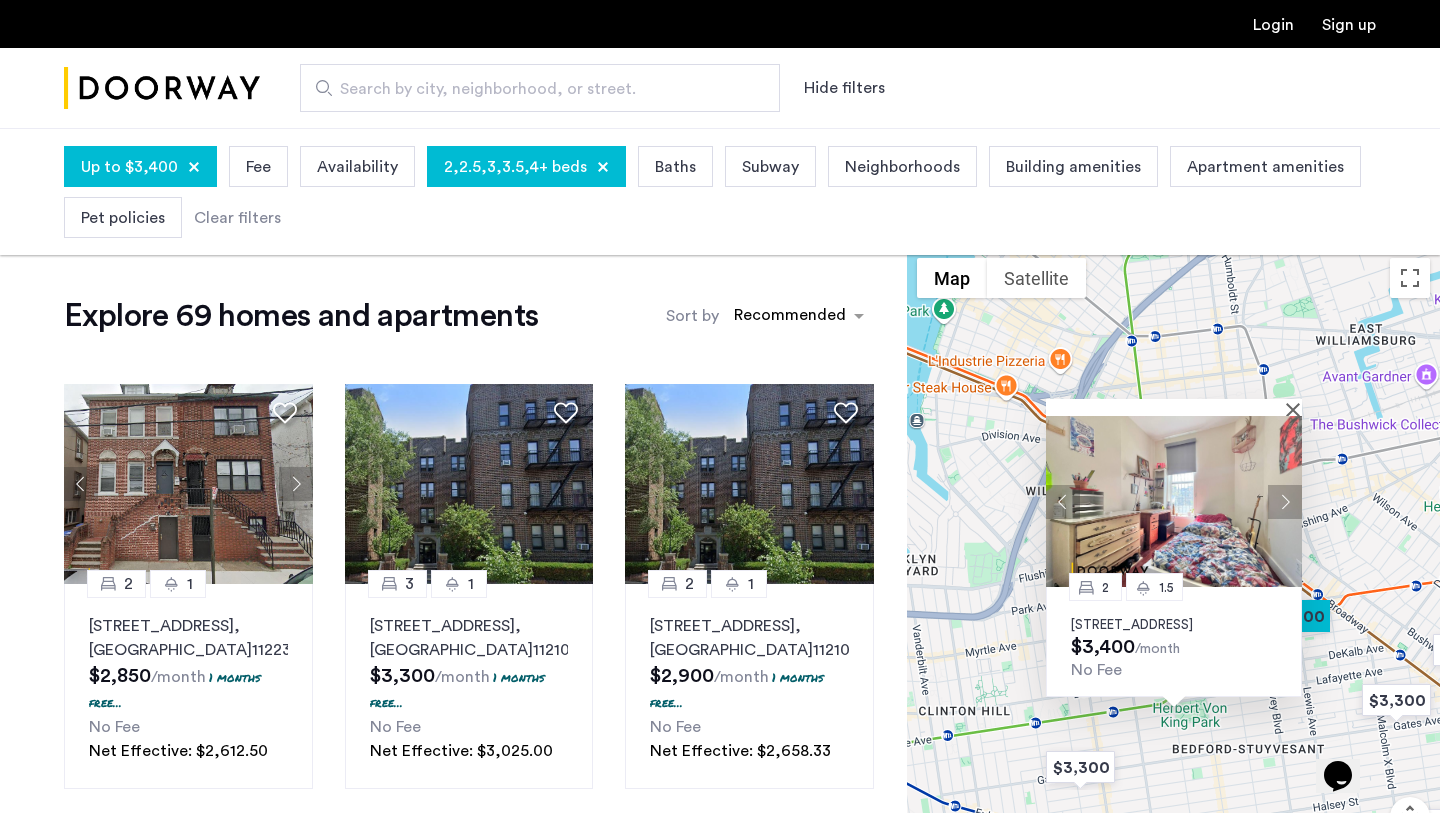 click at bounding box center (1285, 501) 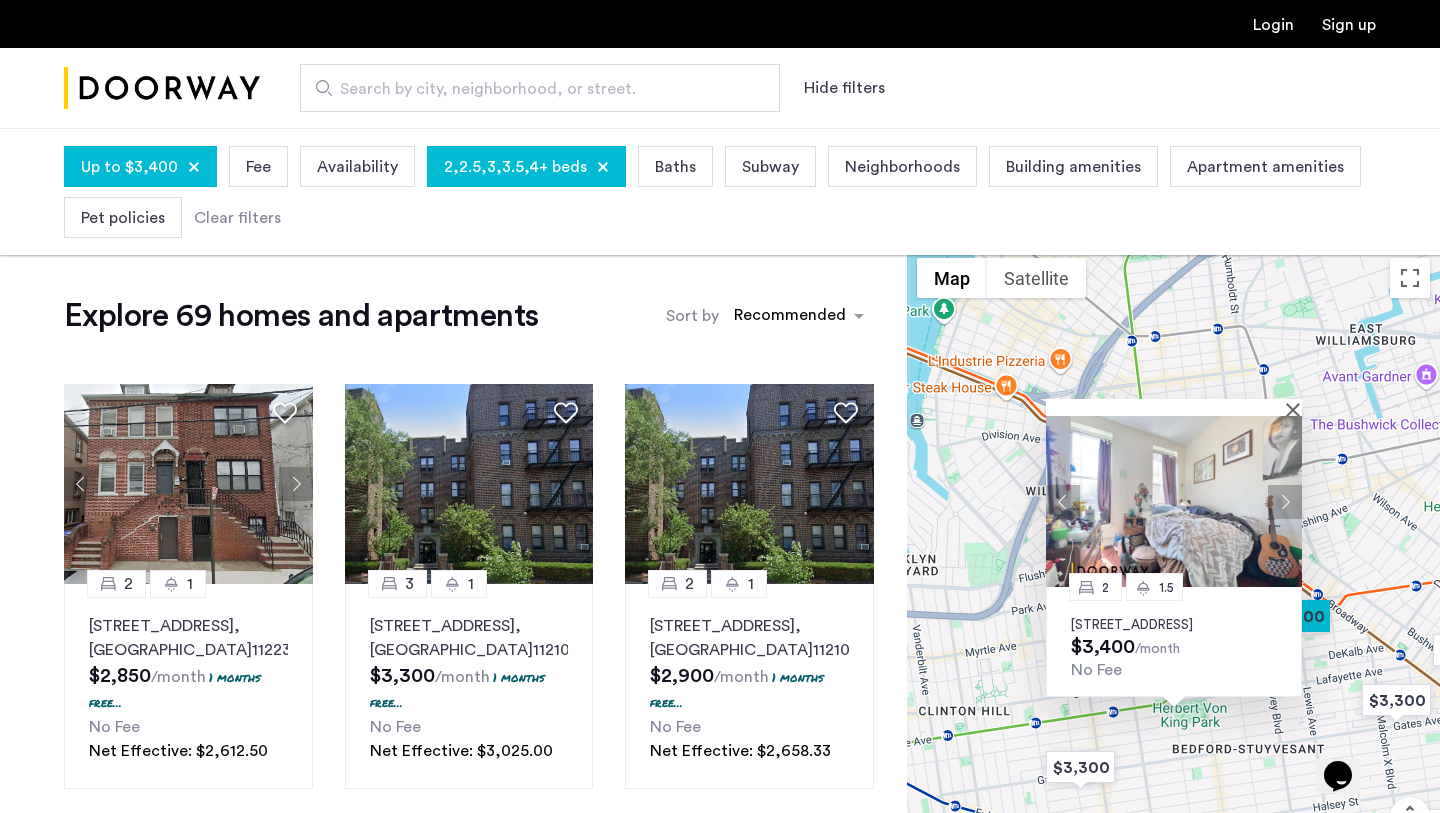 click at bounding box center (1285, 501) 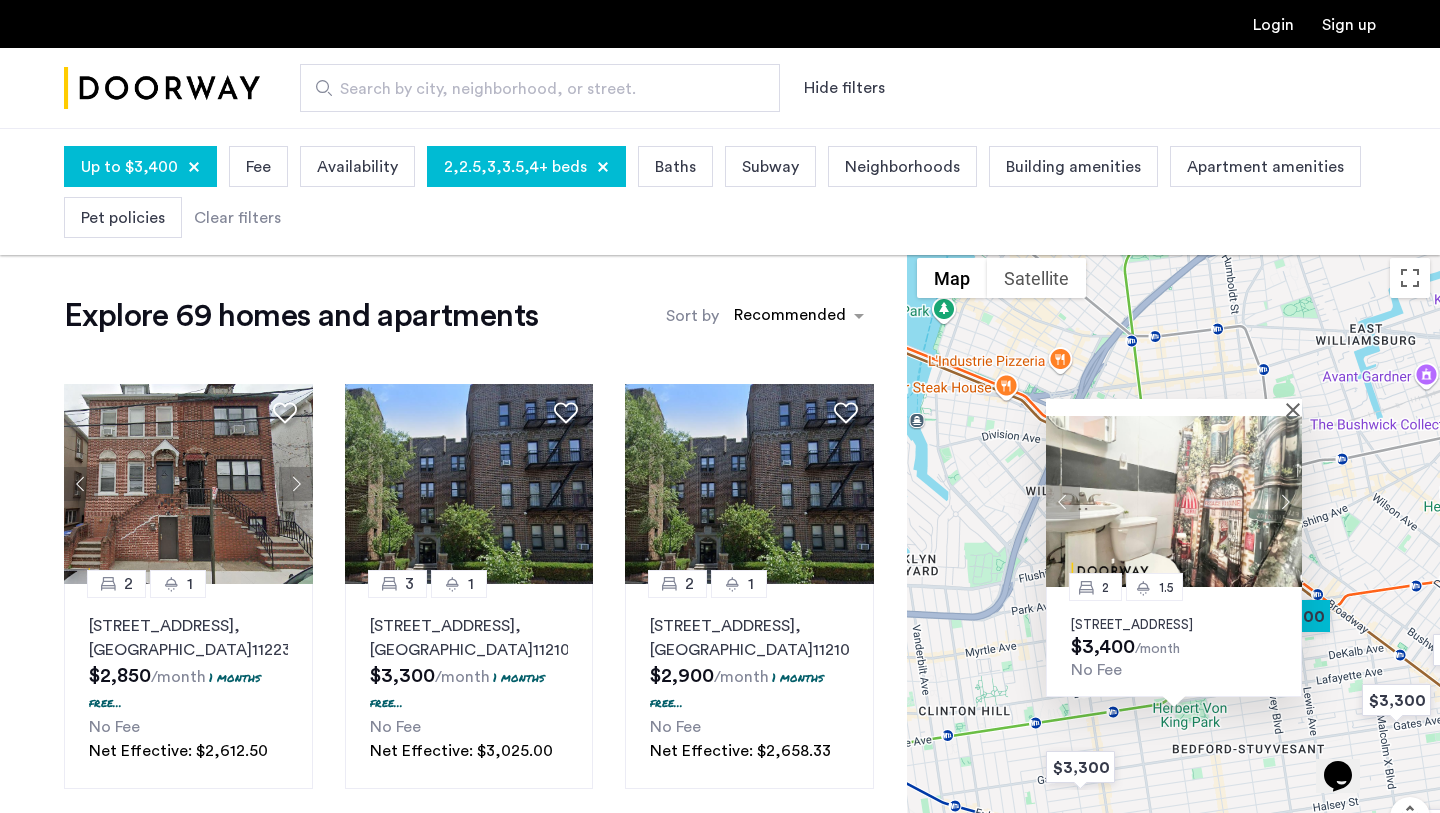 click at bounding box center (1285, 501) 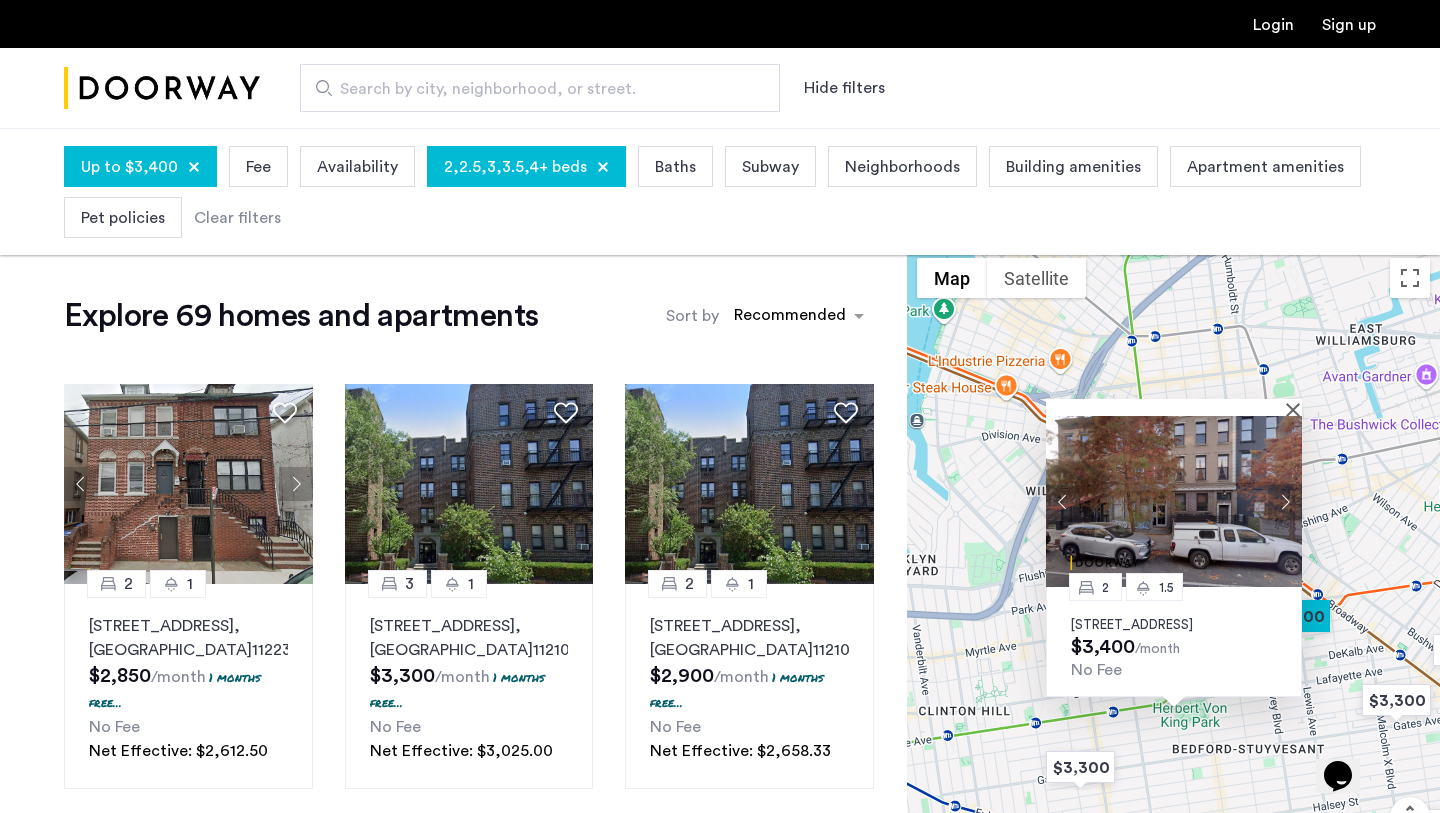 click at bounding box center (1285, 501) 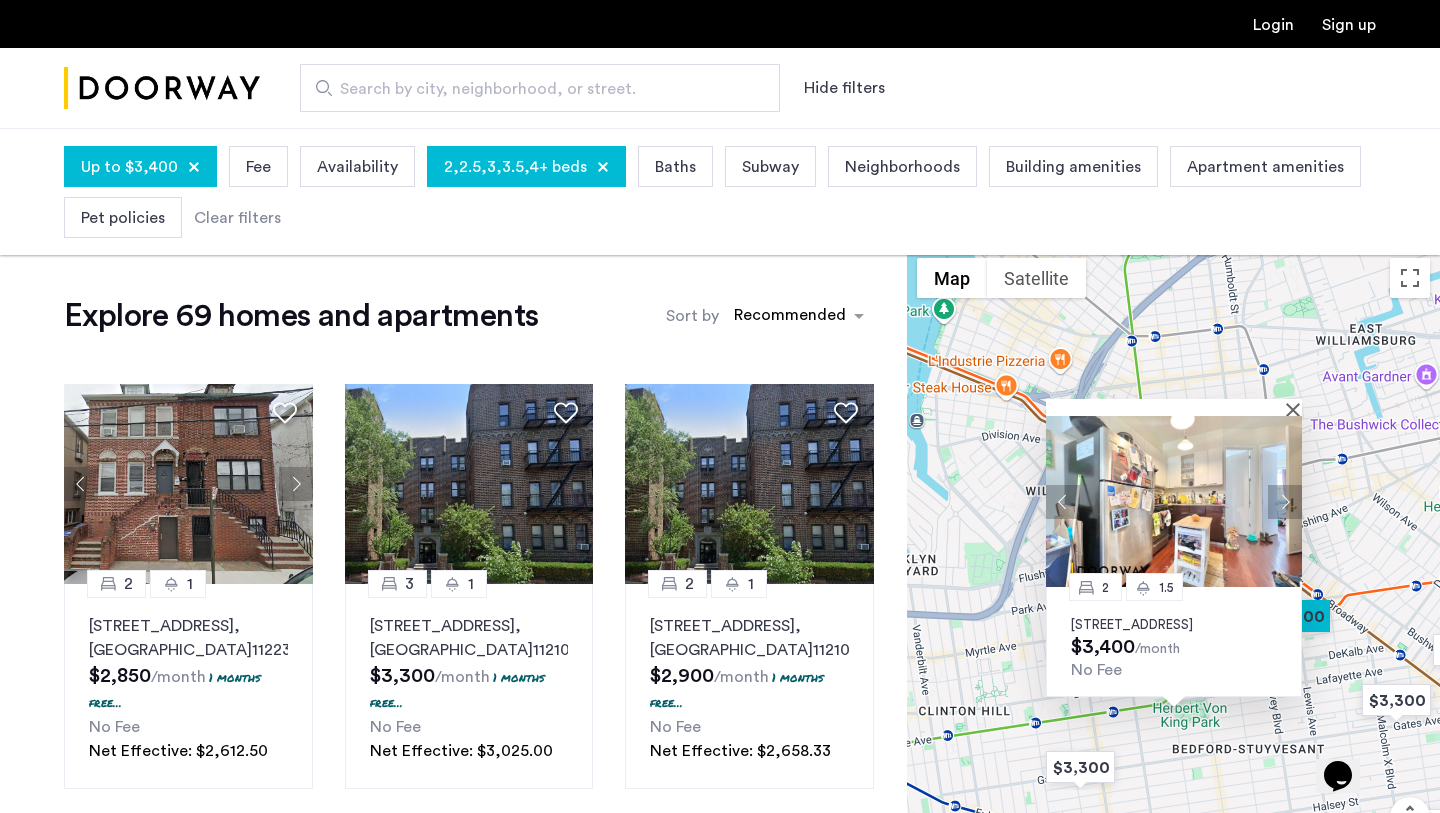 click at bounding box center [1285, 501] 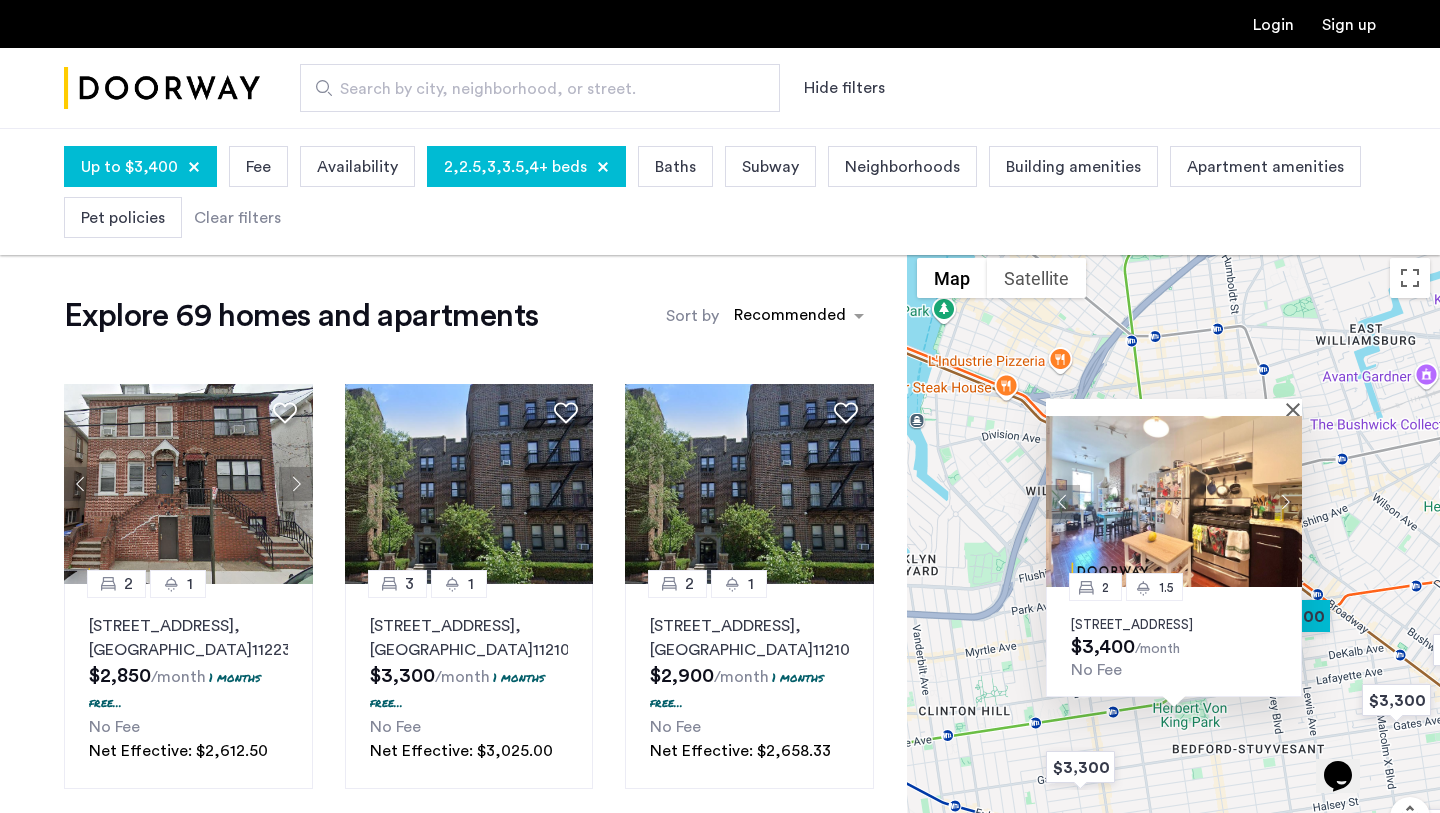 click at bounding box center (1285, 501) 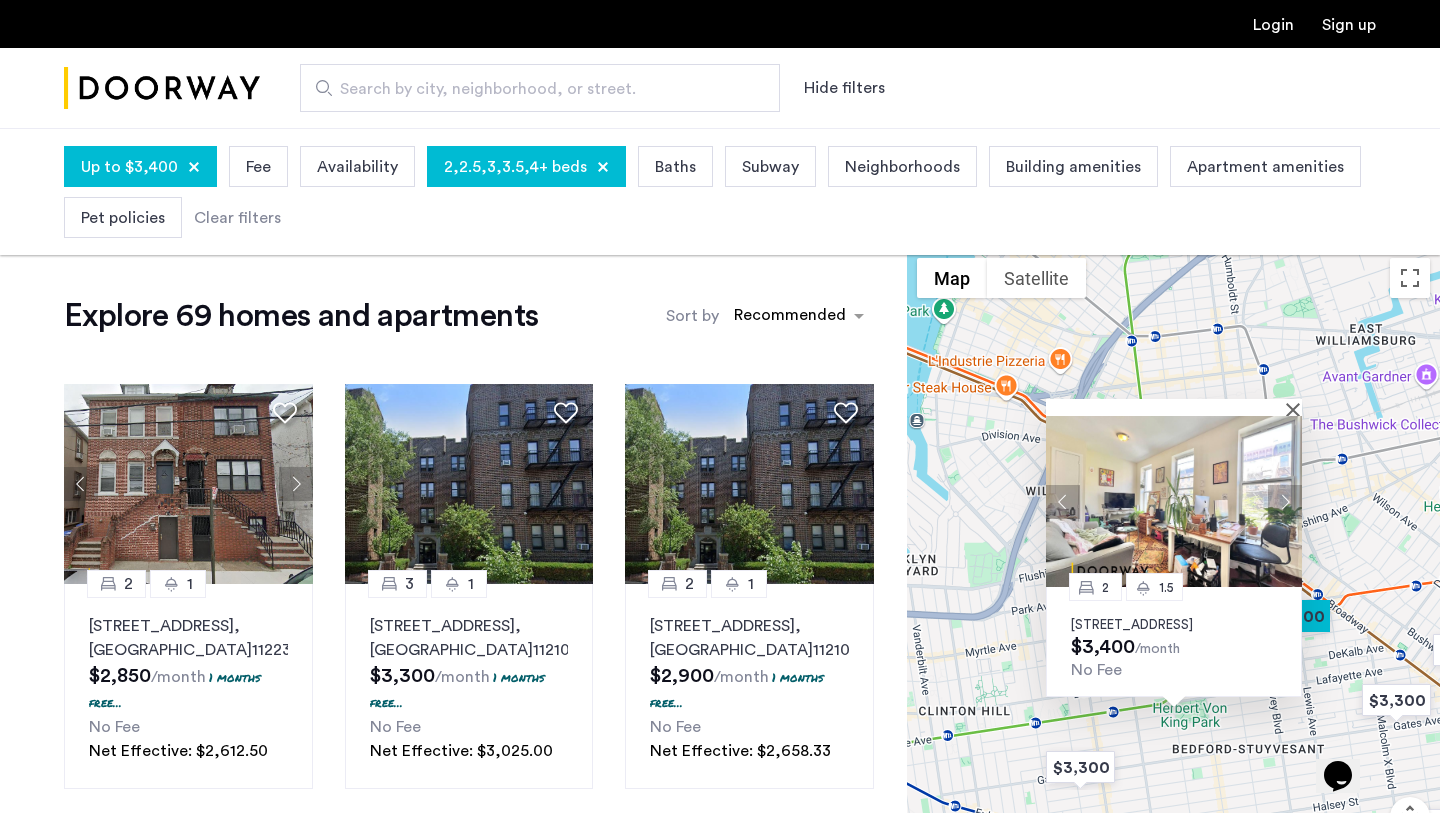 click at bounding box center [1285, 501] 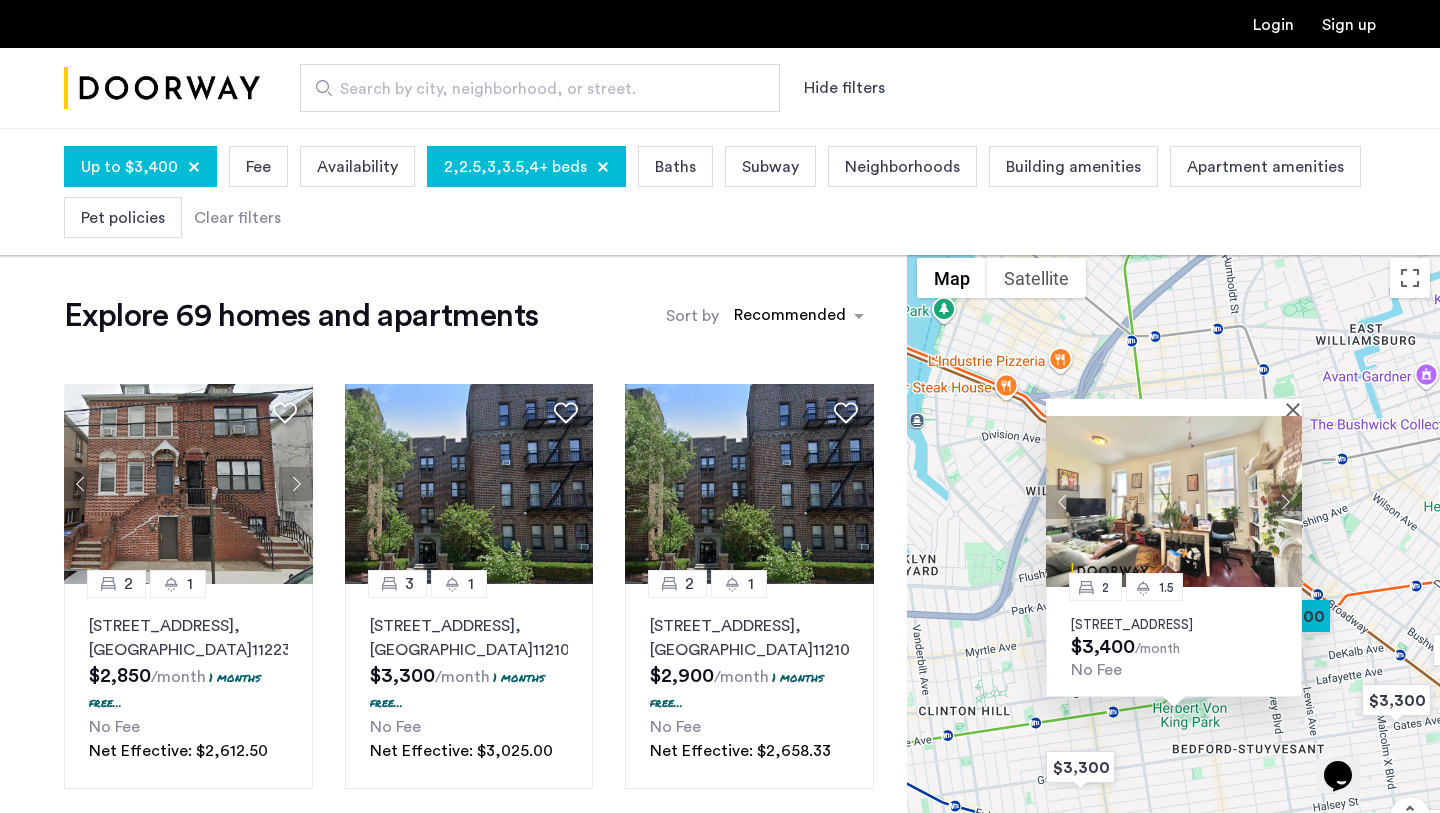 click at bounding box center (1285, 501) 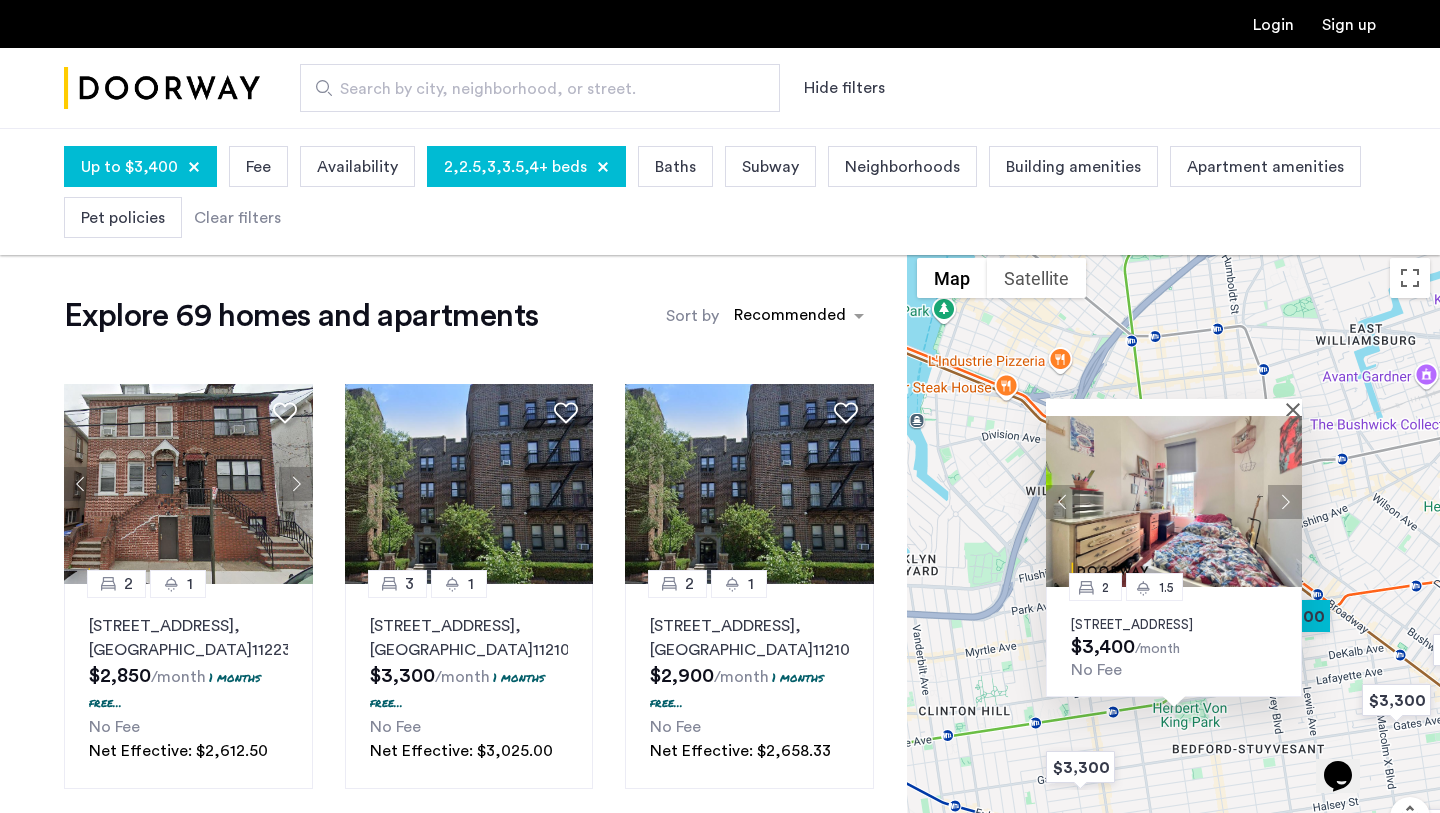 click at bounding box center (1285, 501) 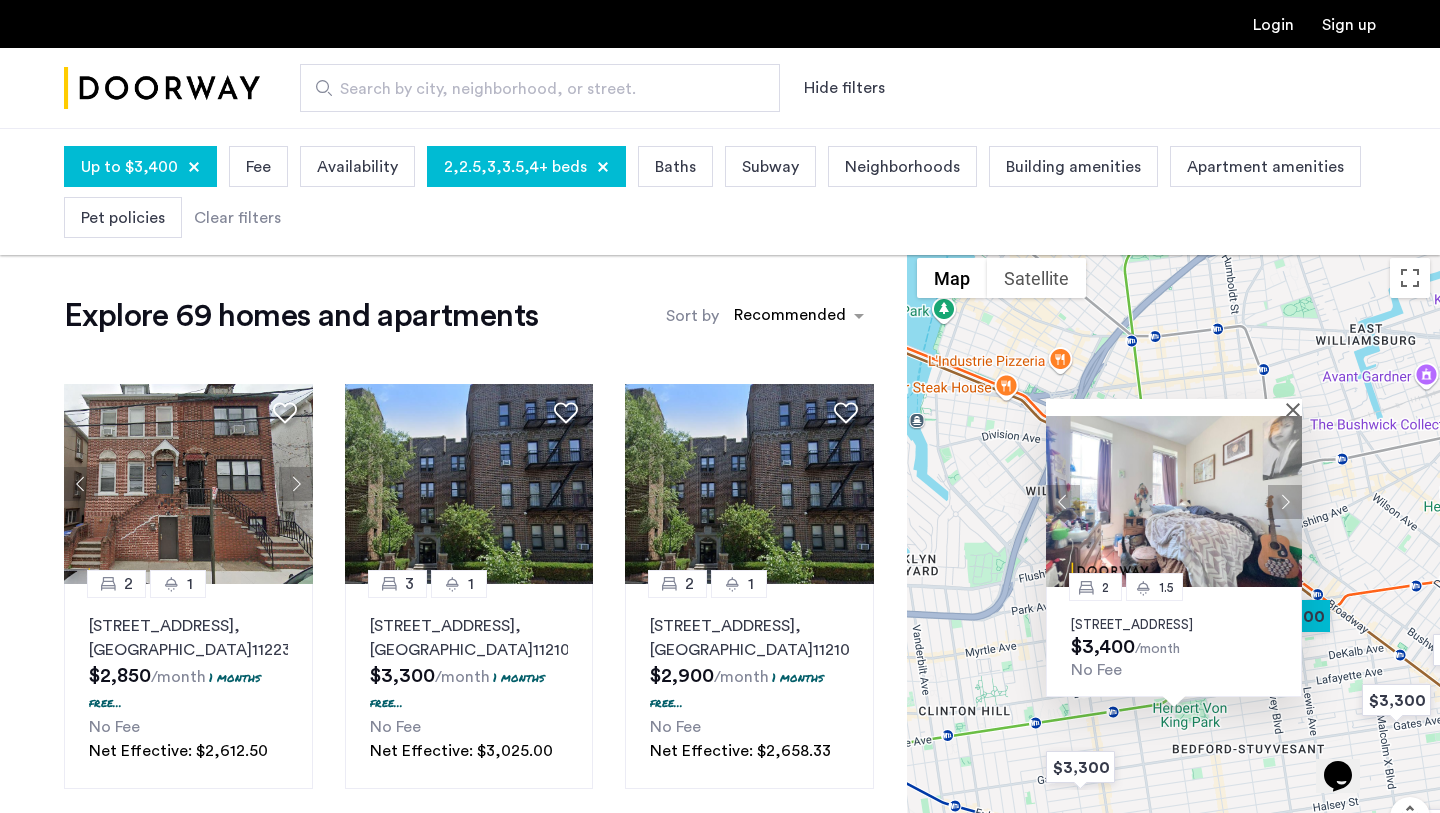 click at bounding box center [1285, 501] 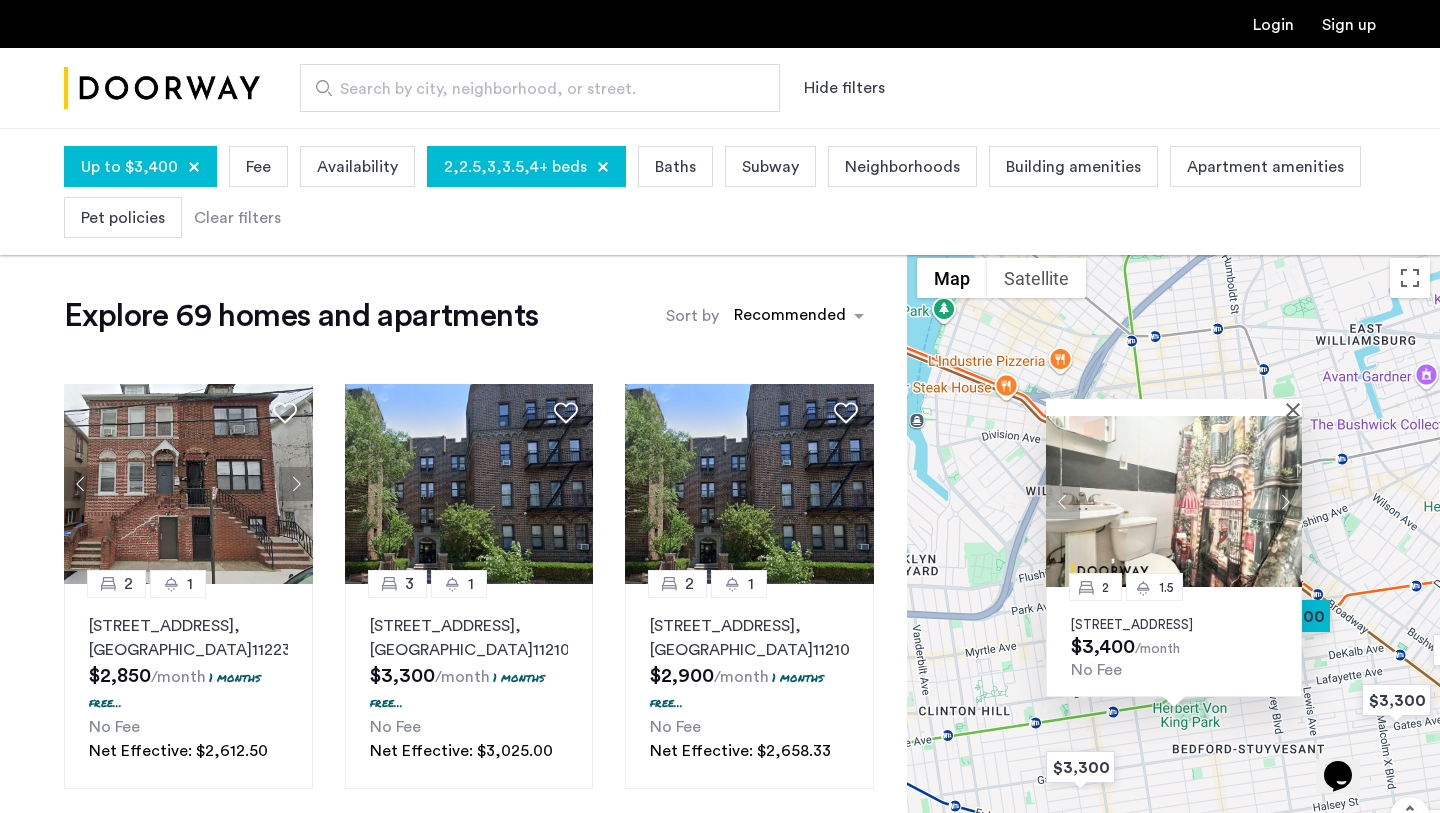 click at bounding box center [1285, 501] 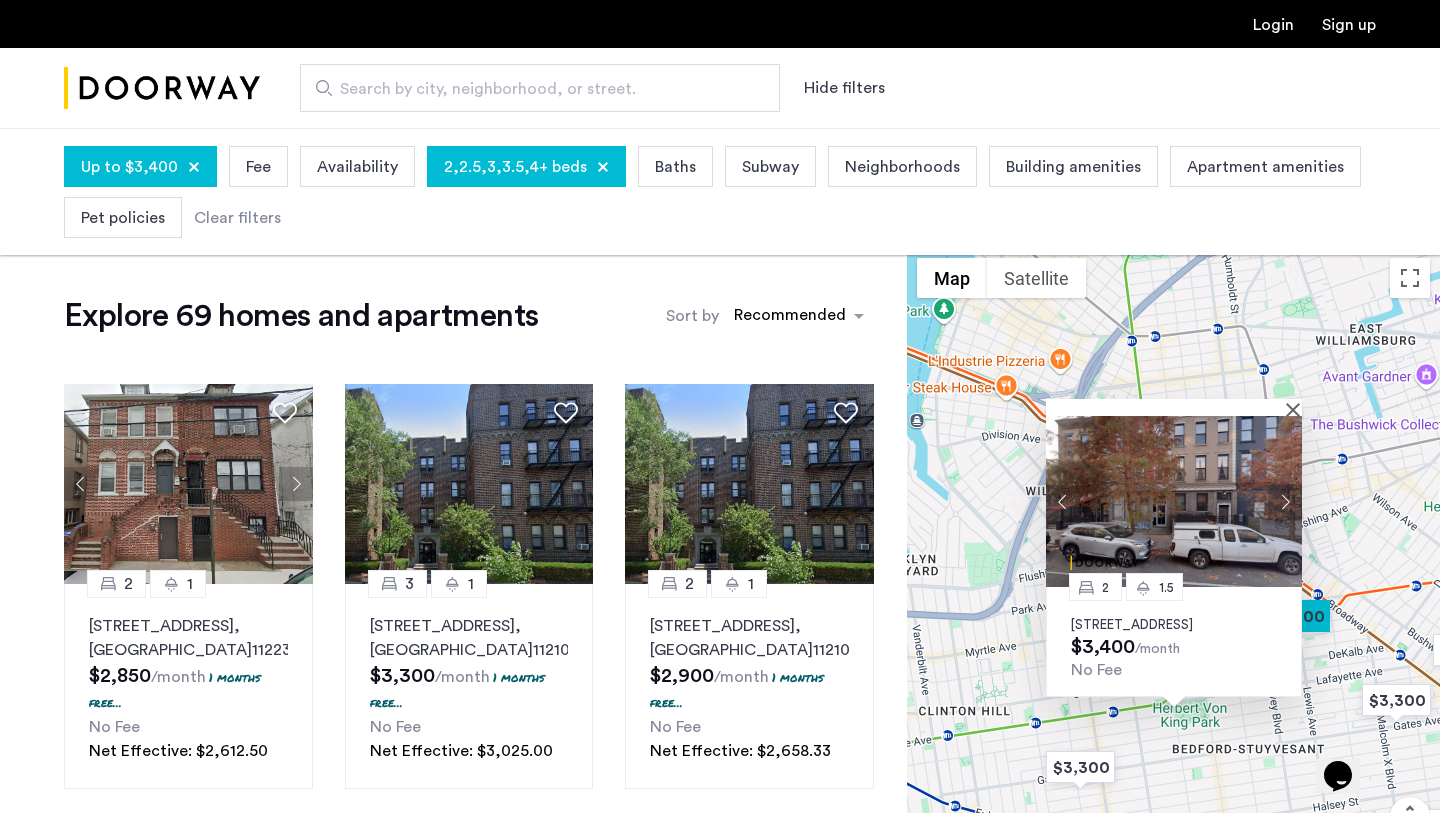 click at bounding box center (1285, 501) 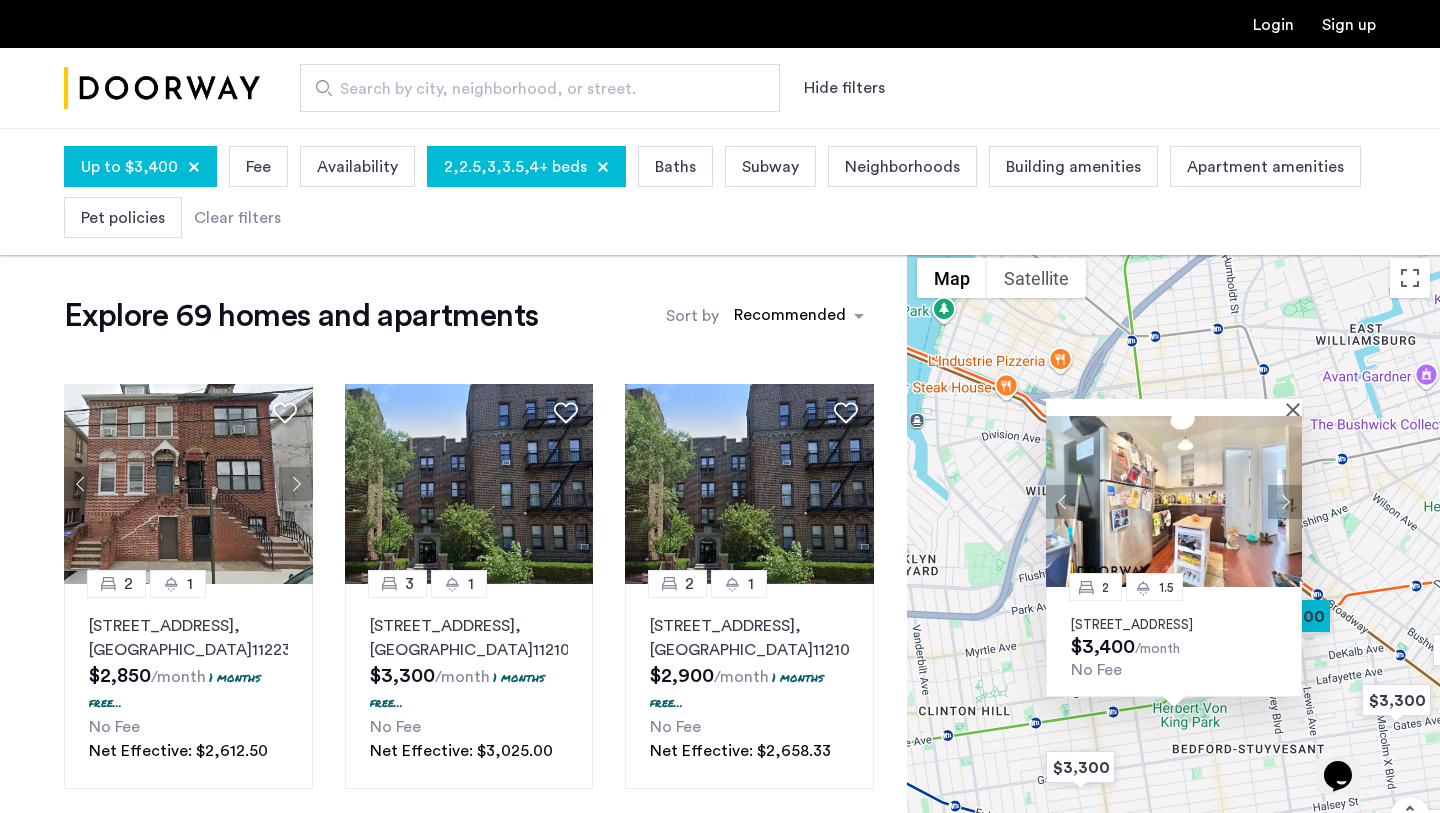 click at bounding box center (1285, 501) 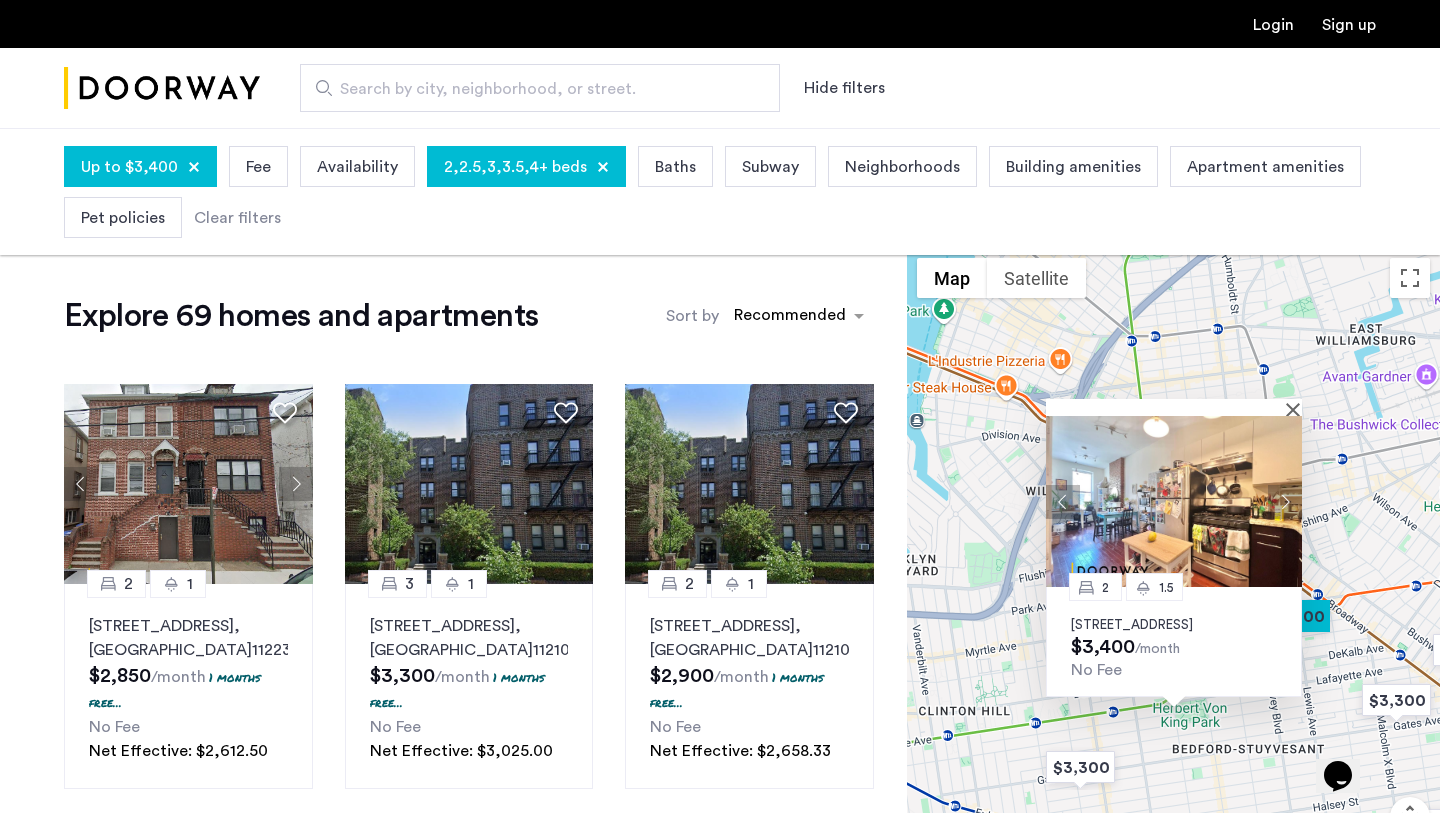click at bounding box center (1285, 501) 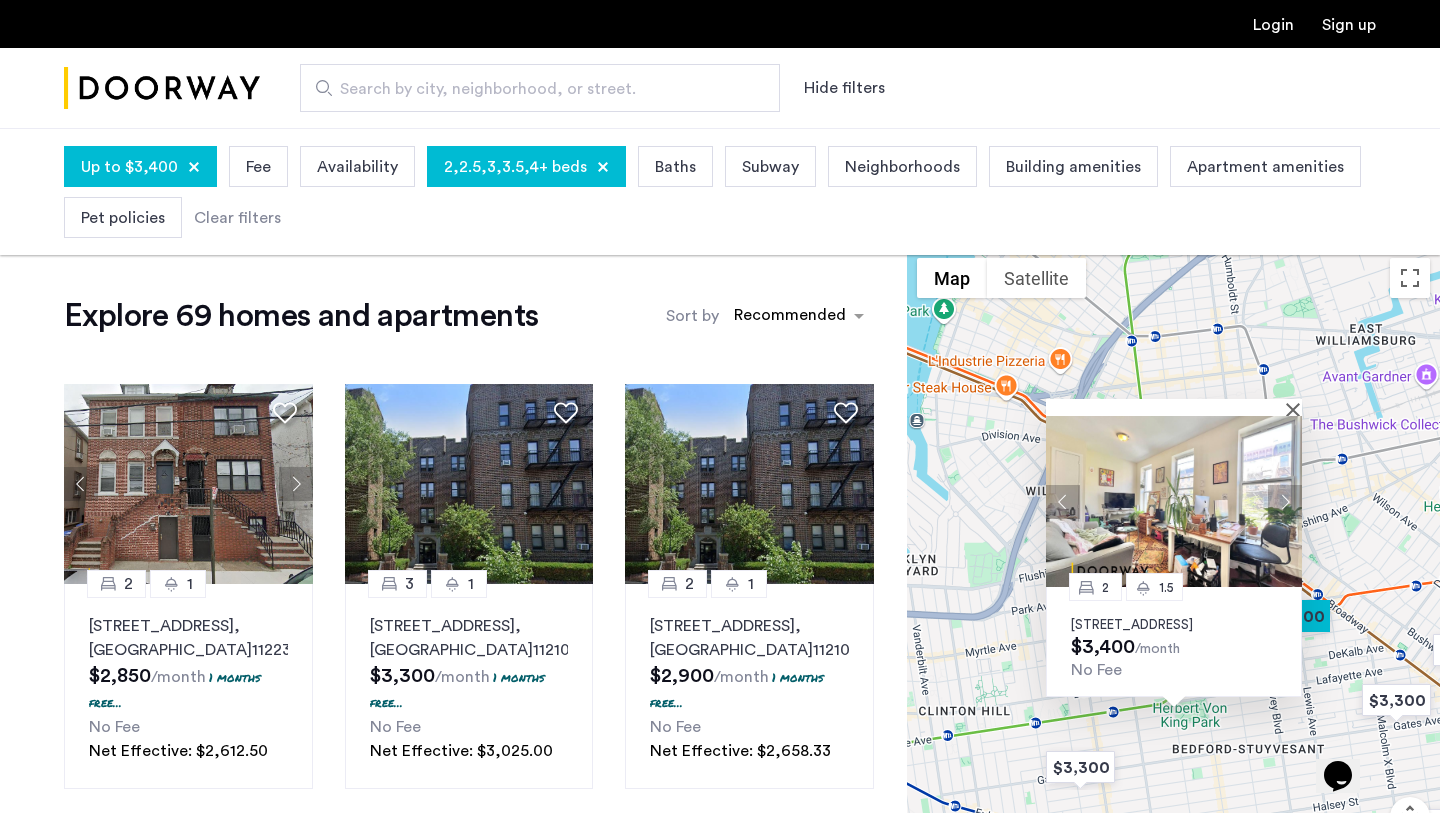 type 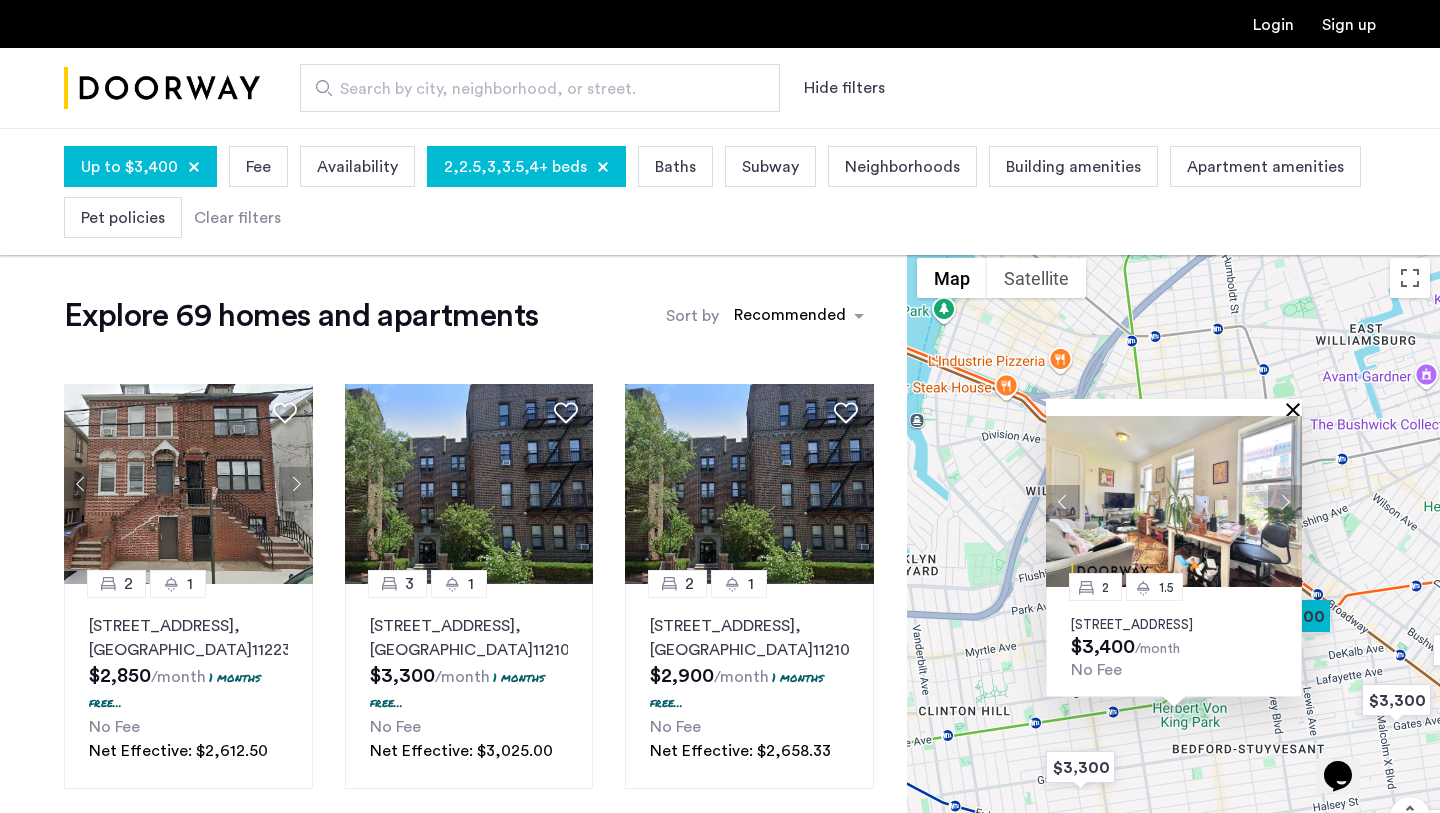 click at bounding box center (1297, 409) 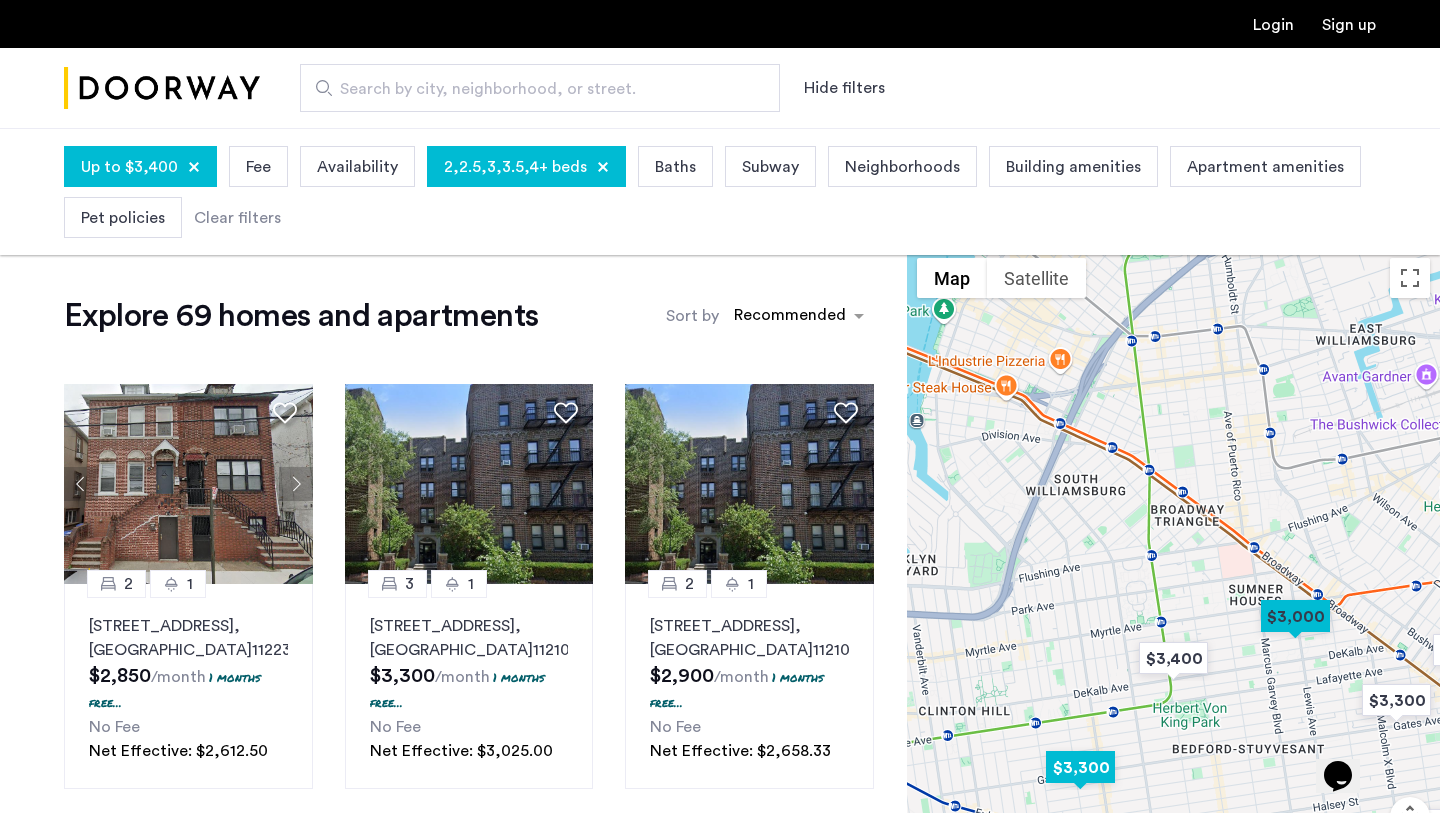 click at bounding box center (1080, 767) 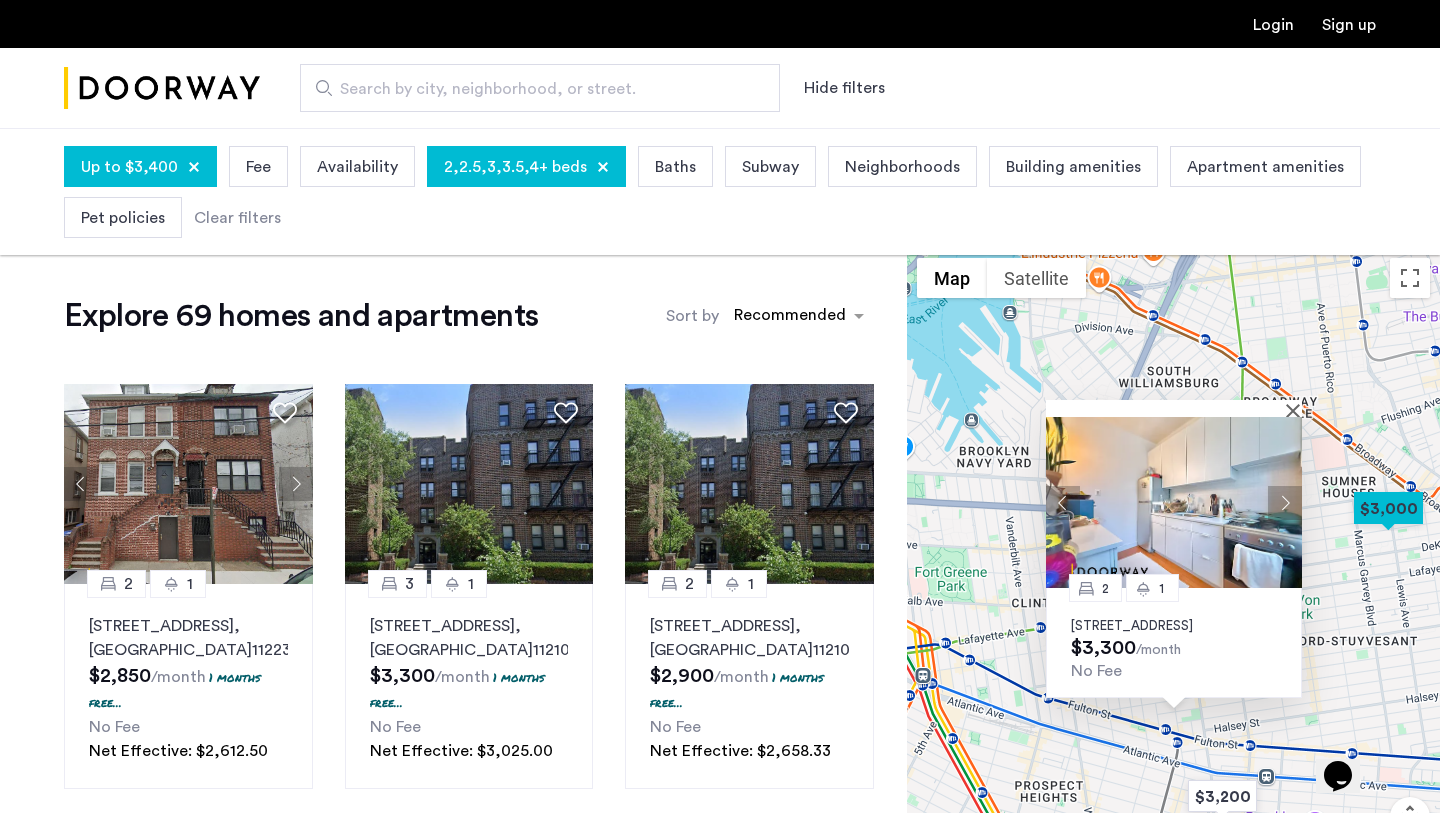 click at bounding box center (1174, 502) 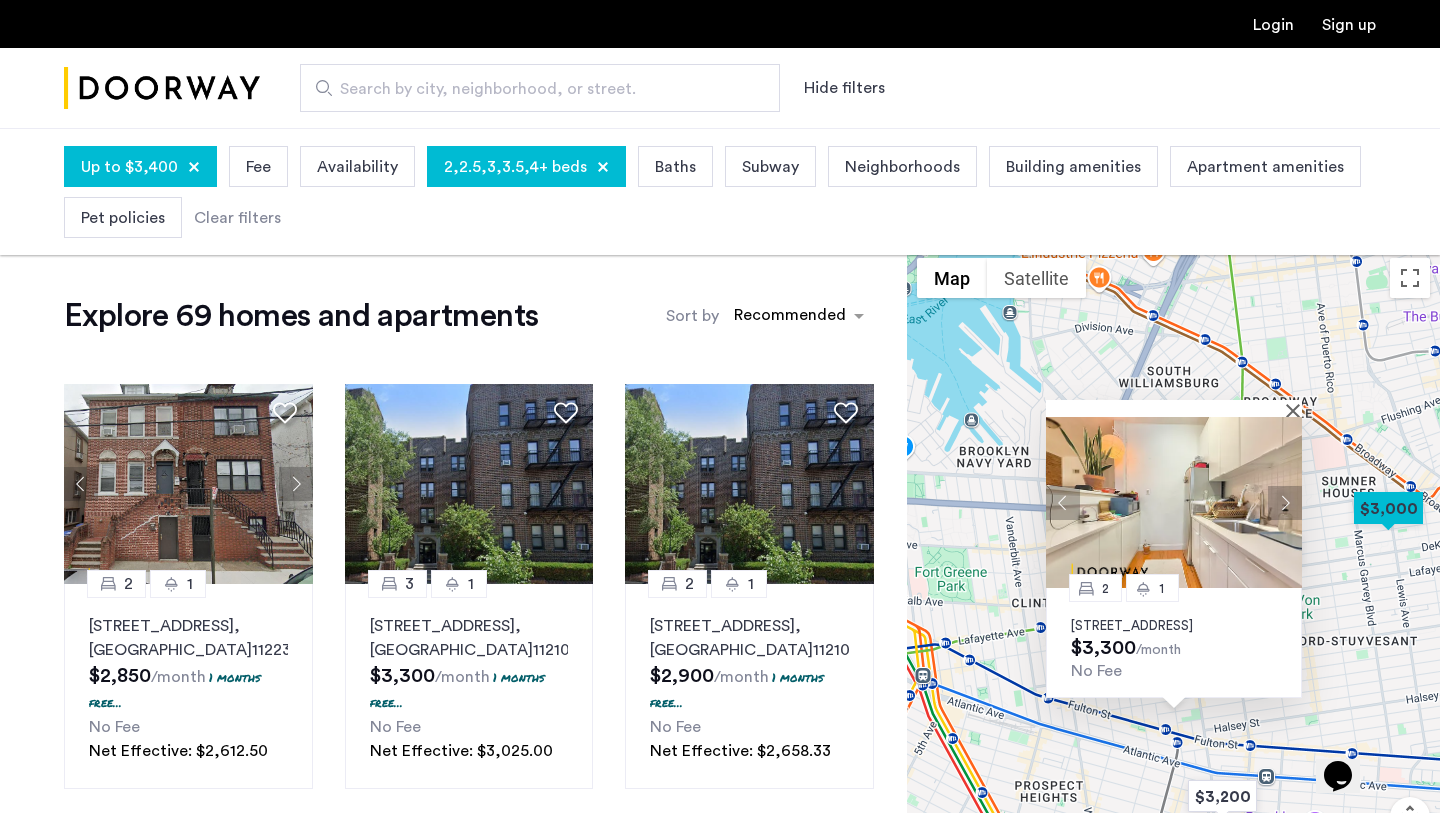 click at bounding box center (1285, 502) 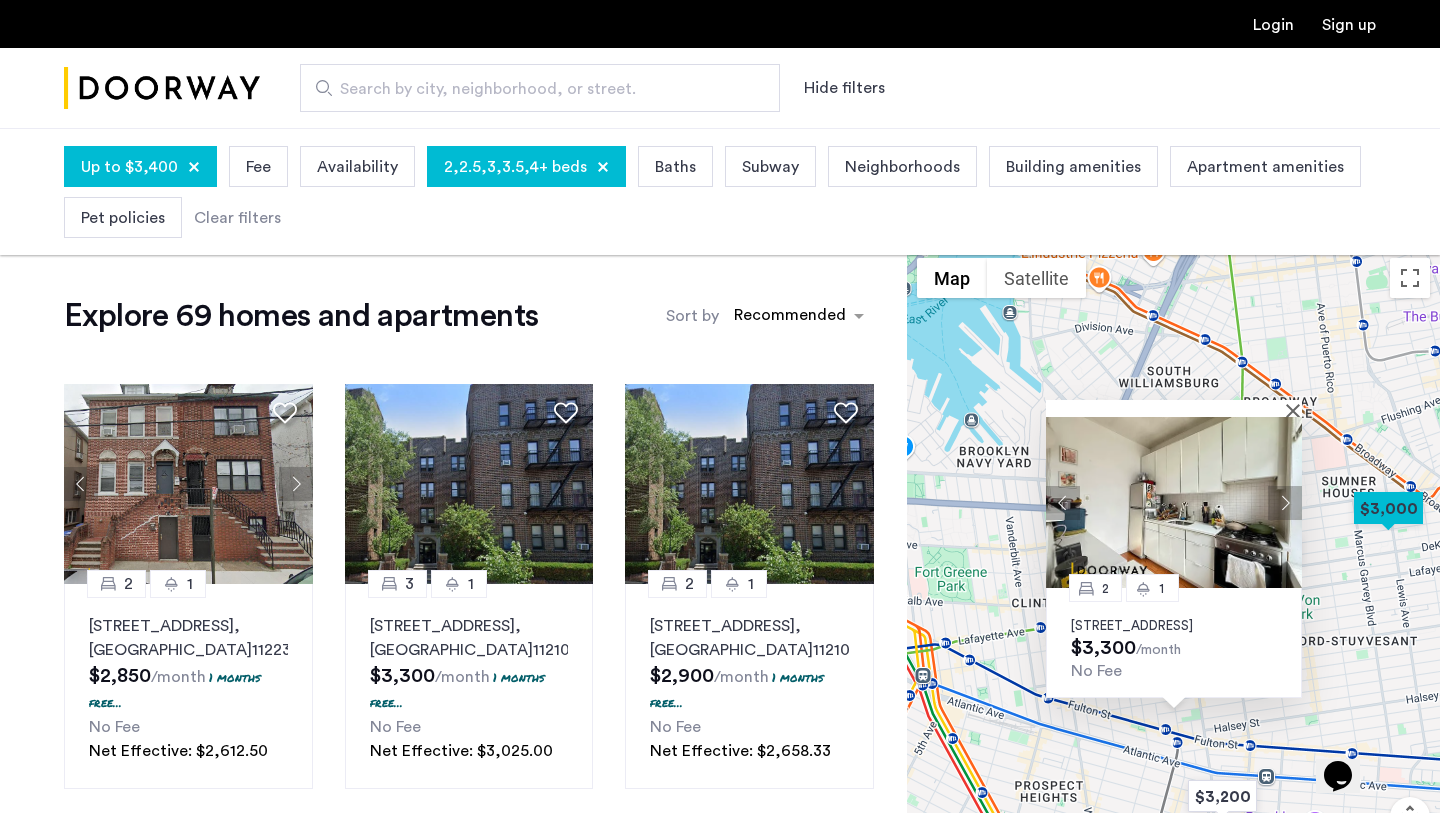 click at bounding box center [1285, 502] 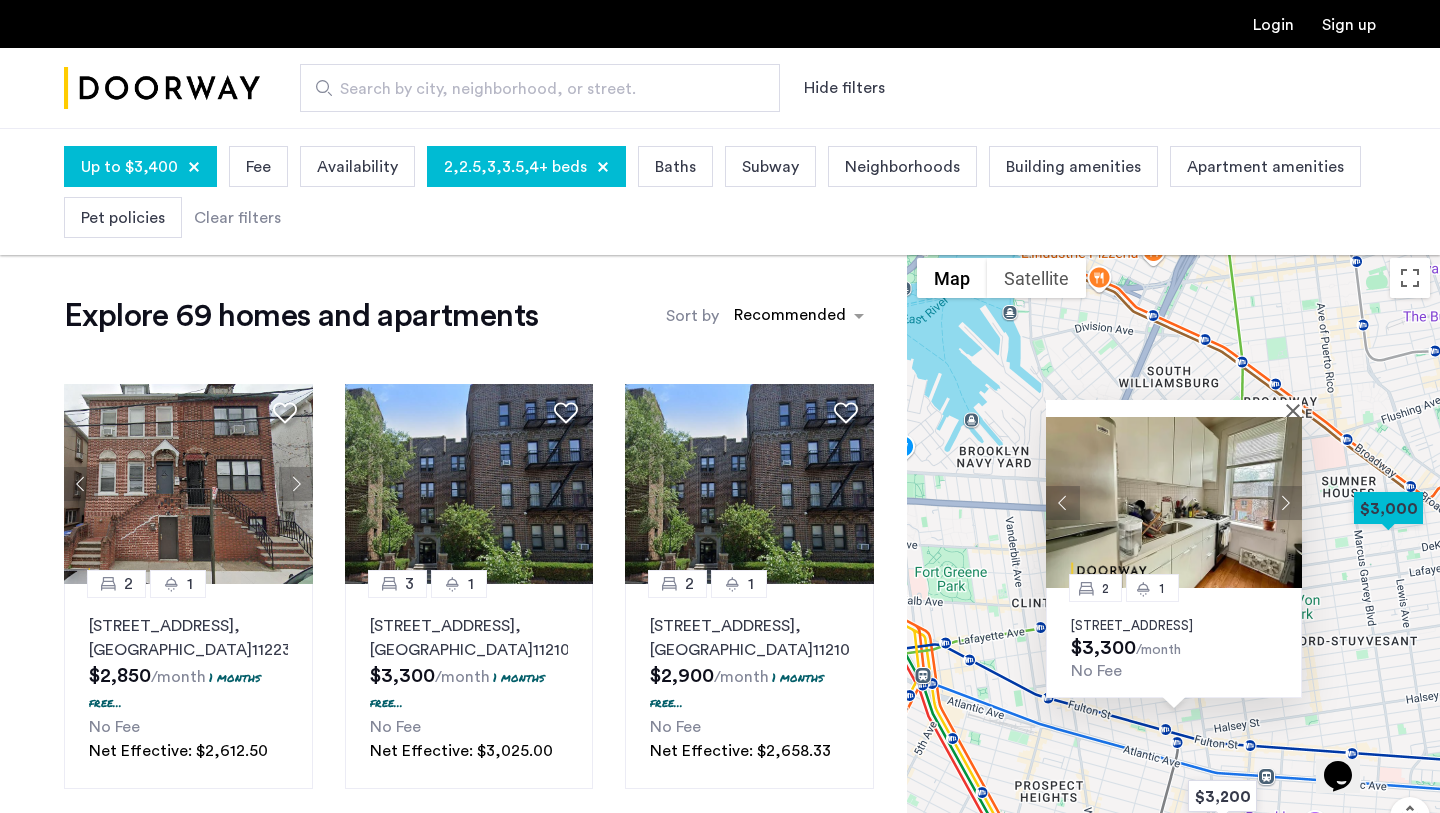 click at bounding box center [1285, 502] 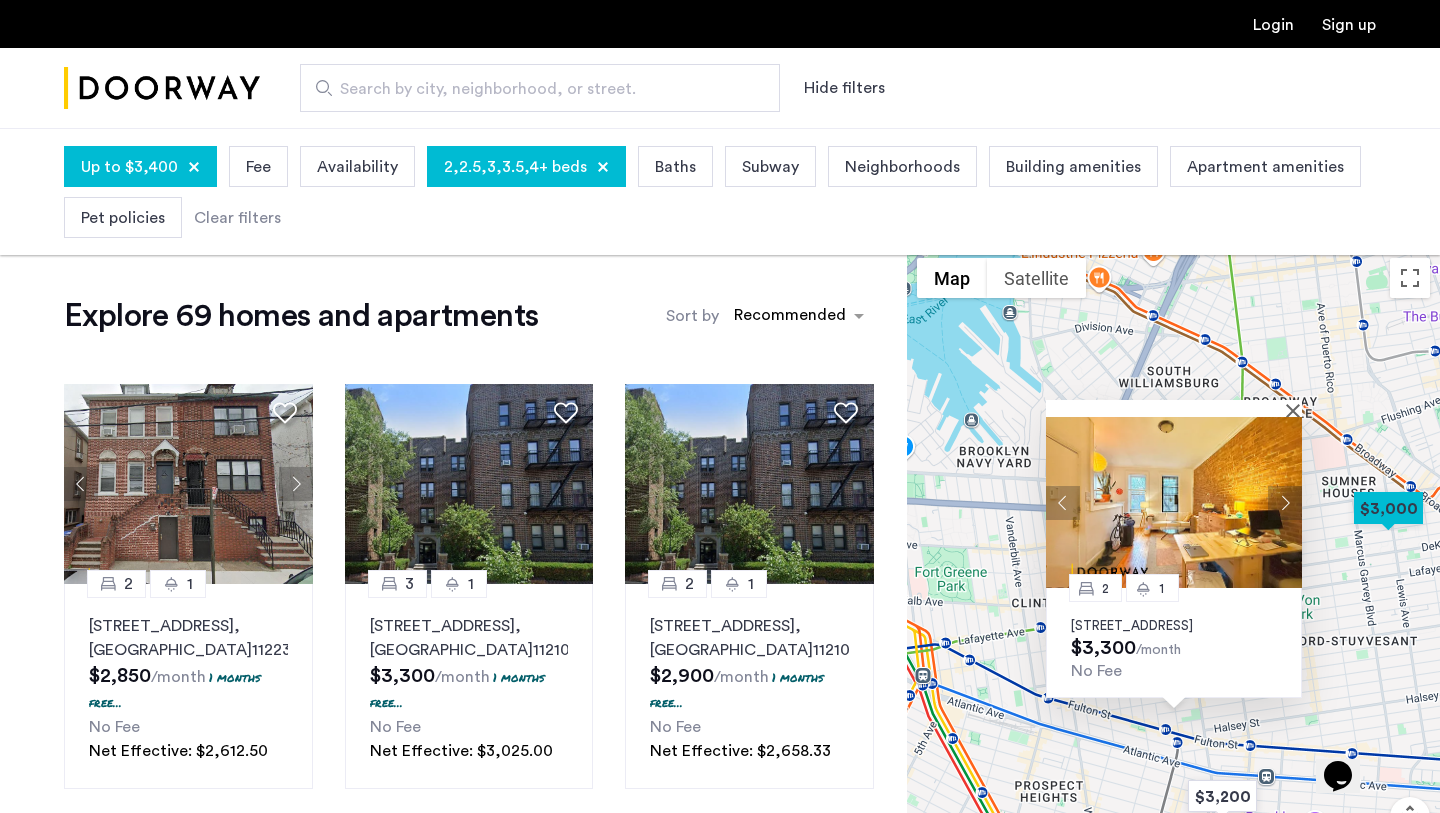 click at bounding box center (1285, 502) 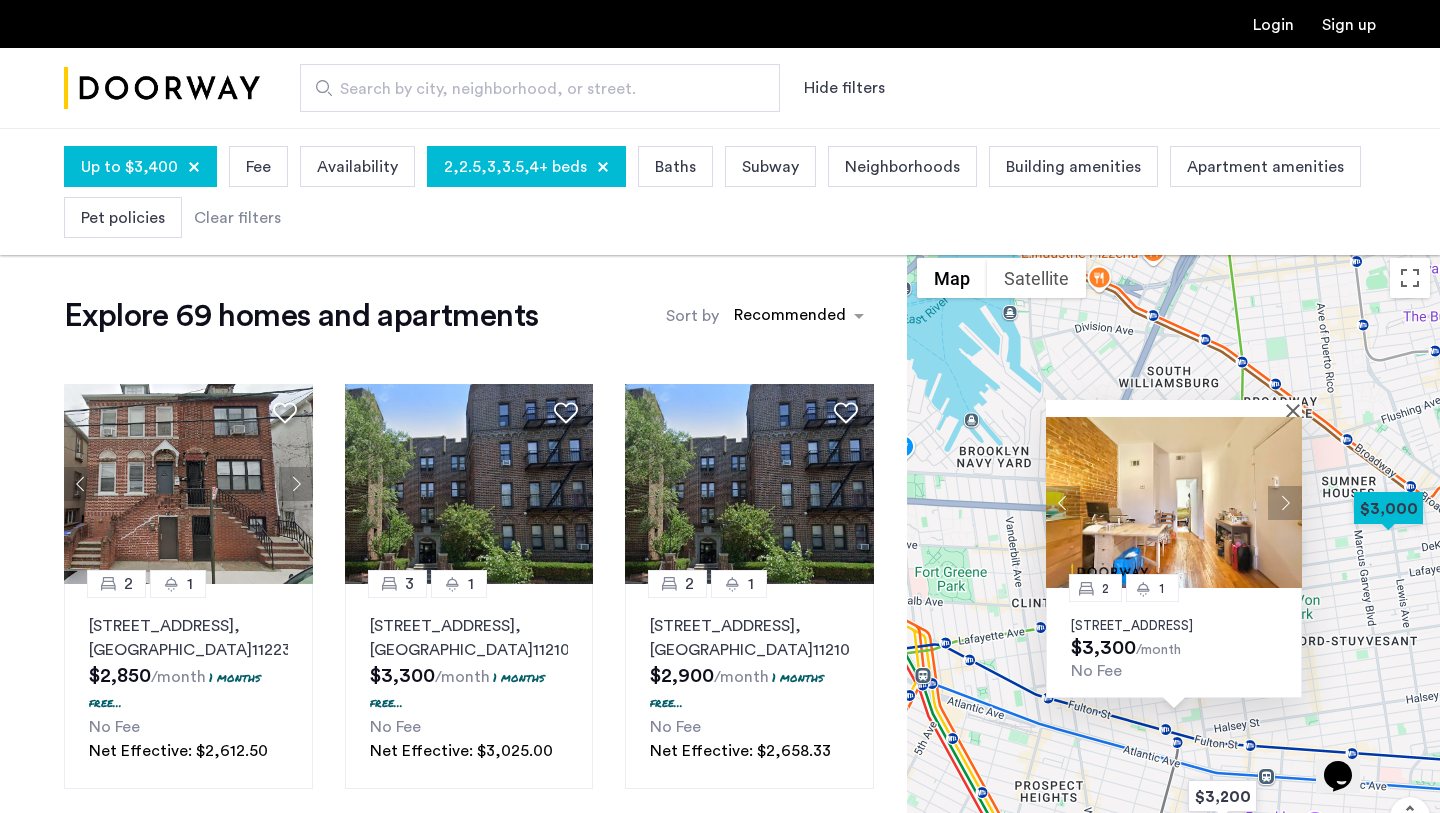 click at bounding box center [1285, 502] 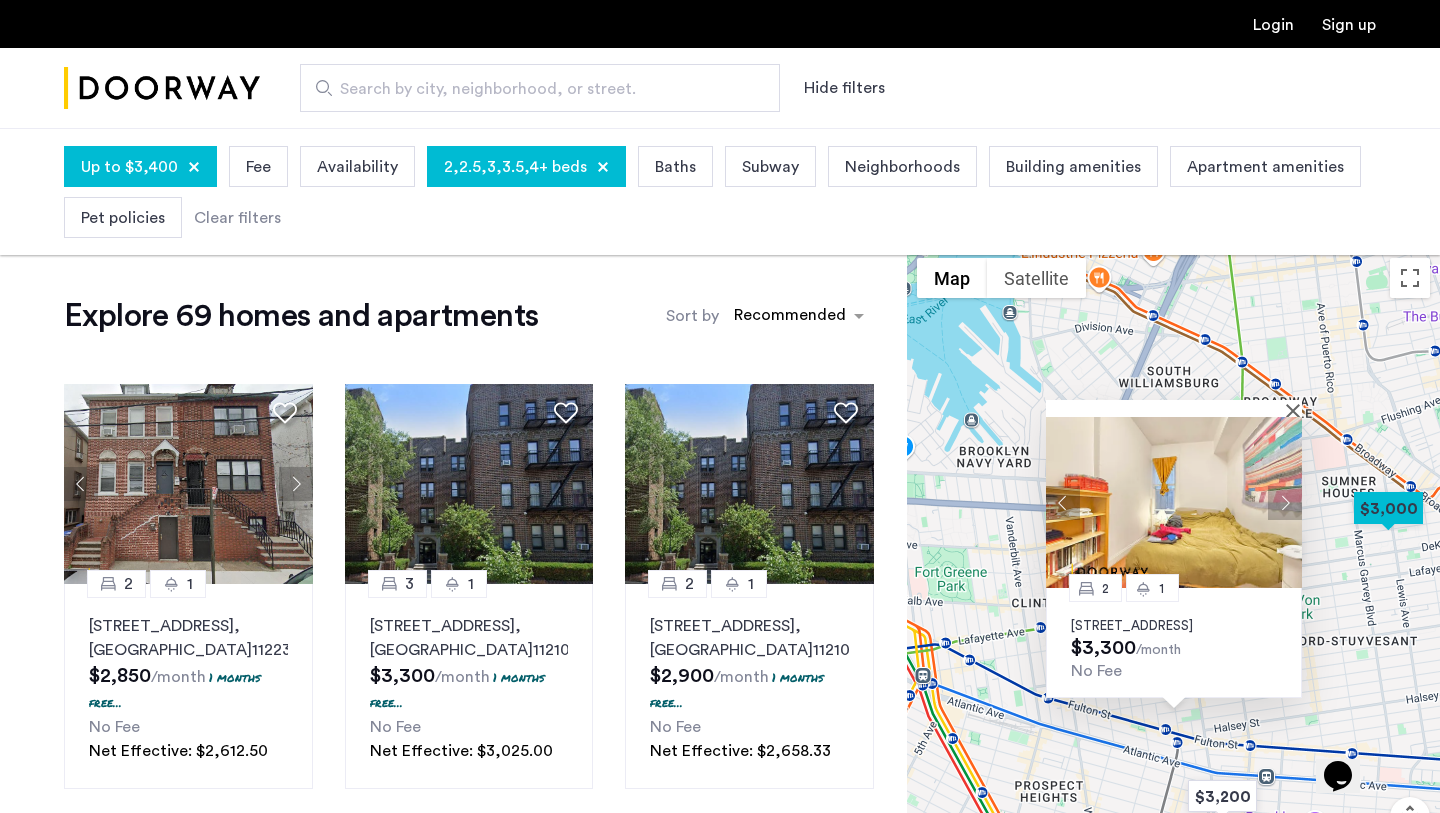 click at bounding box center [1285, 502] 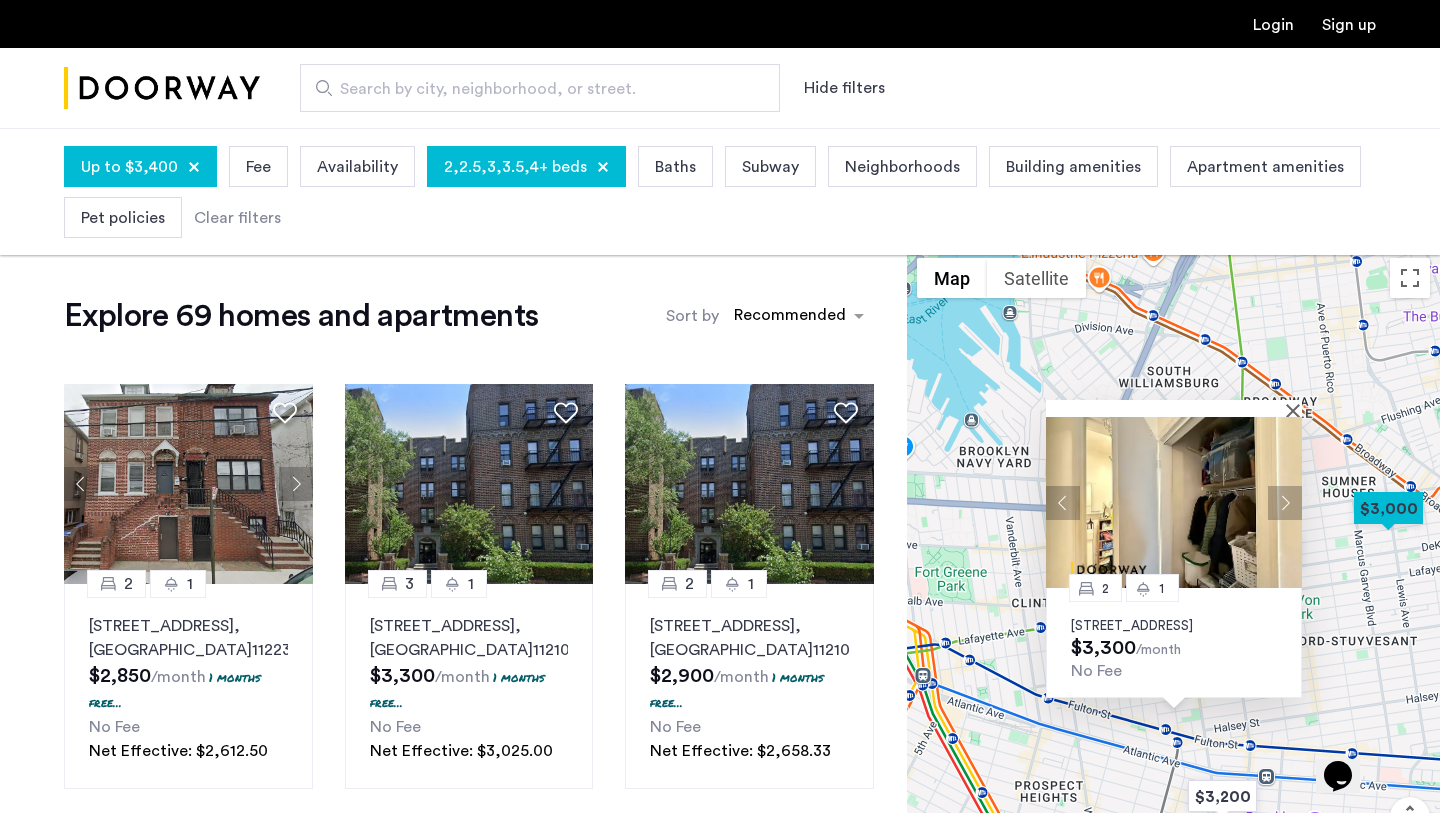 click at bounding box center (1285, 502) 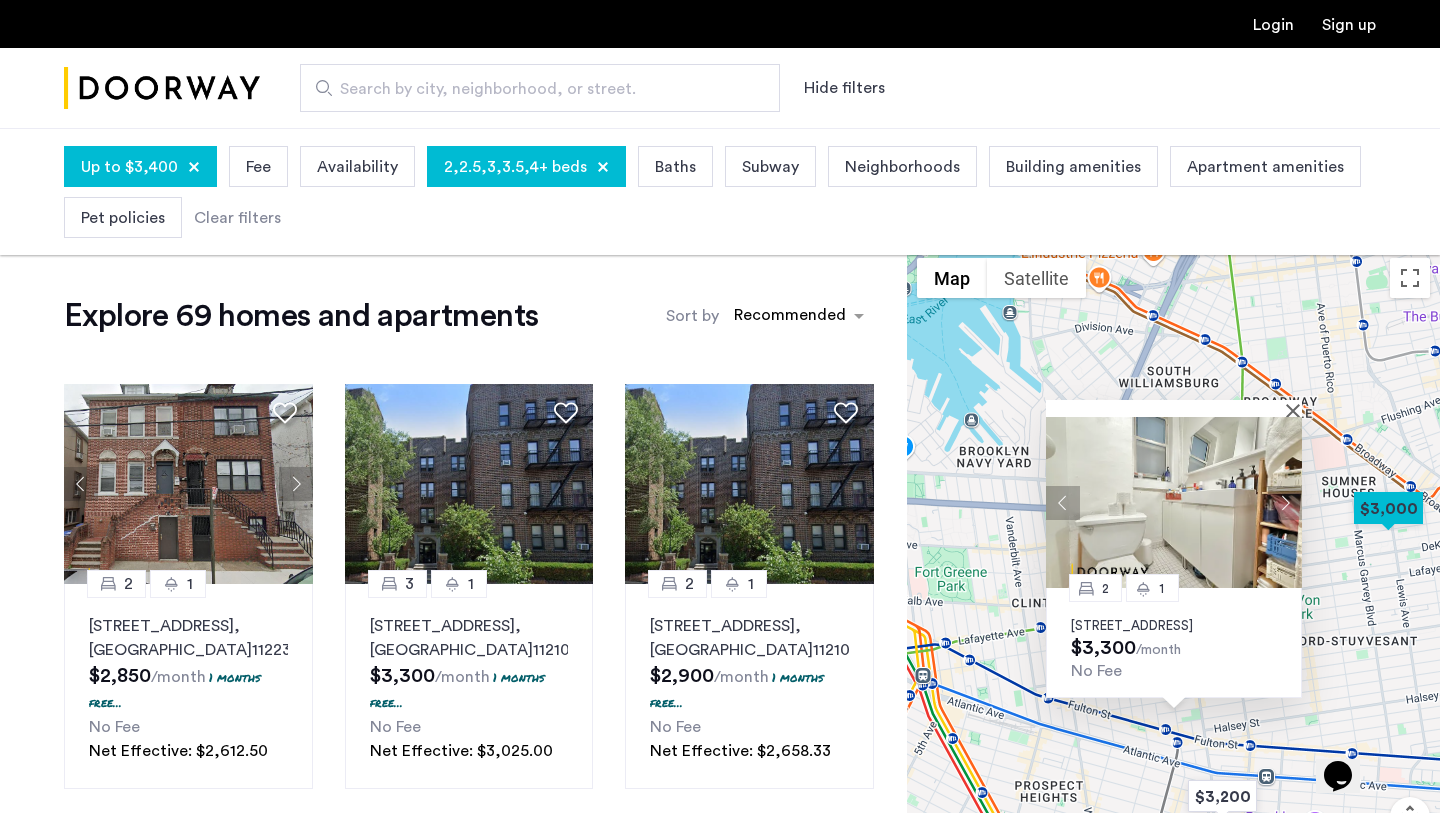 click at bounding box center (1285, 502) 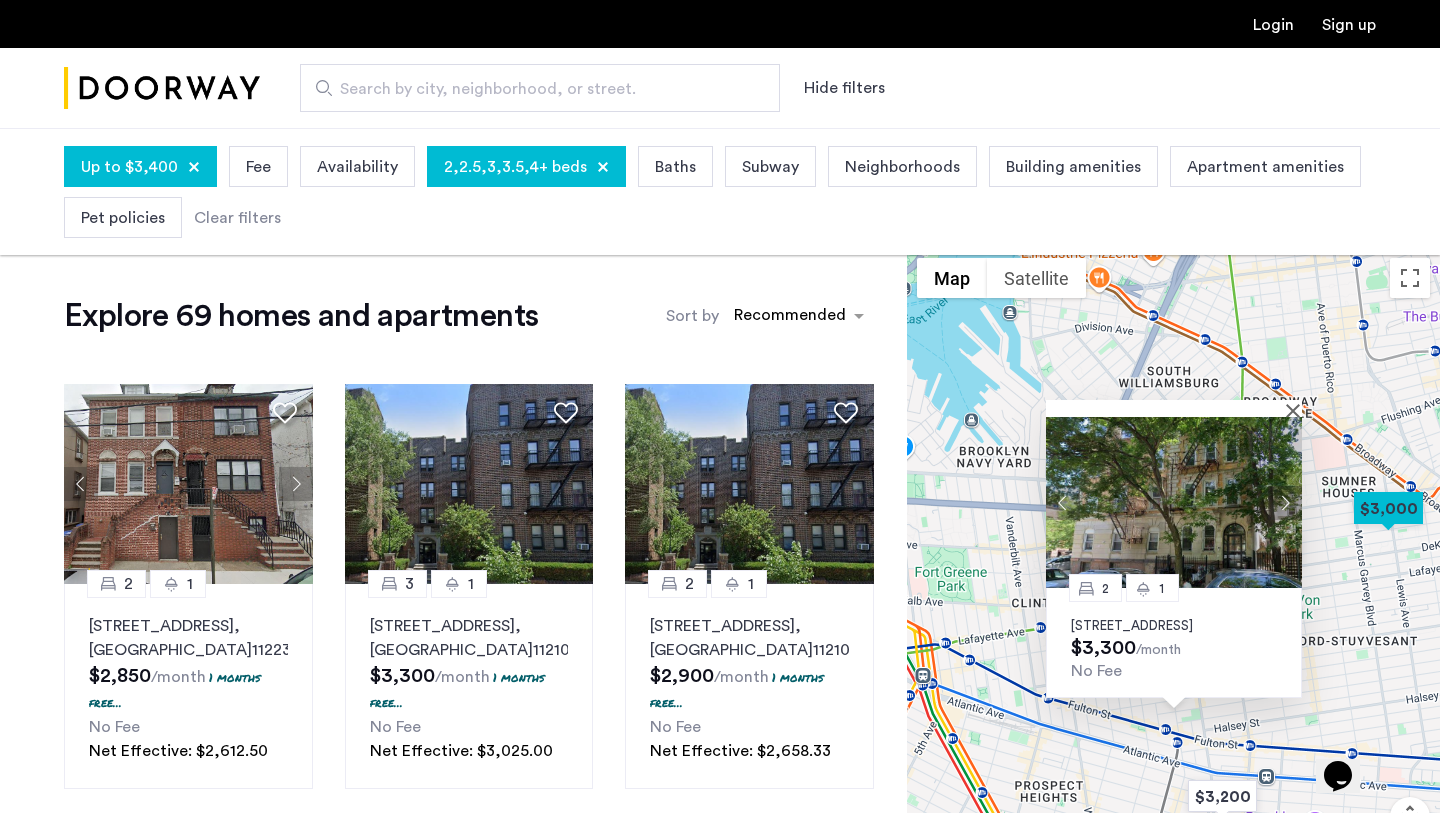 click at bounding box center [1285, 502] 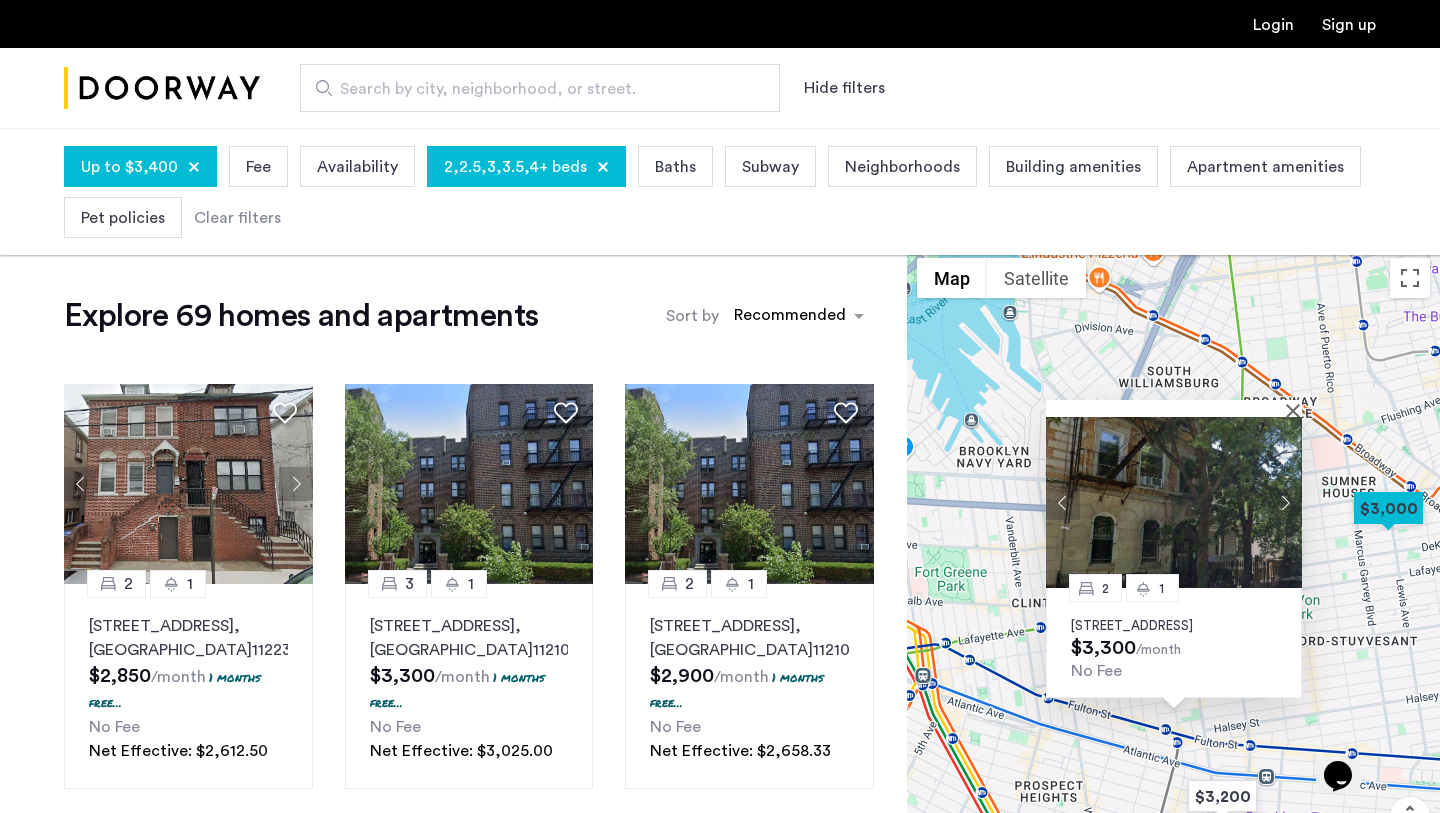 click at bounding box center [1285, 502] 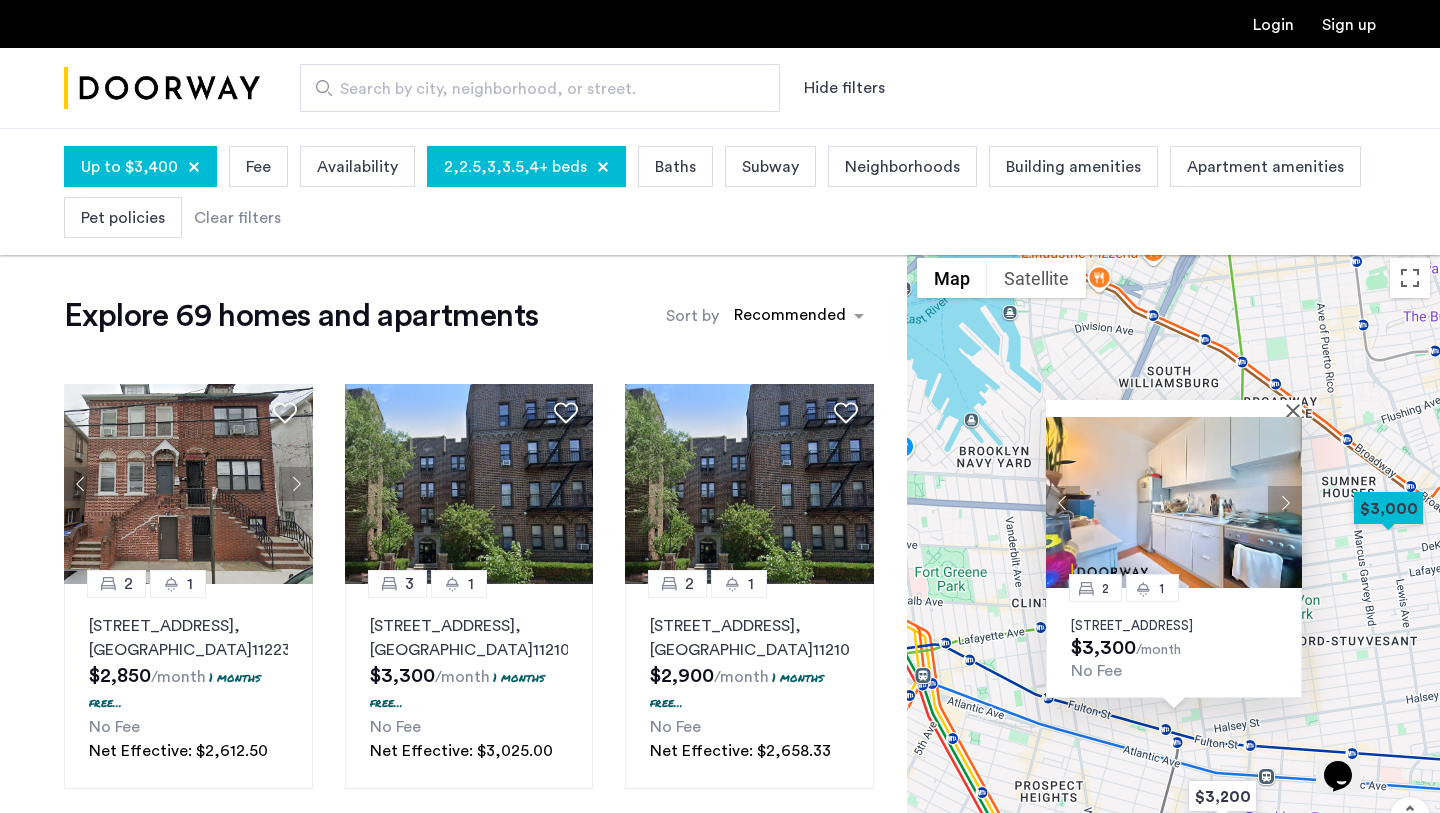 click at bounding box center [1285, 502] 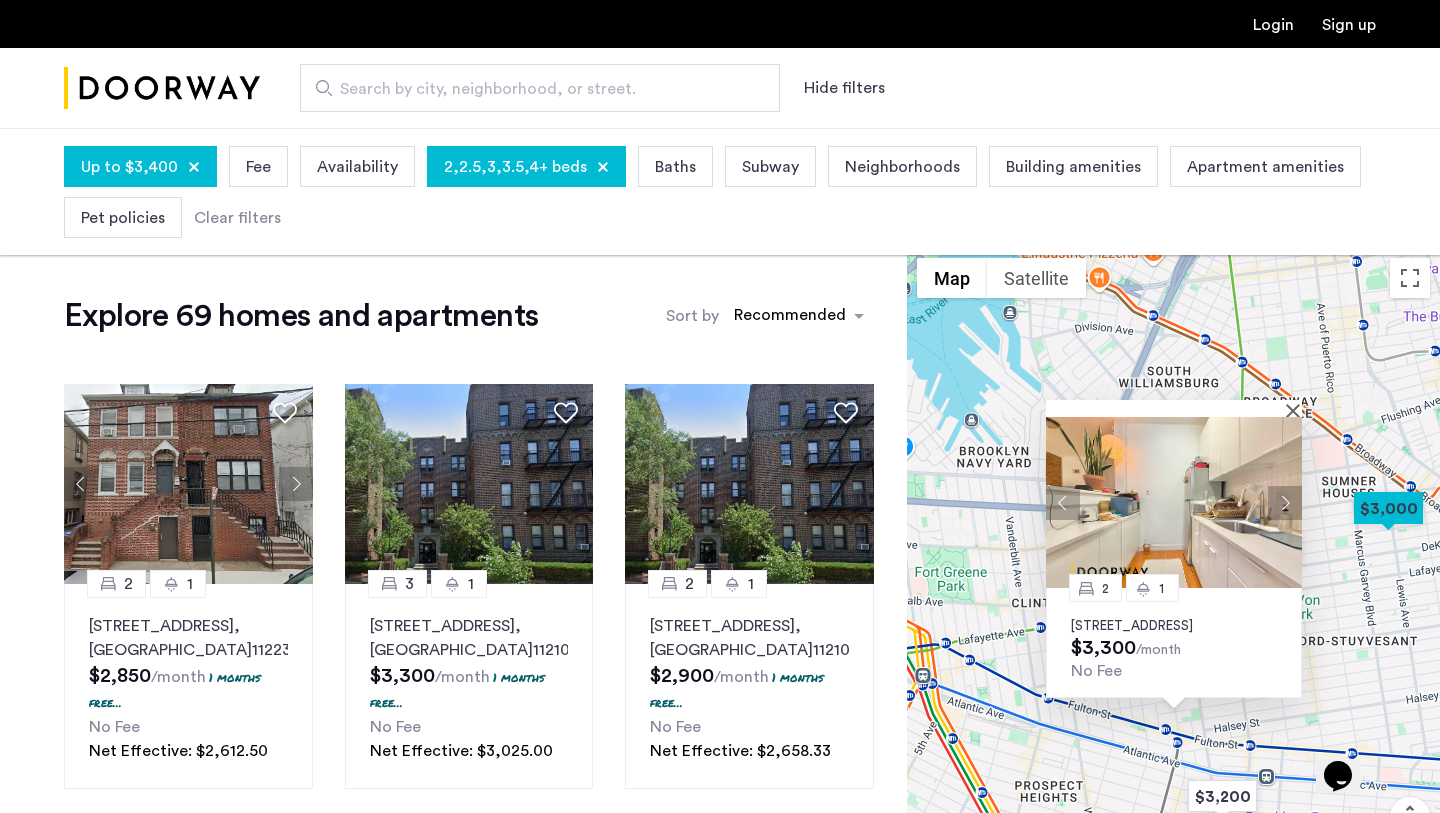 click at bounding box center [1285, 502] 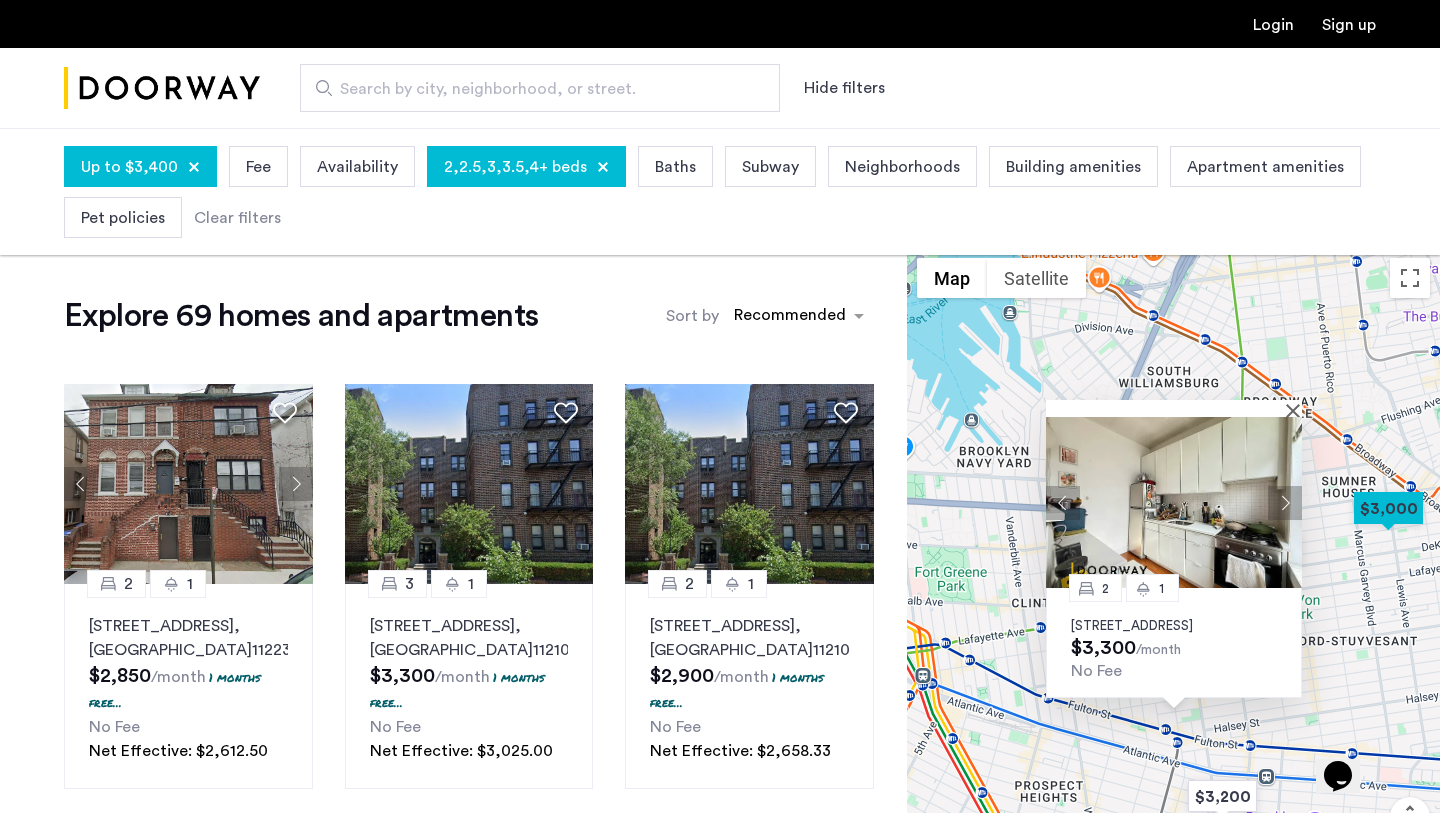 click at bounding box center [1285, 502] 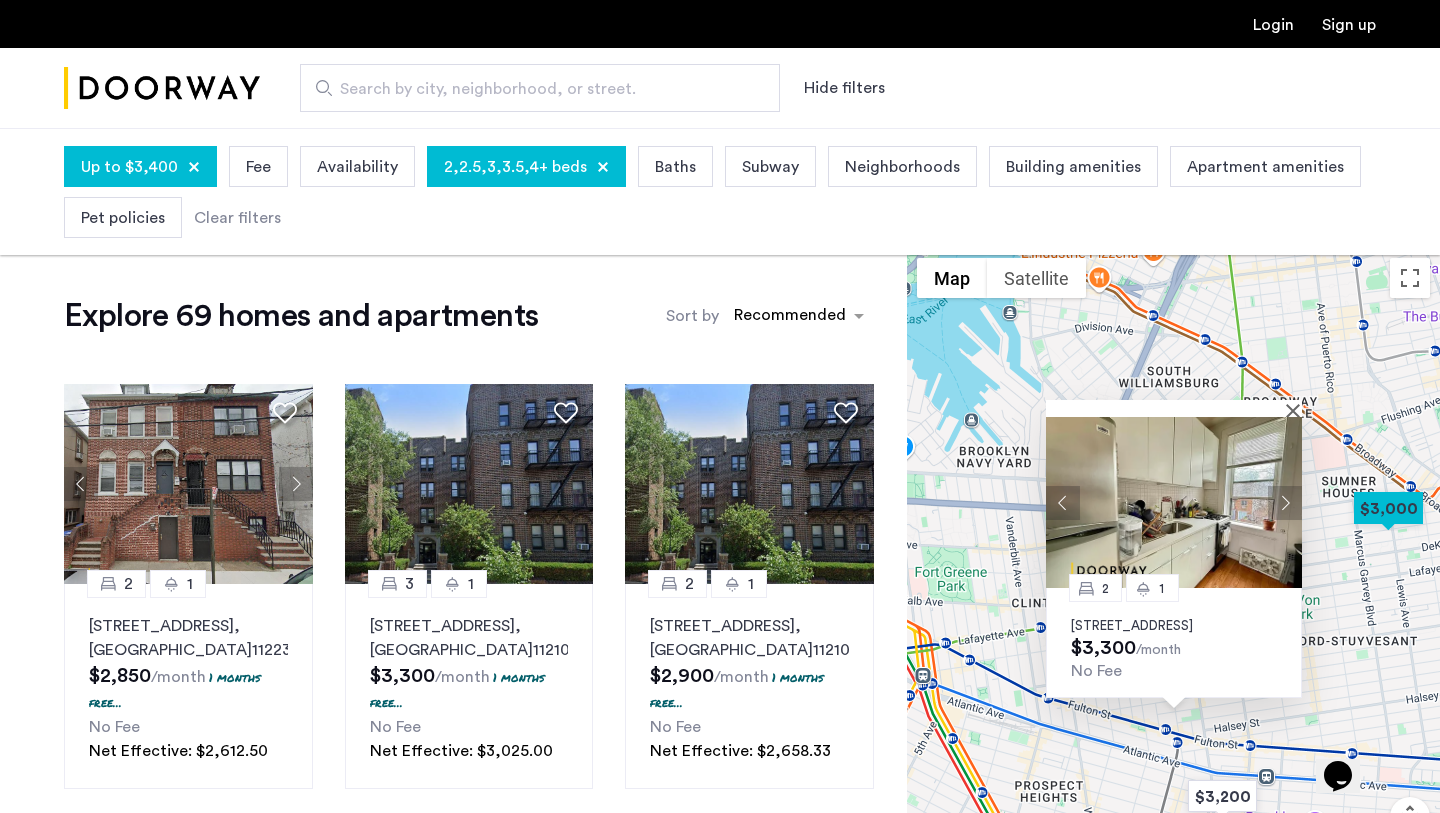 click at bounding box center (1285, 502) 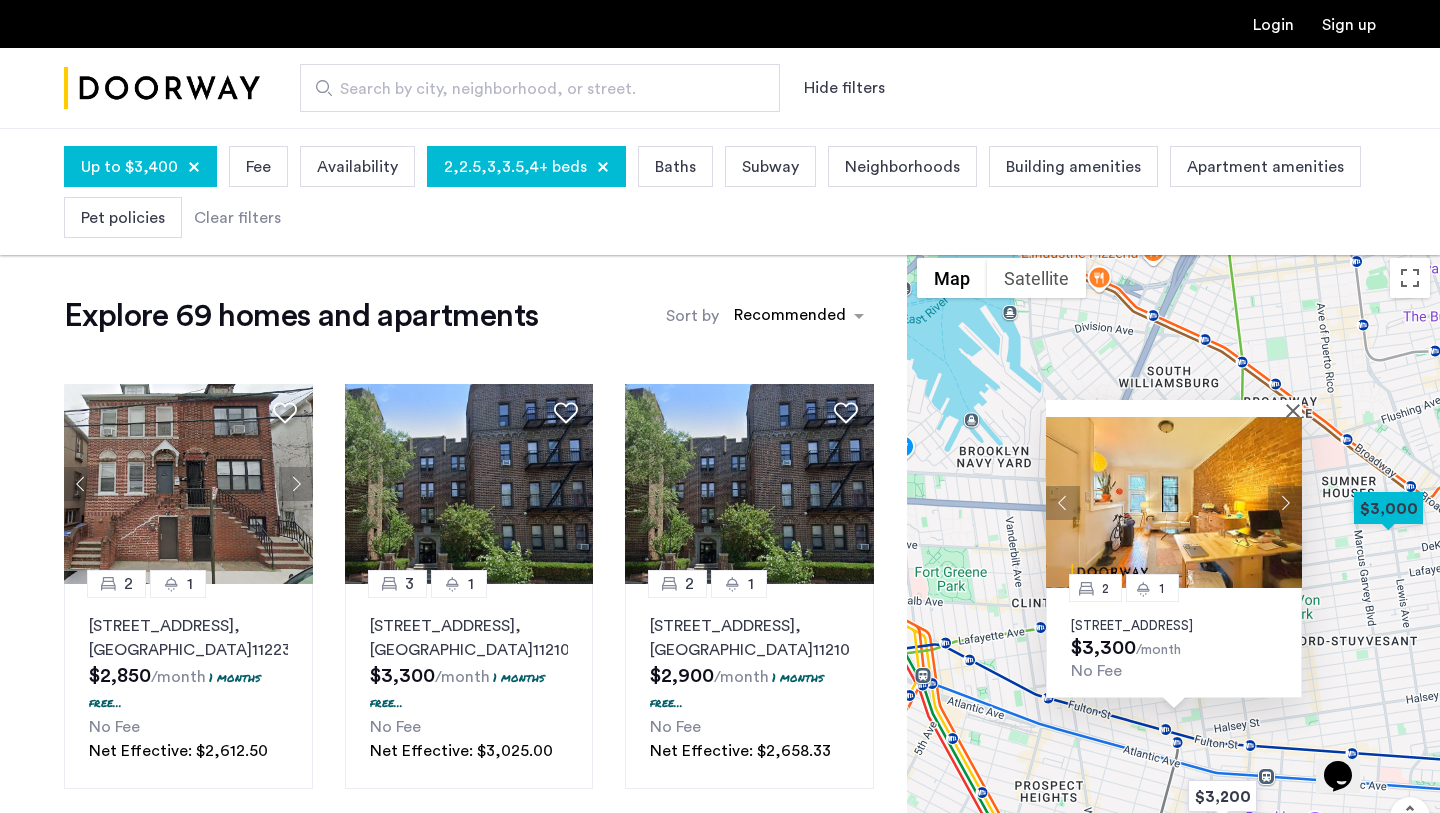 click at bounding box center [1285, 502] 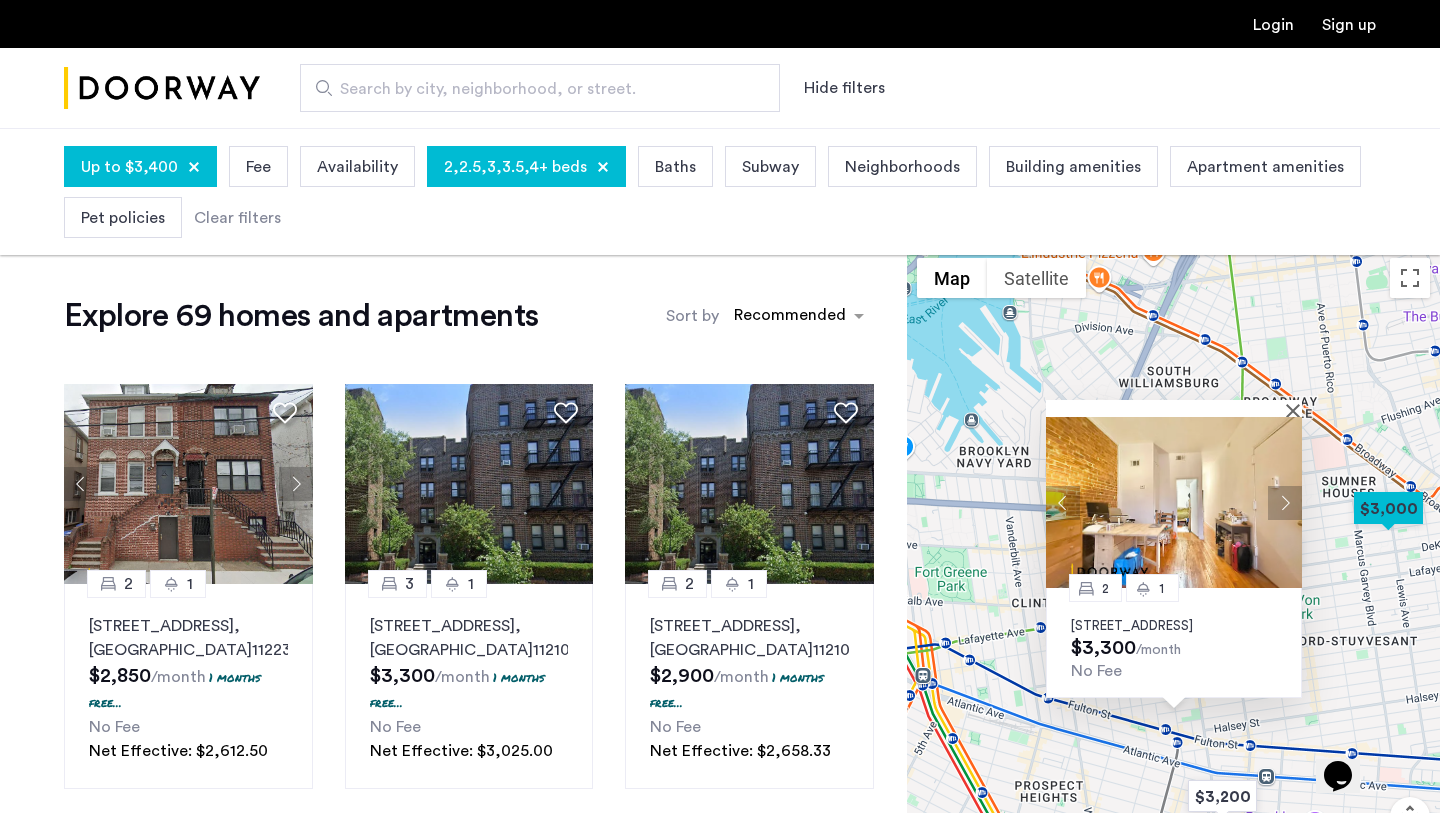 click at bounding box center [1063, 502] 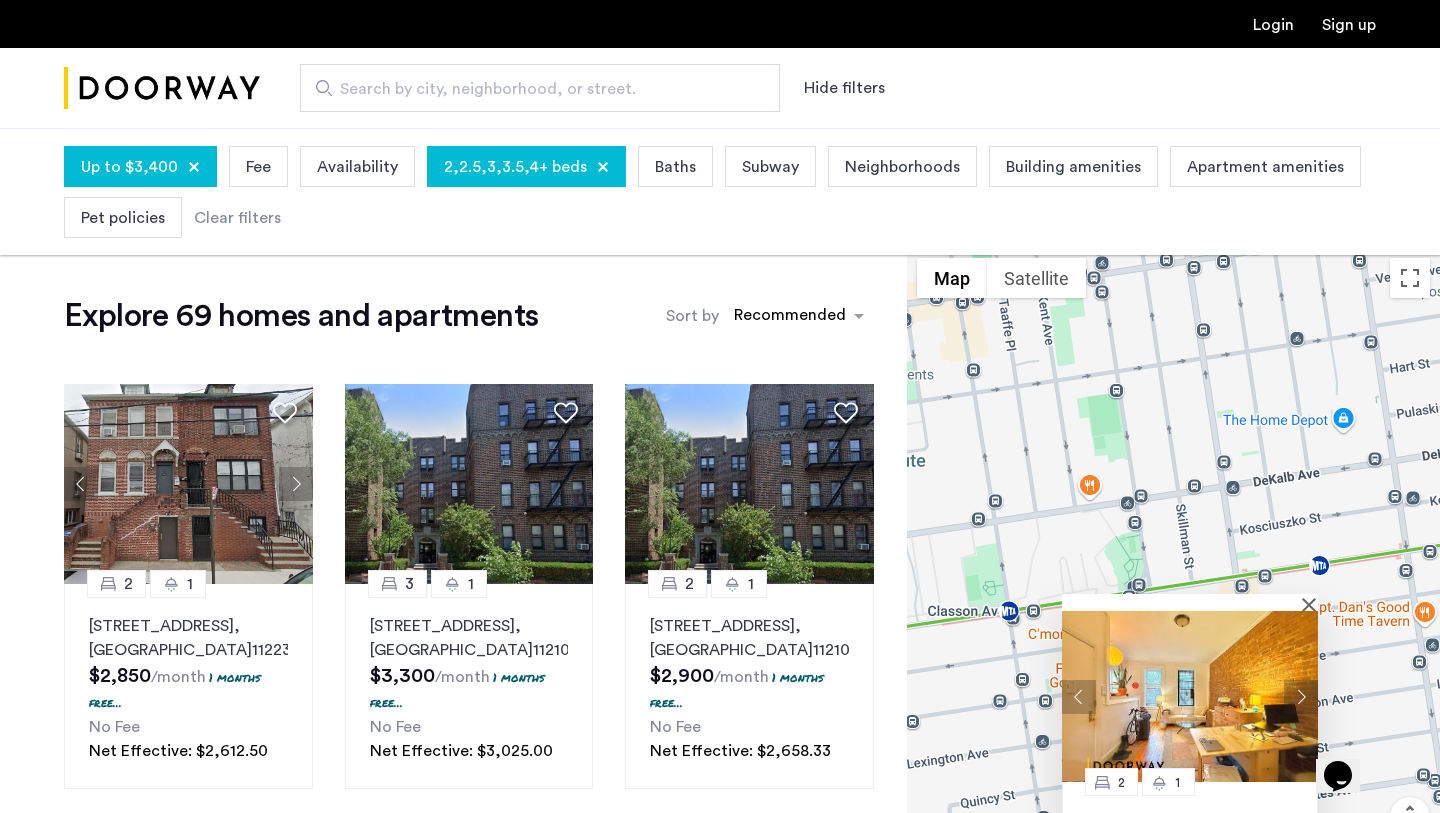 click at bounding box center [1190, 696] 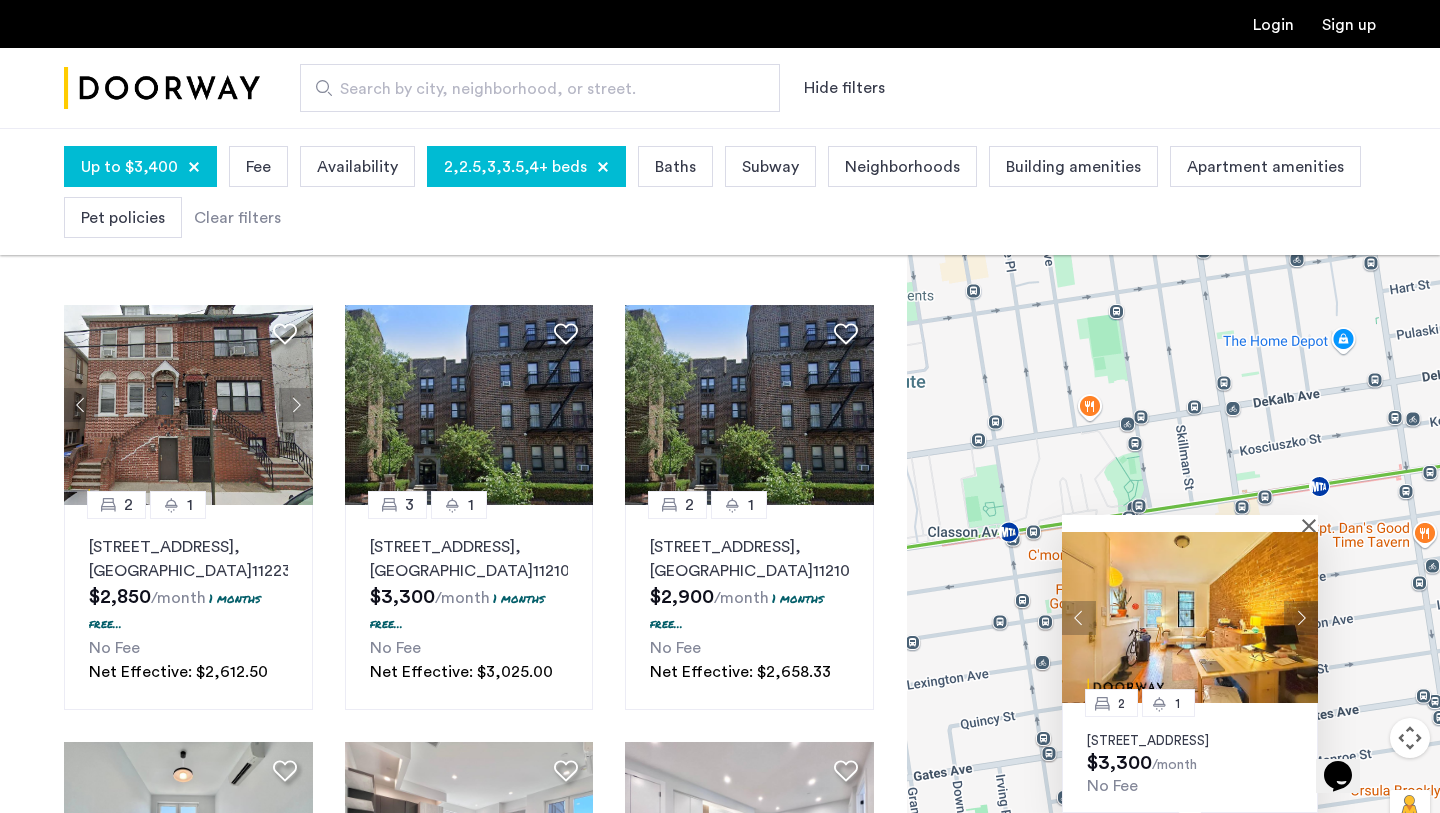 scroll, scrollTop: 81, scrollLeft: 0, axis: vertical 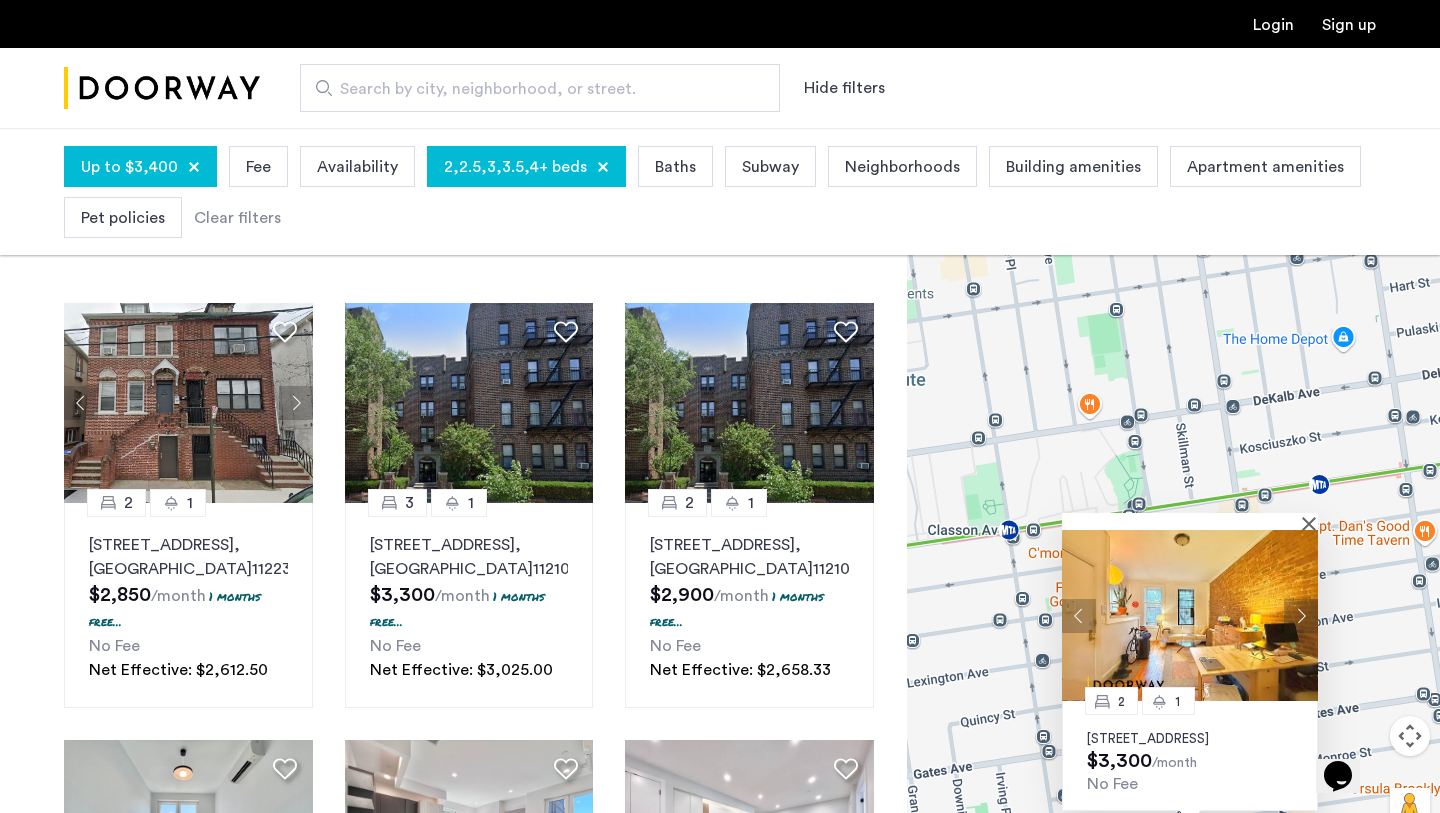 click at bounding box center (1183, 521) 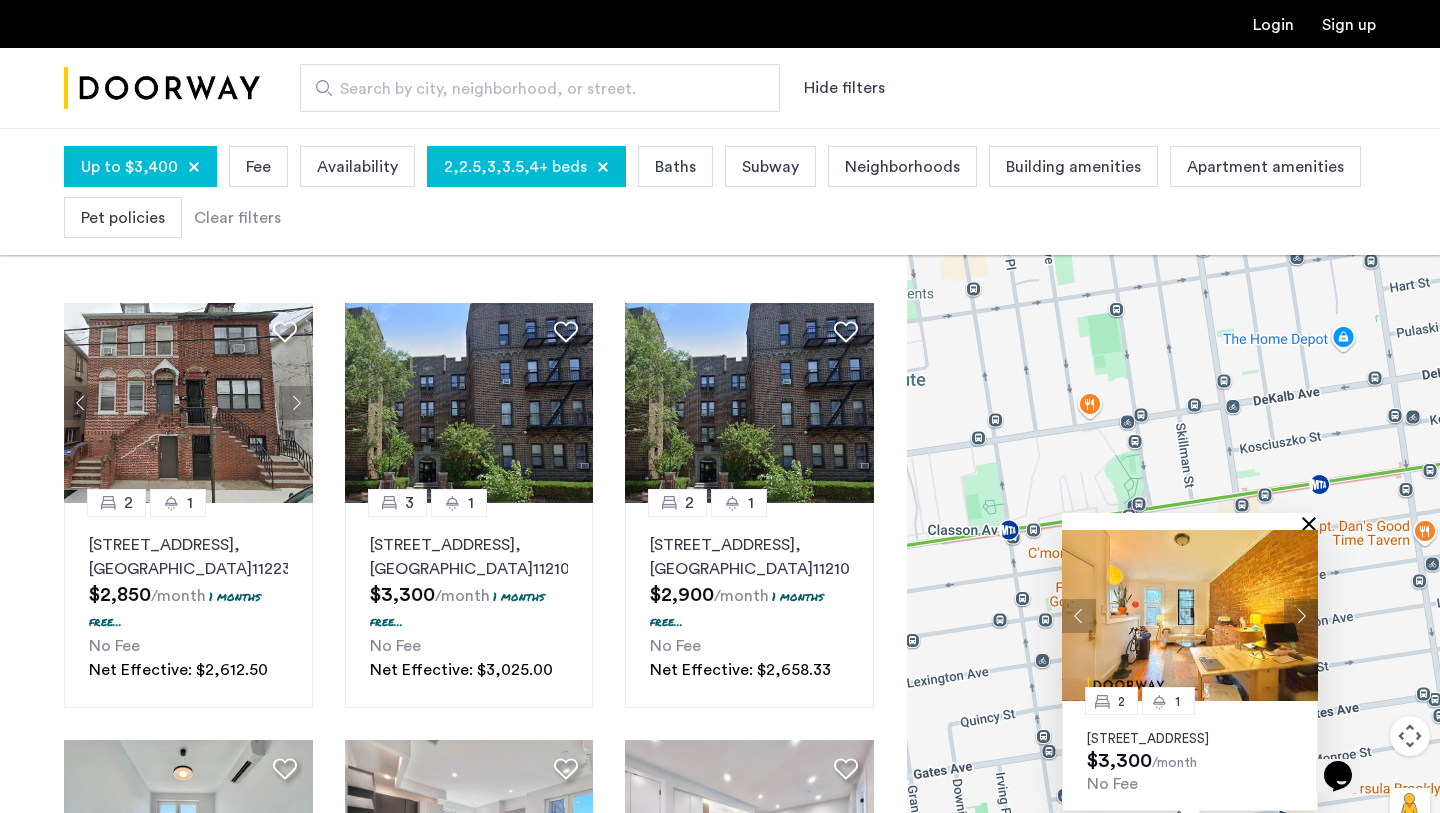 click at bounding box center (1313, 523) 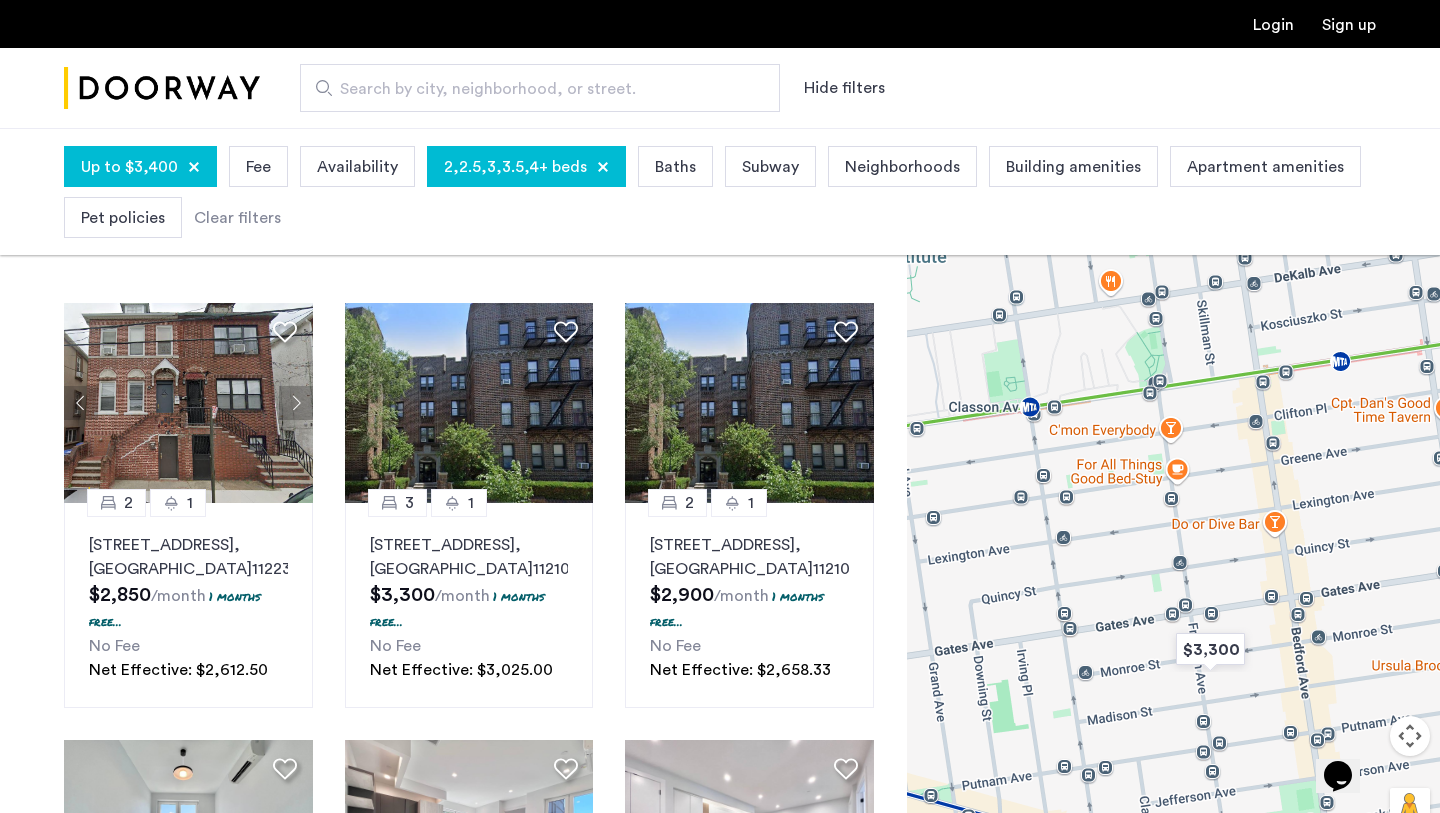 drag, startPoint x: 1206, startPoint y: 661, endPoint x: 1254, endPoint y: 415, distance: 250.63918 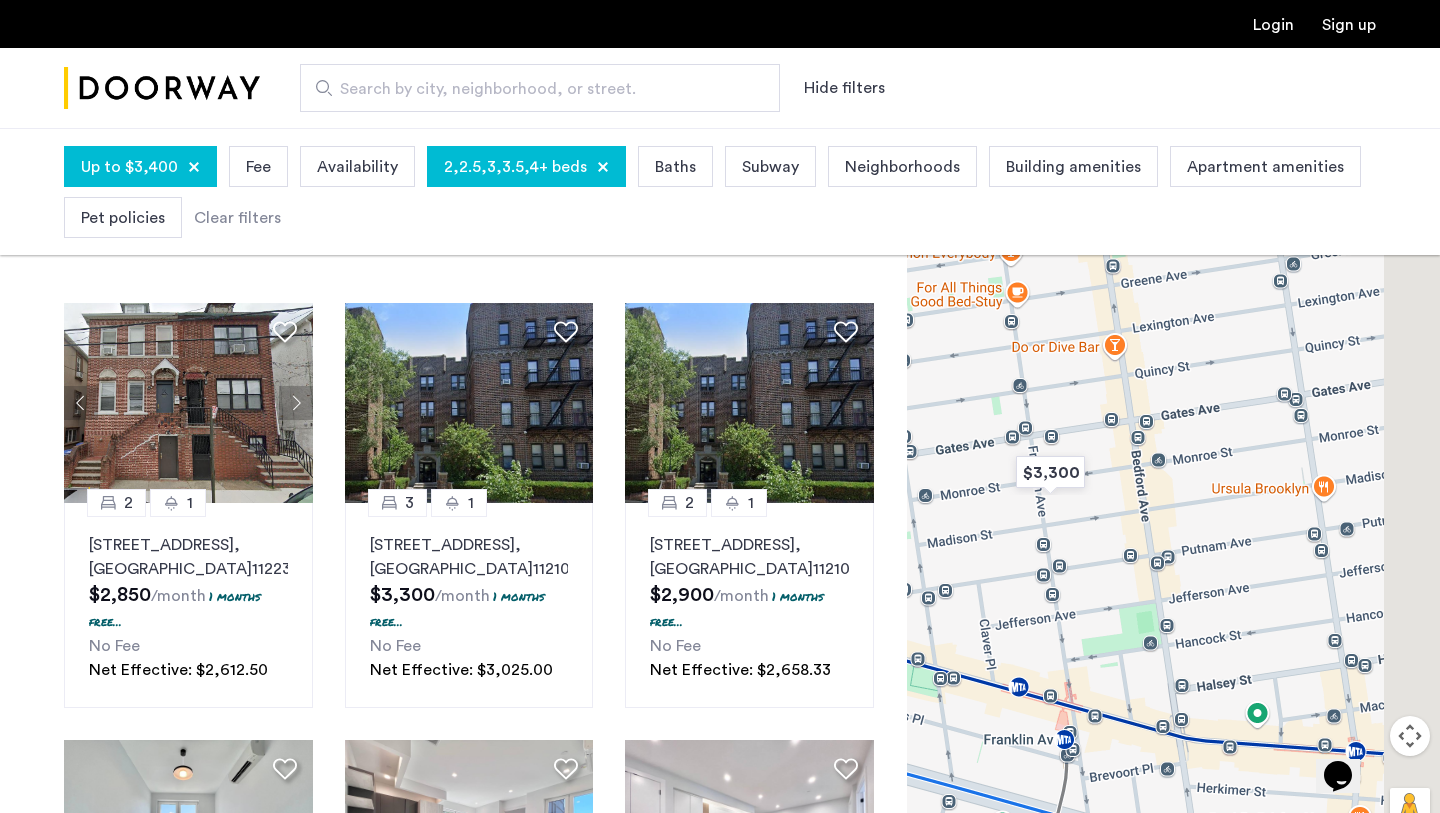 drag, startPoint x: 1310, startPoint y: 578, endPoint x: 1100, endPoint y: 532, distance: 214.97906 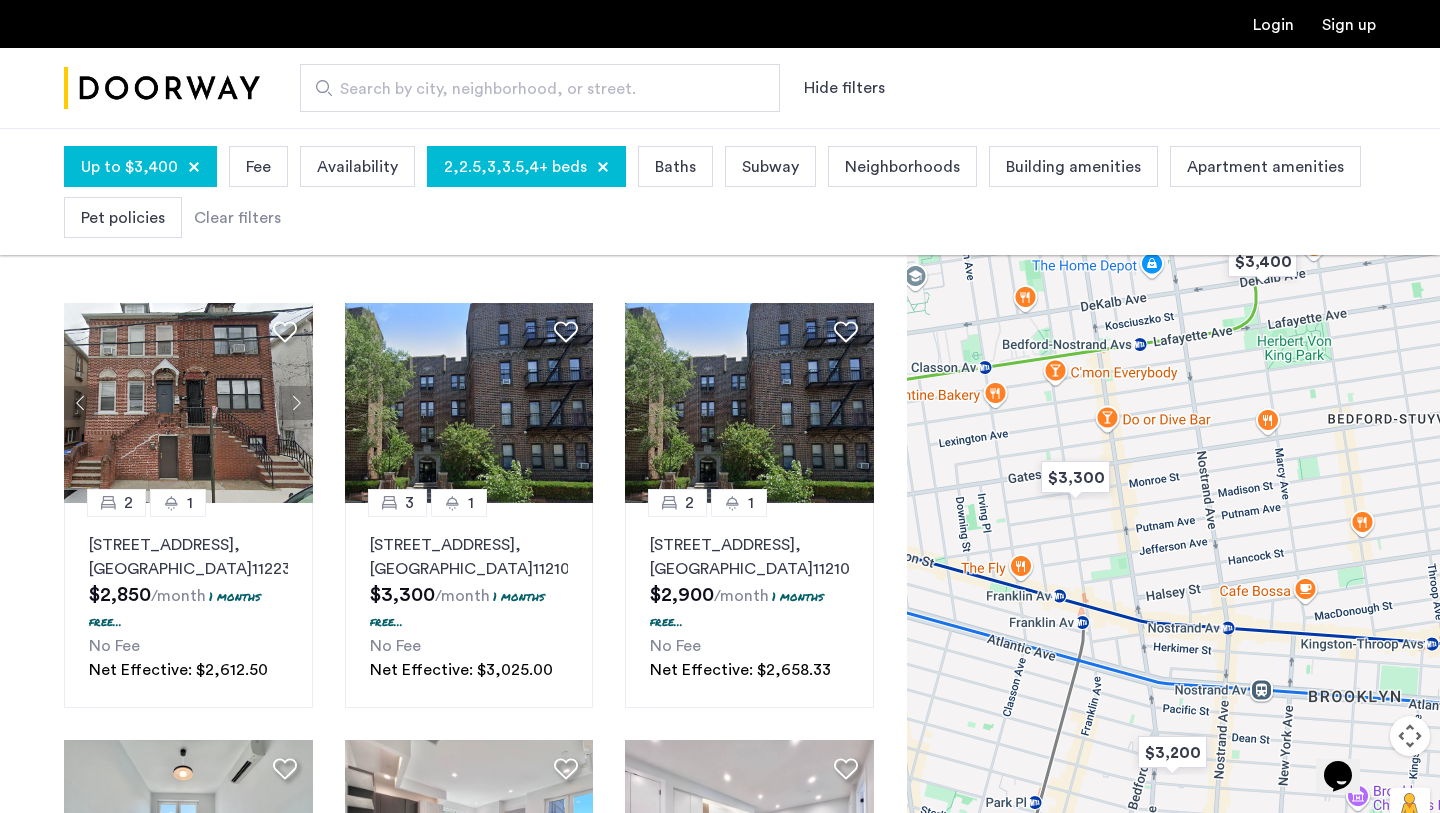 drag, startPoint x: 1223, startPoint y: 570, endPoint x: 1110, endPoint y: 365, distance: 234.08118 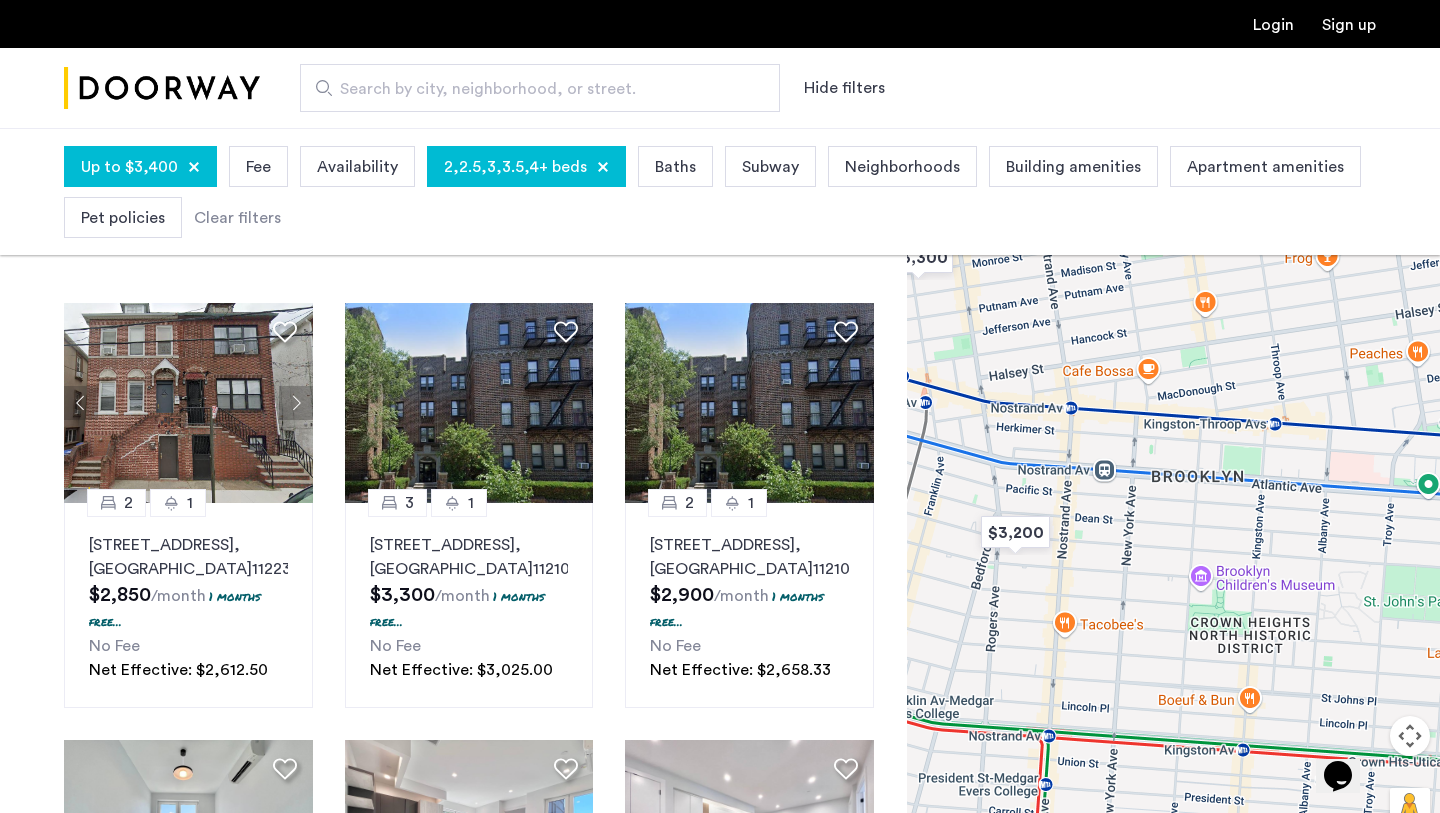 drag, startPoint x: 1243, startPoint y: 577, endPoint x: 1184, endPoint y: 558, distance: 61.983868 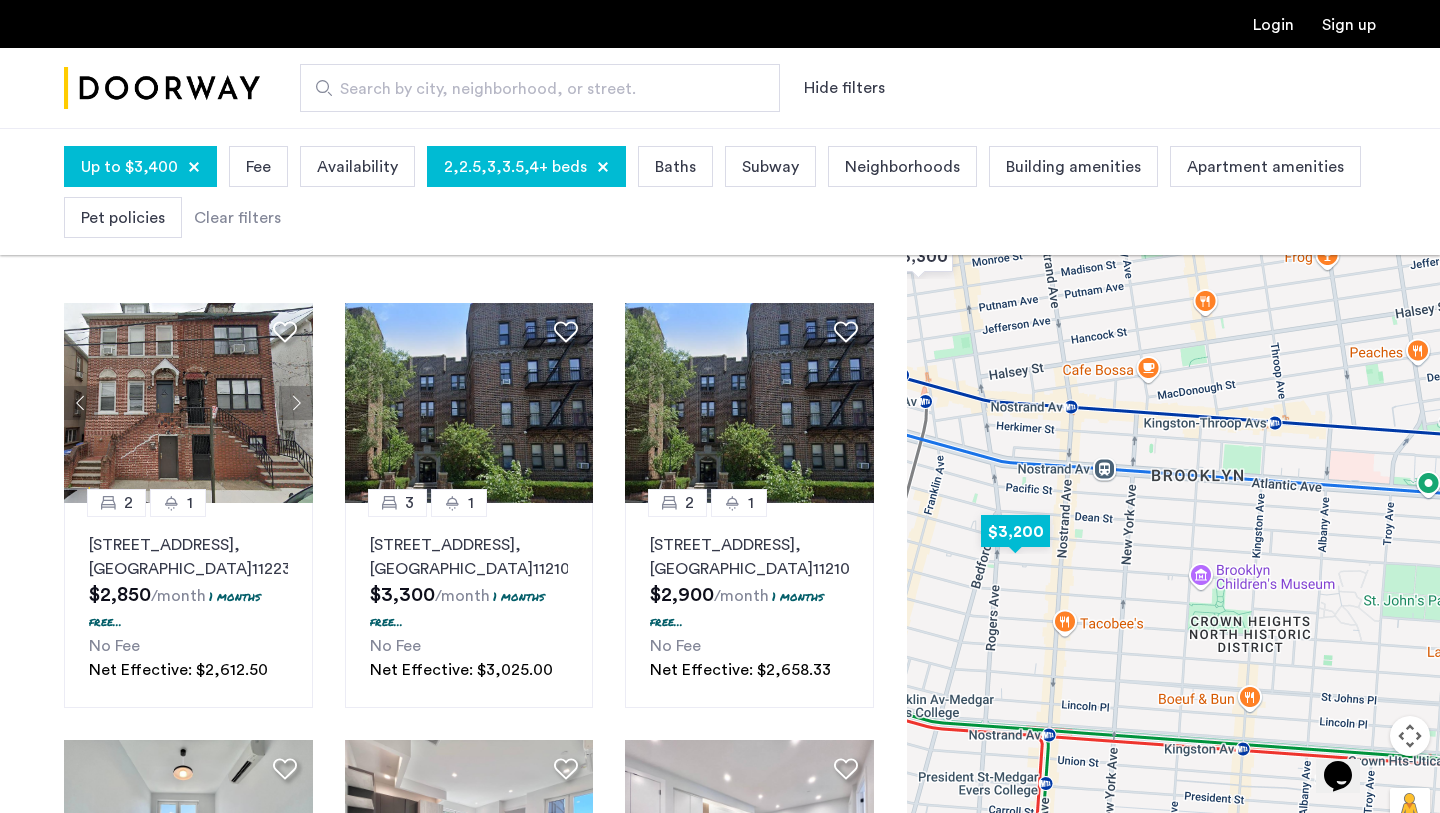 click at bounding box center (1015, 531) 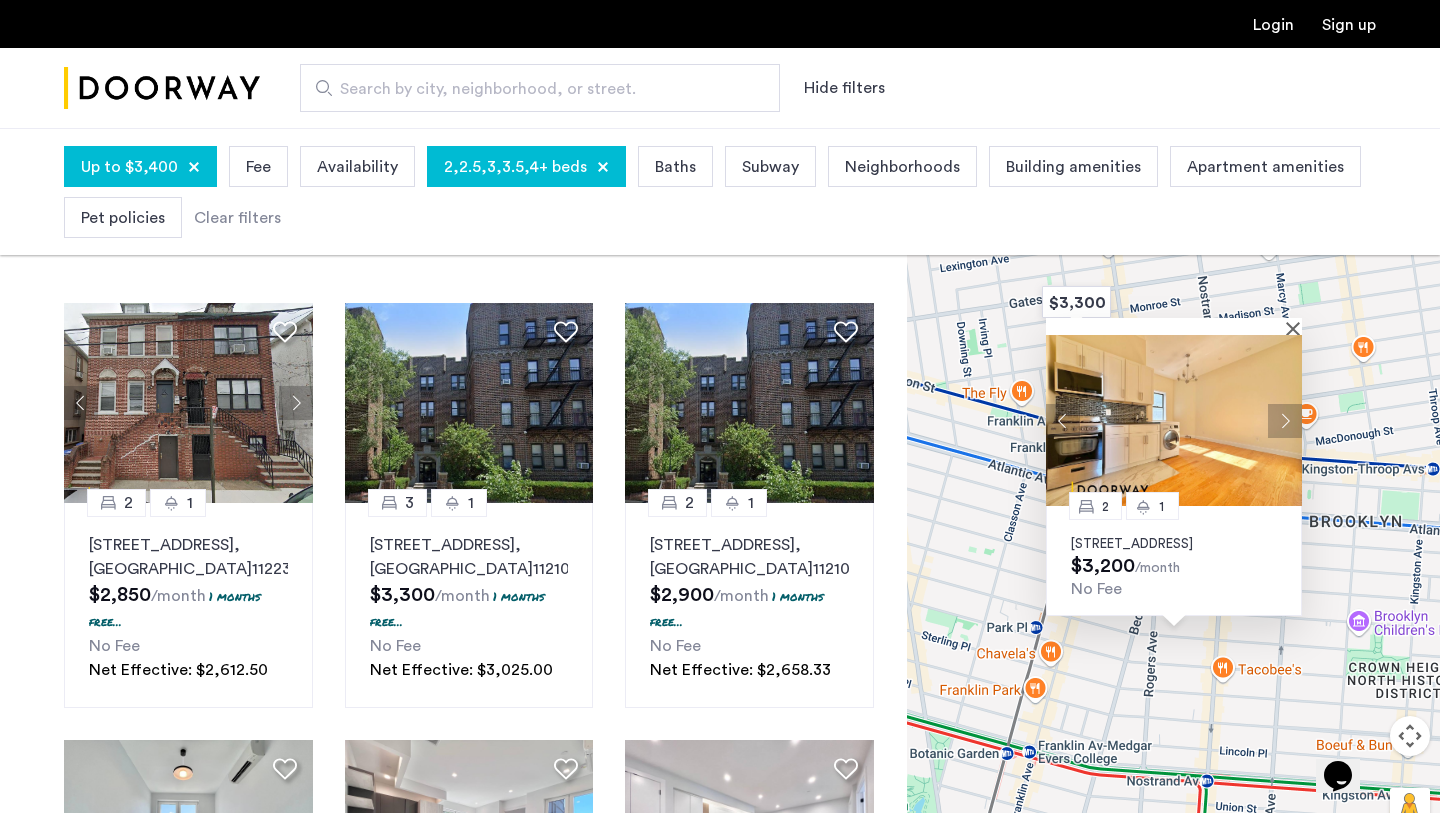 click at bounding box center [1285, 420] 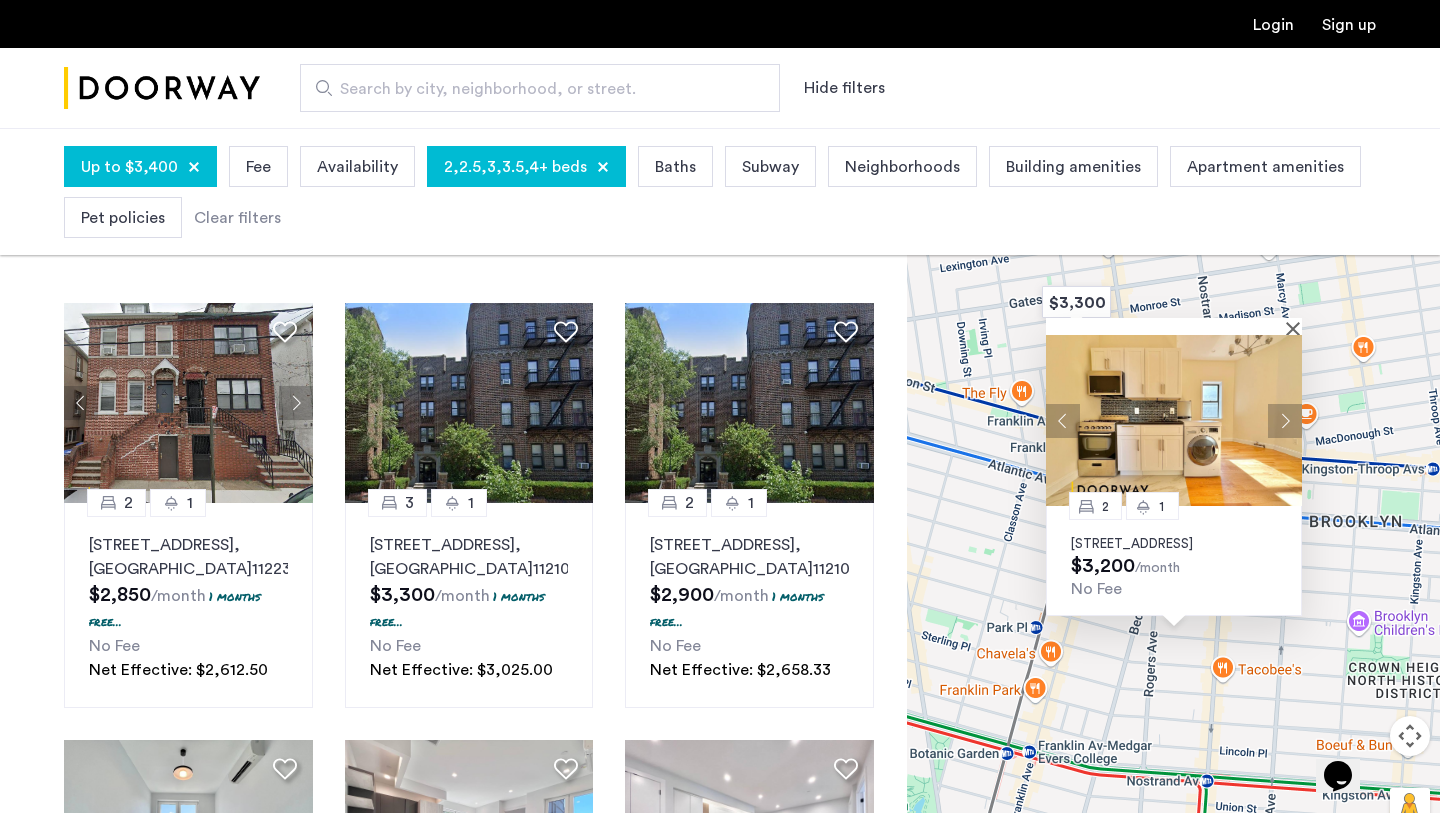click at bounding box center [1285, 420] 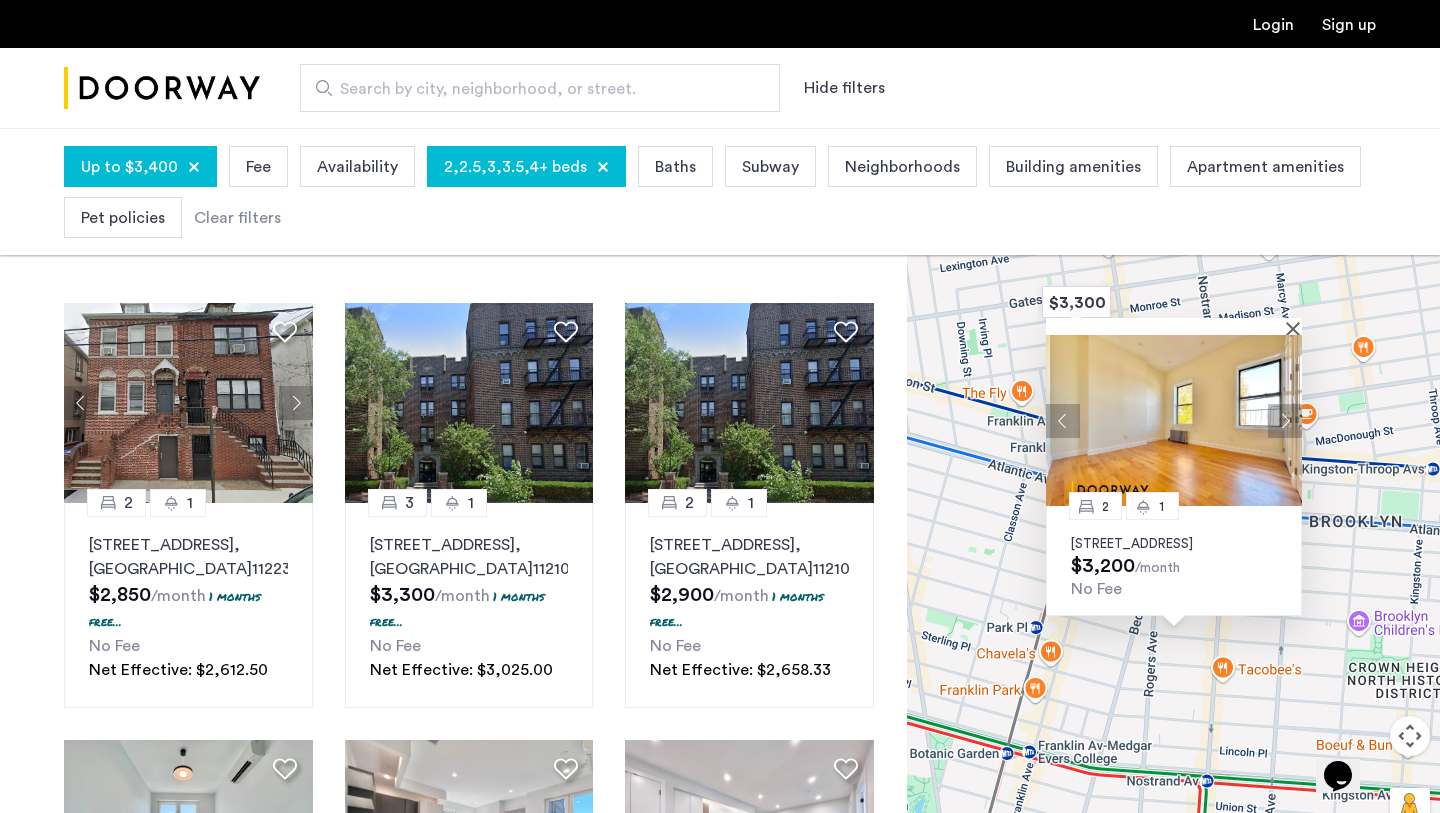 click at bounding box center (1285, 420) 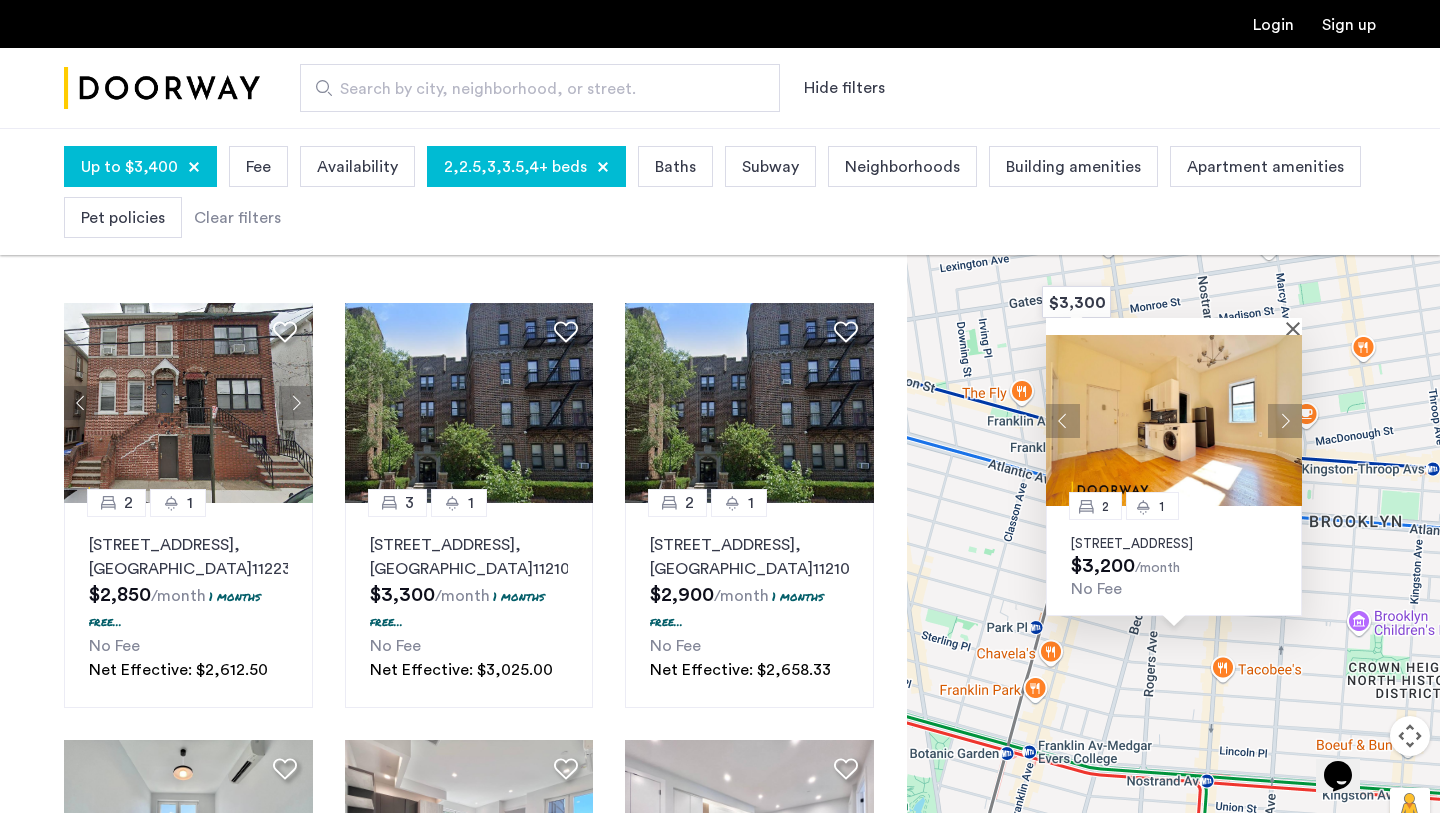 click at bounding box center [1285, 420] 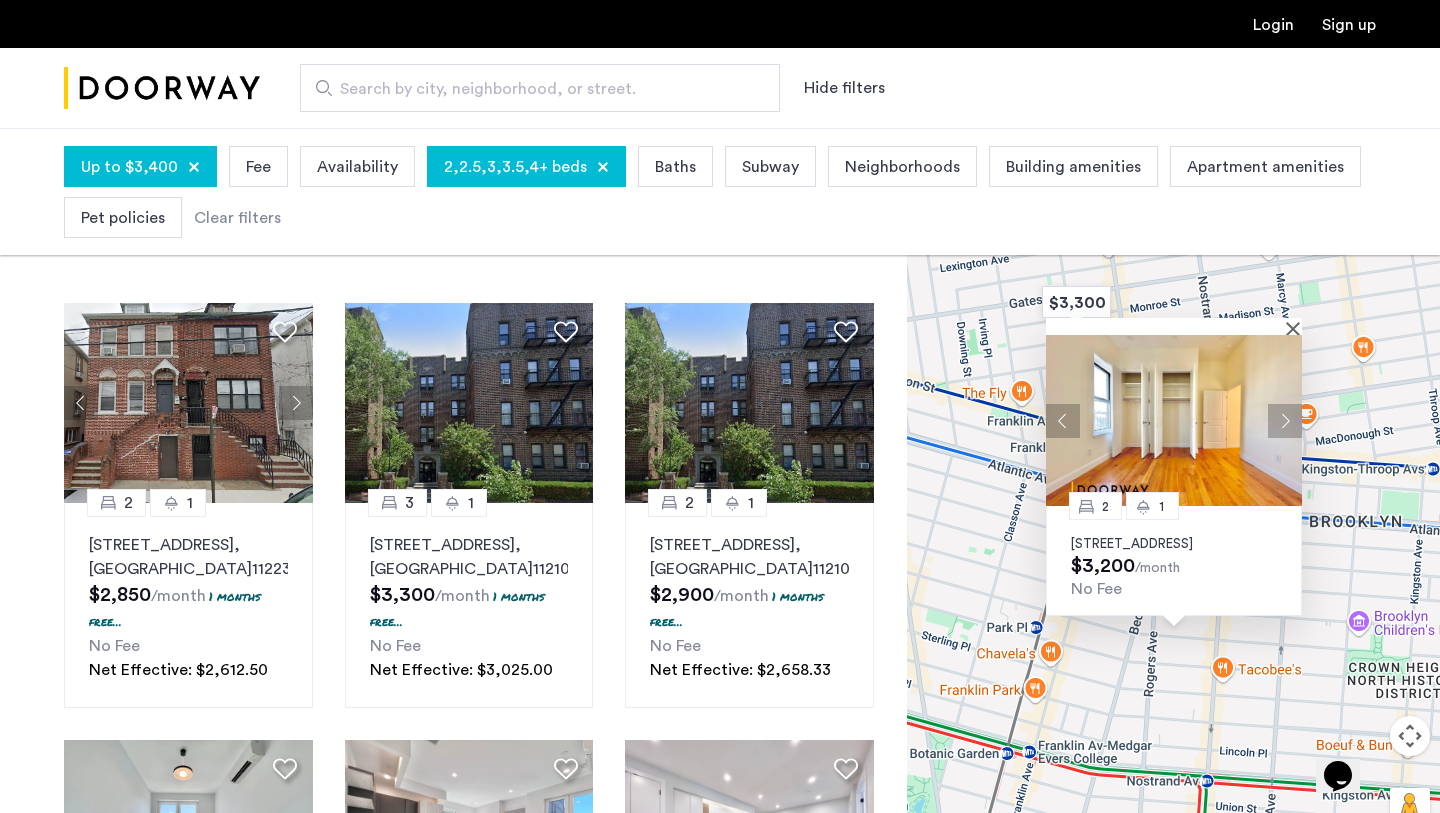 click at bounding box center (1285, 420) 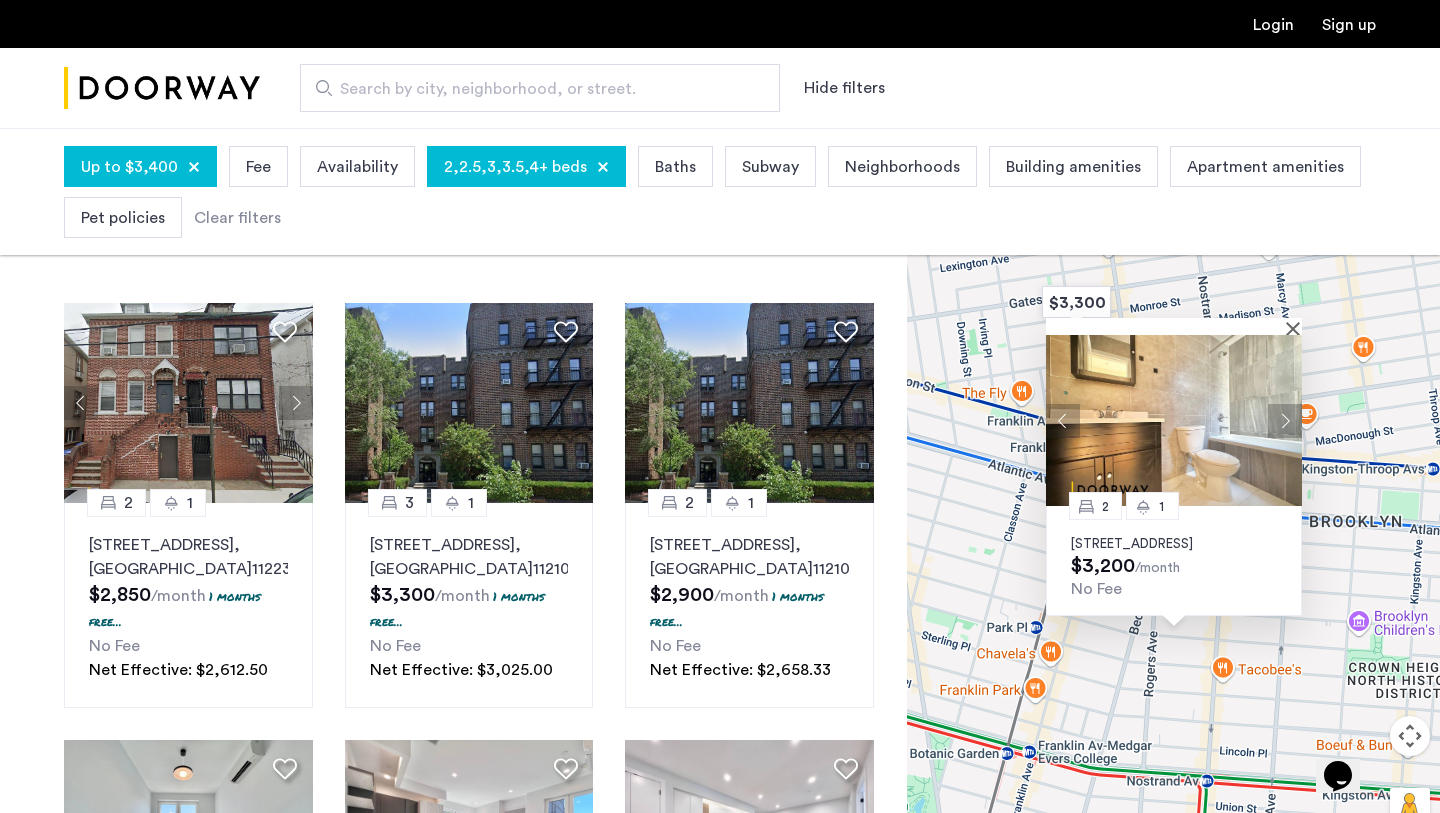 click at bounding box center (1285, 420) 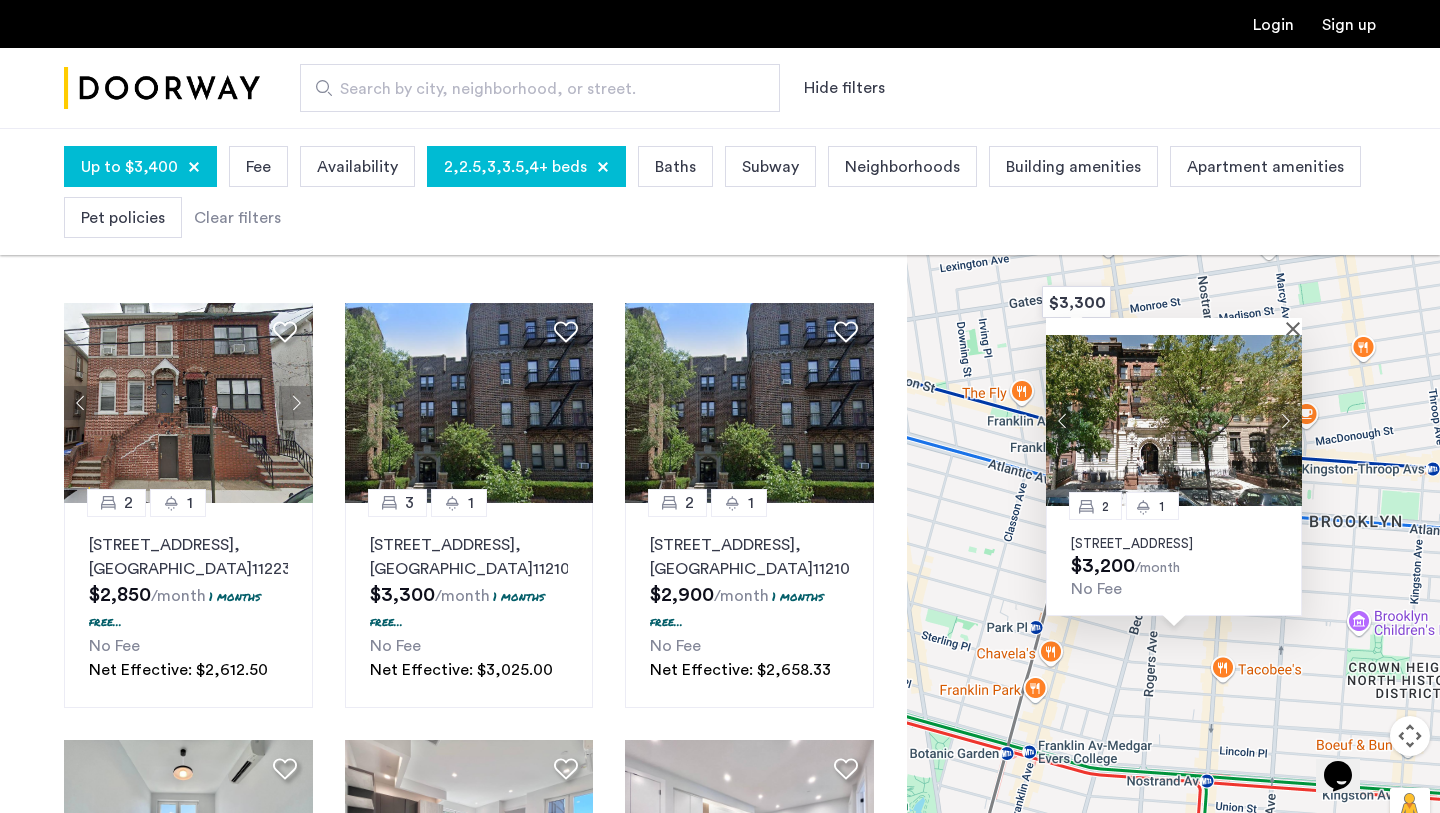 click at bounding box center [1285, 420] 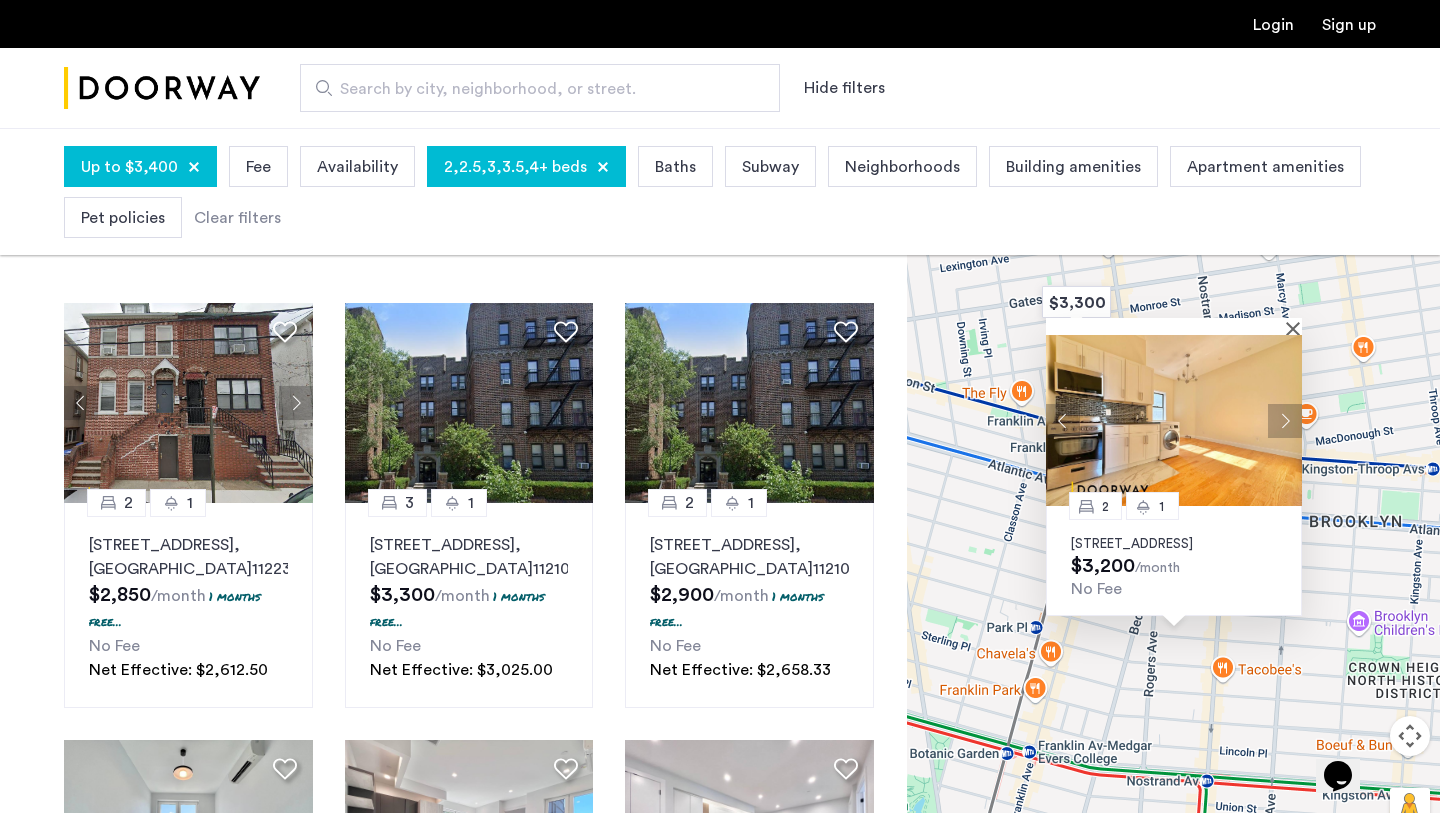 click at bounding box center [1285, 420] 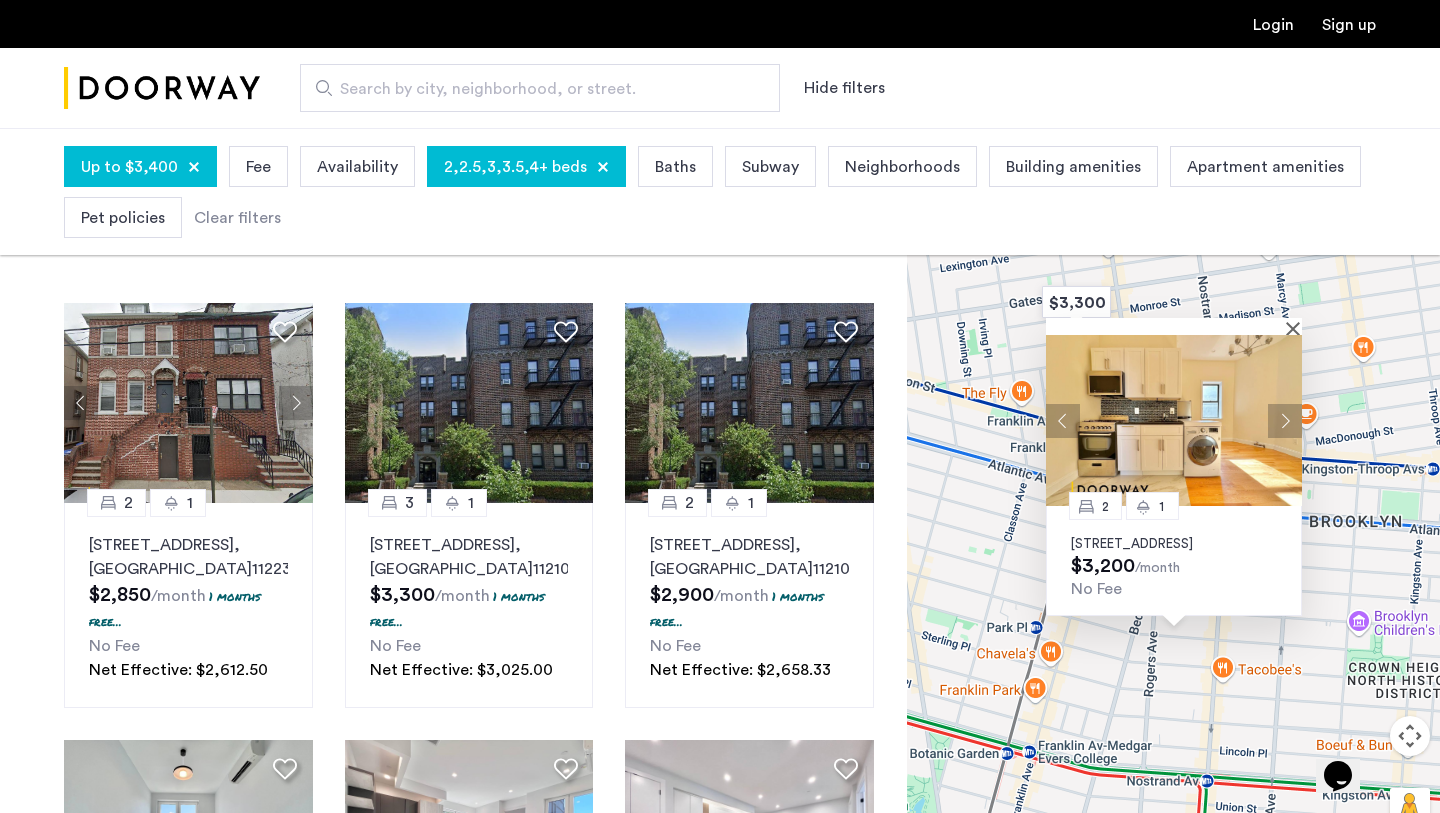 click at bounding box center [1285, 420] 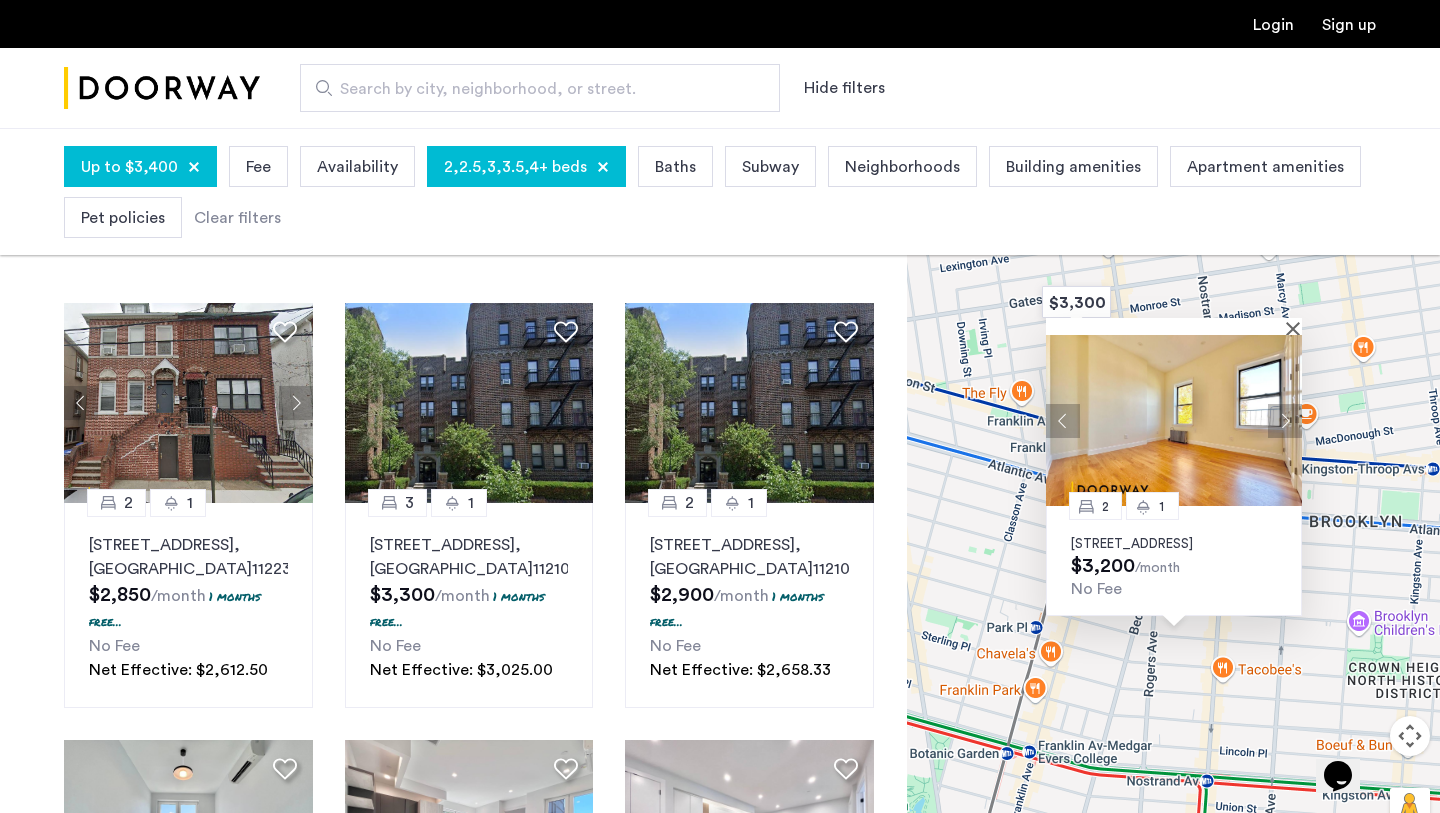 click at bounding box center [1285, 420] 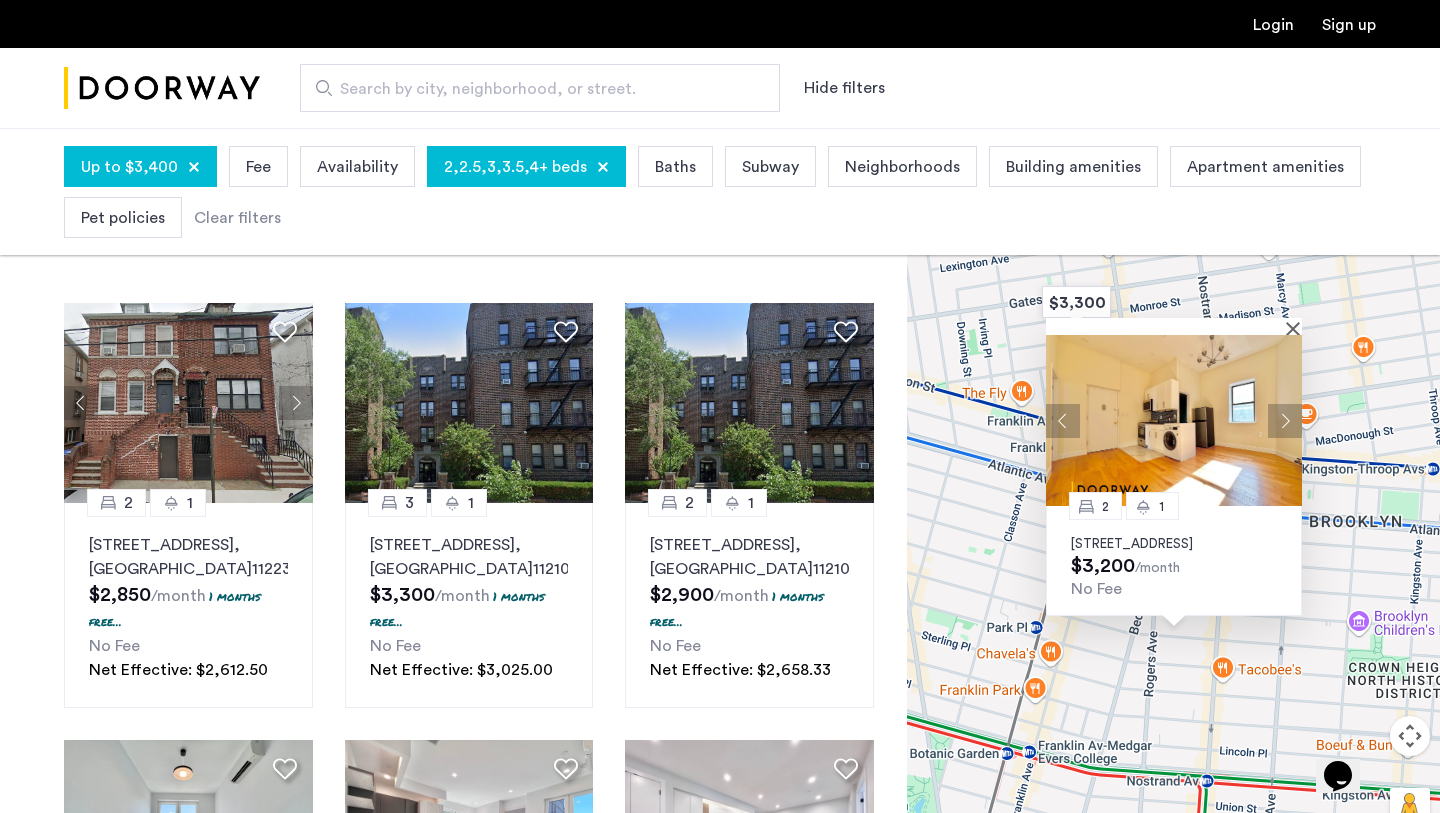 click at bounding box center [1285, 420] 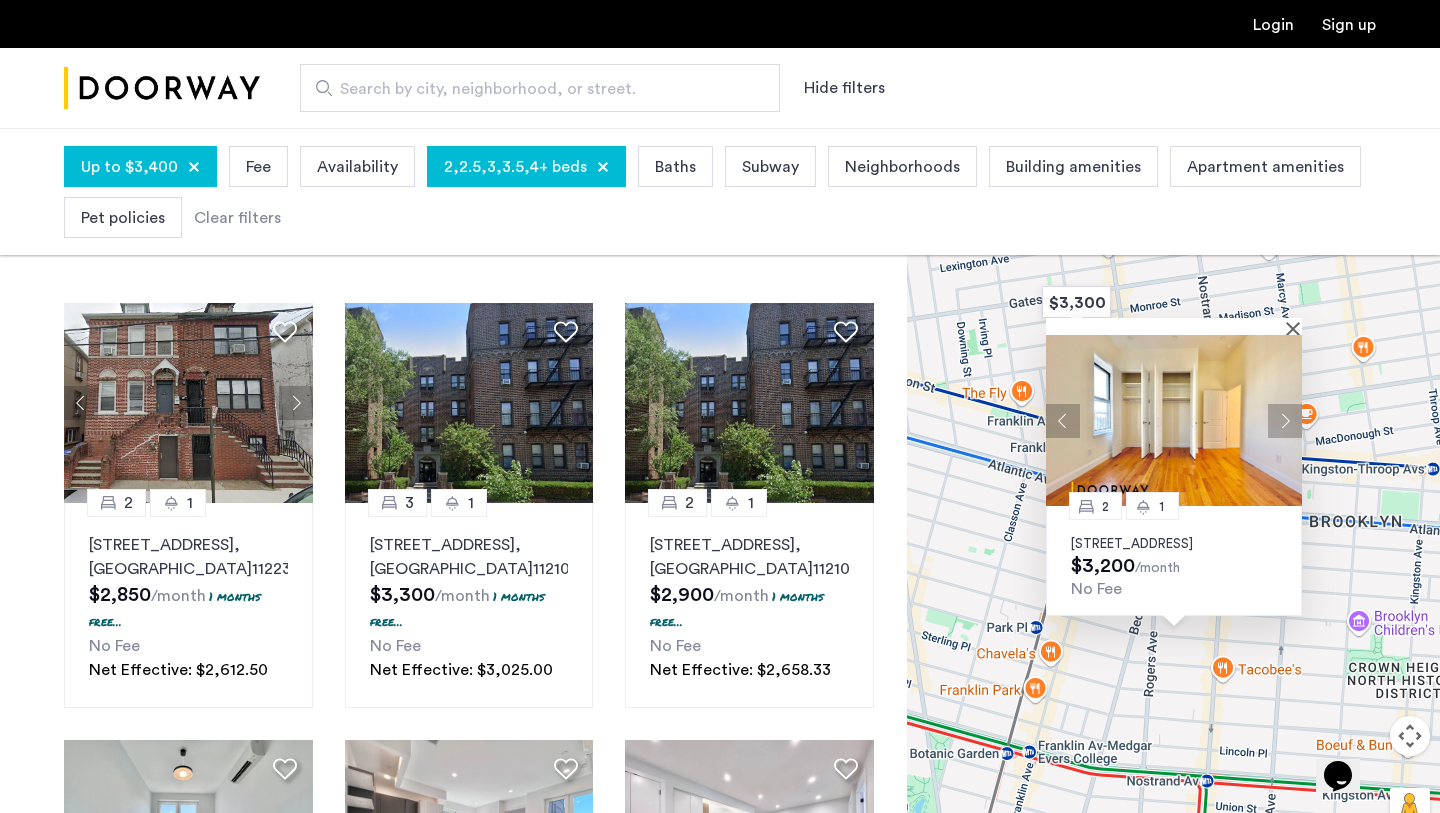 click at bounding box center [1285, 420] 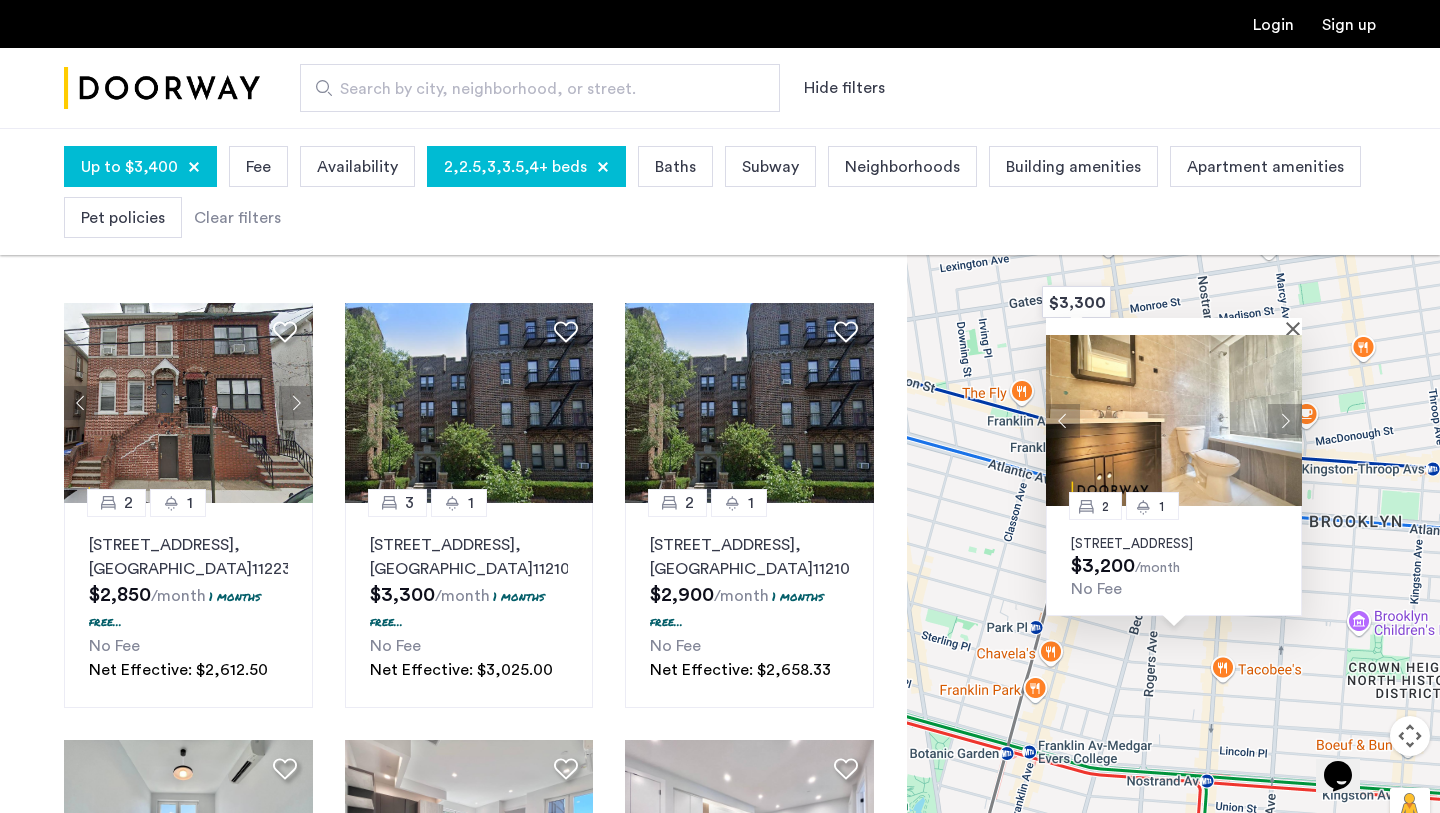 click at bounding box center (1285, 420) 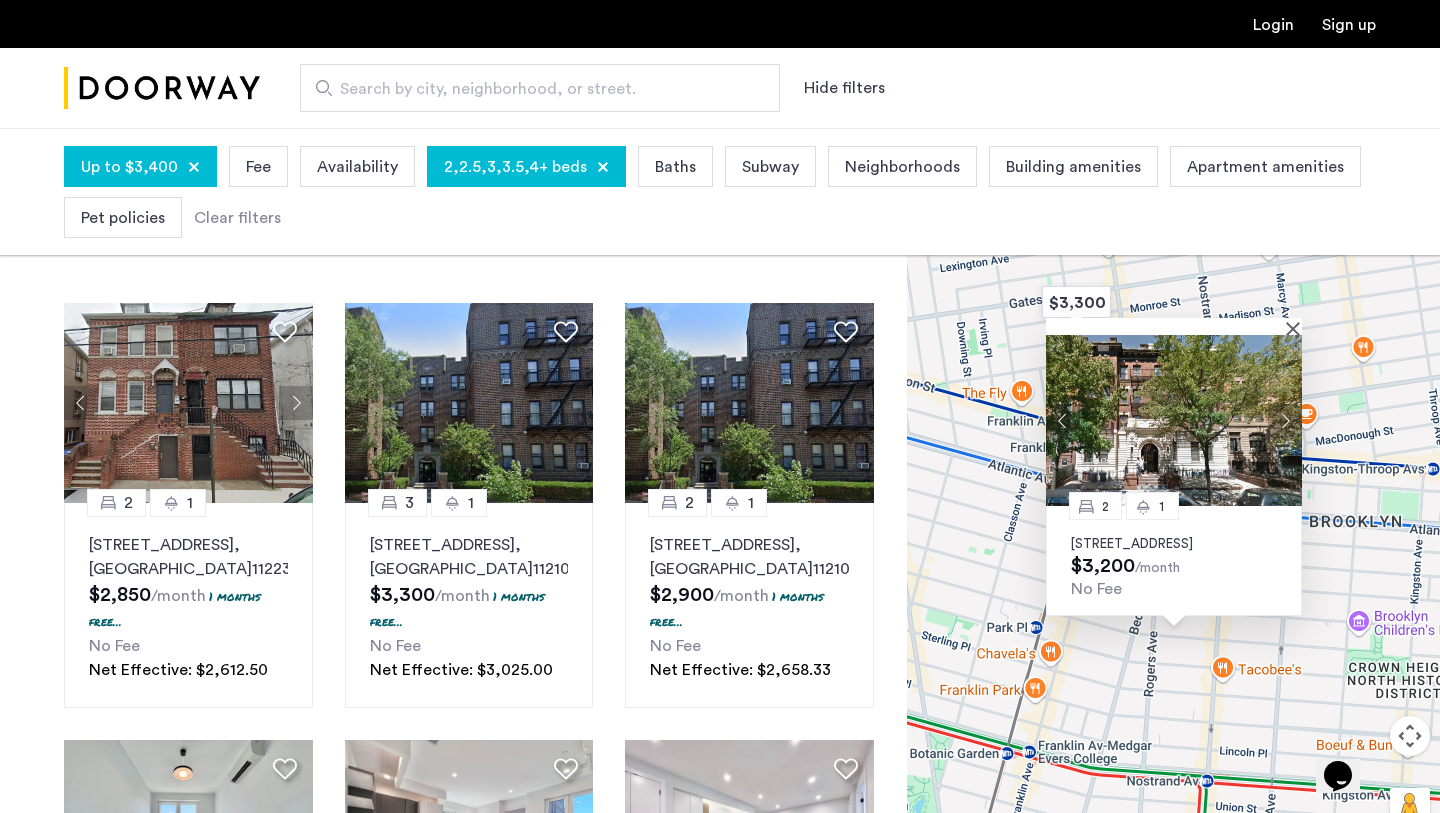 click on "2 [GEOGRAPHIC_DATA][STREET_ADDRESS]  $3,200  /month No Fee" at bounding box center [1173, 509] 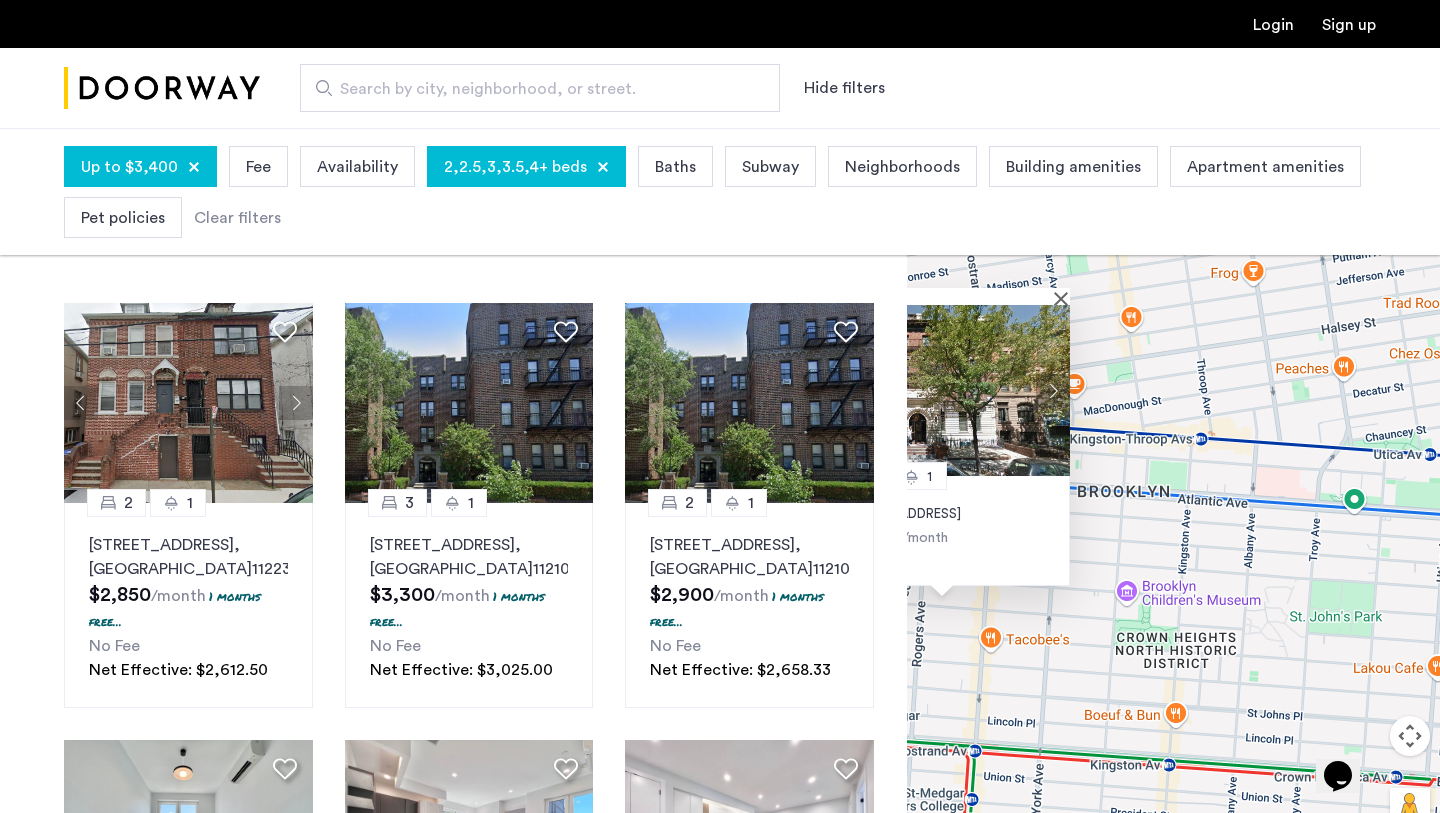 drag, startPoint x: 1364, startPoint y: 603, endPoint x: 1129, endPoint y: 570, distance: 237.30571 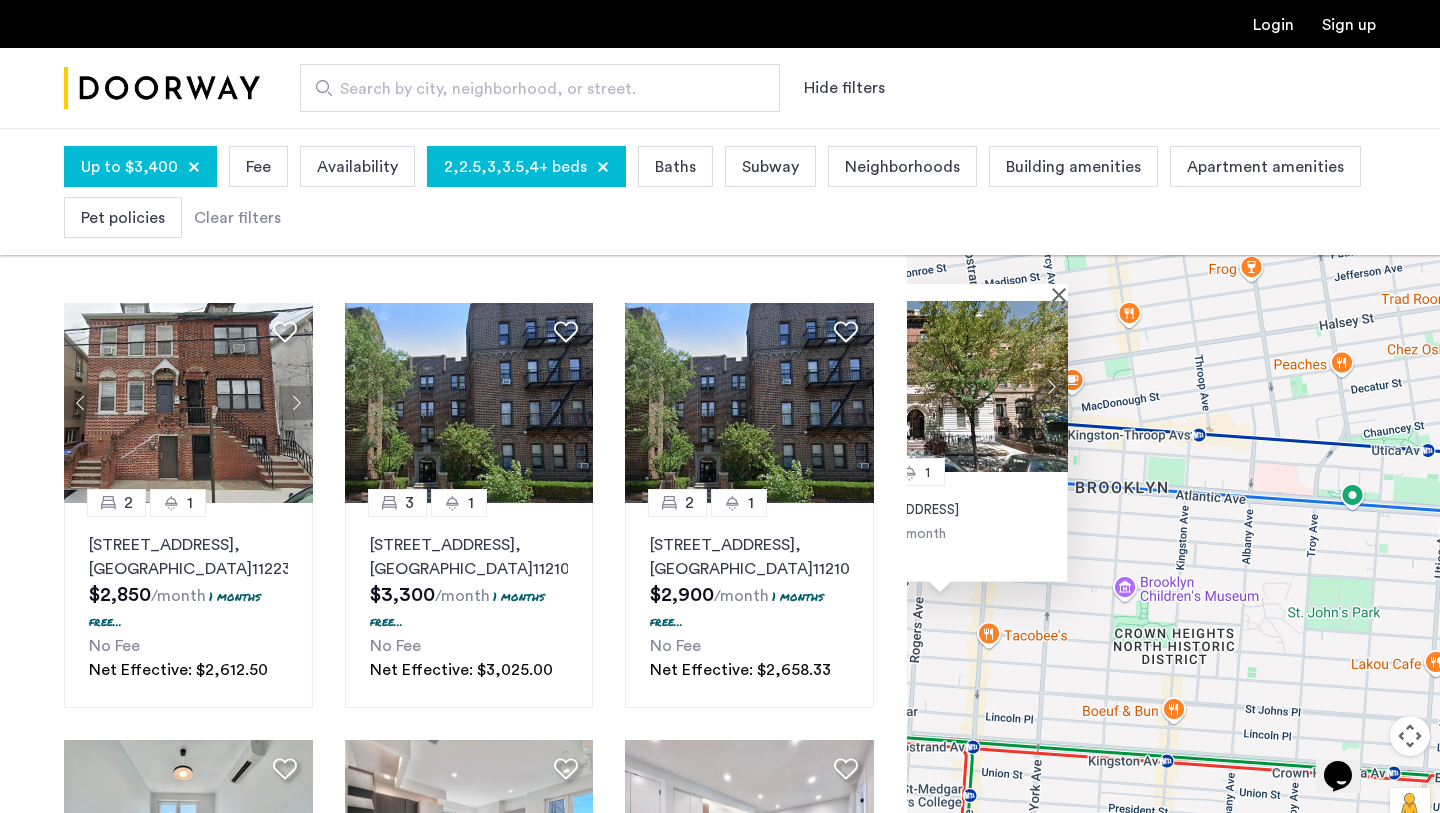 click at bounding box center [933, 292] 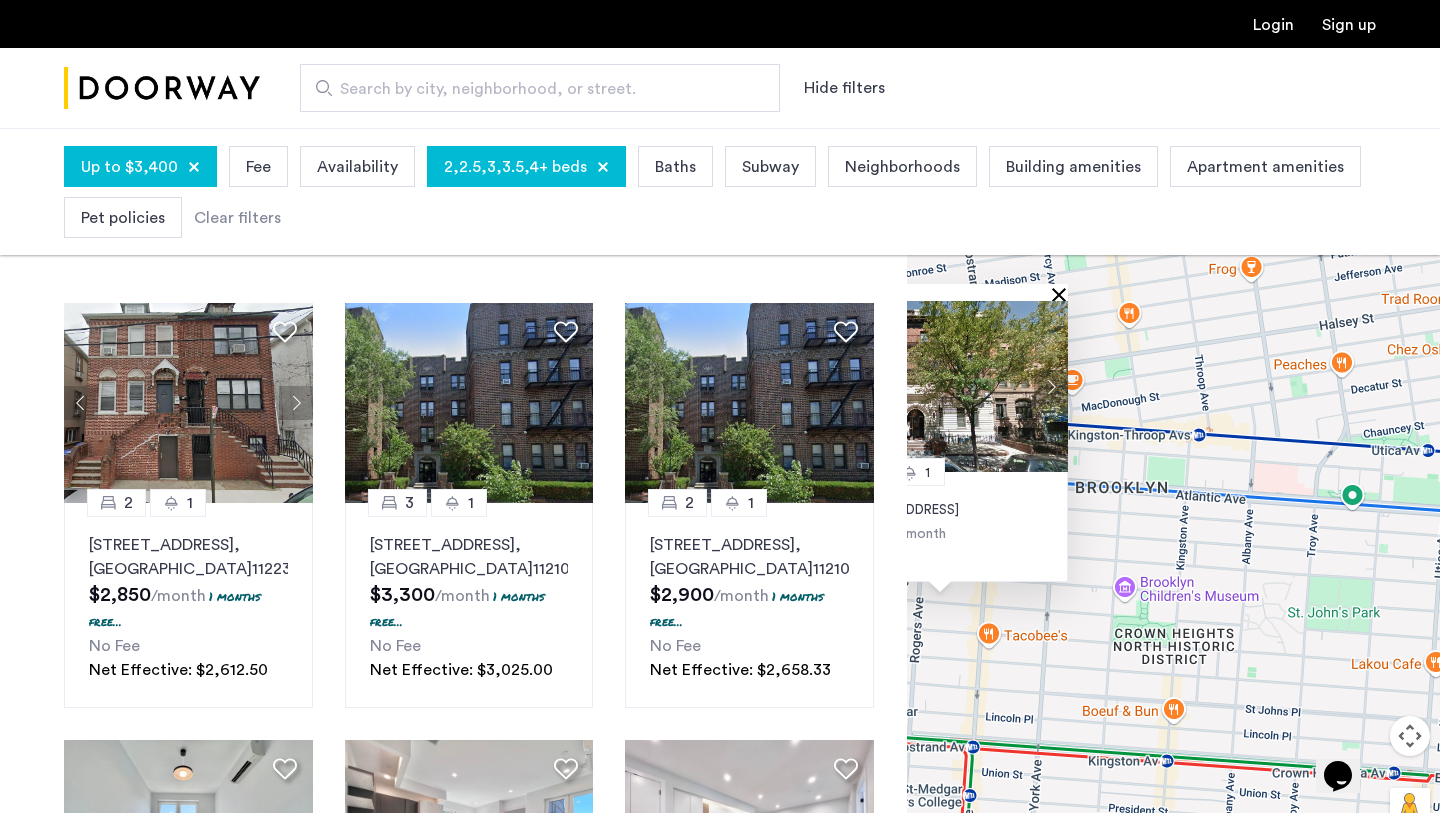 click at bounding box center [1063, 294] 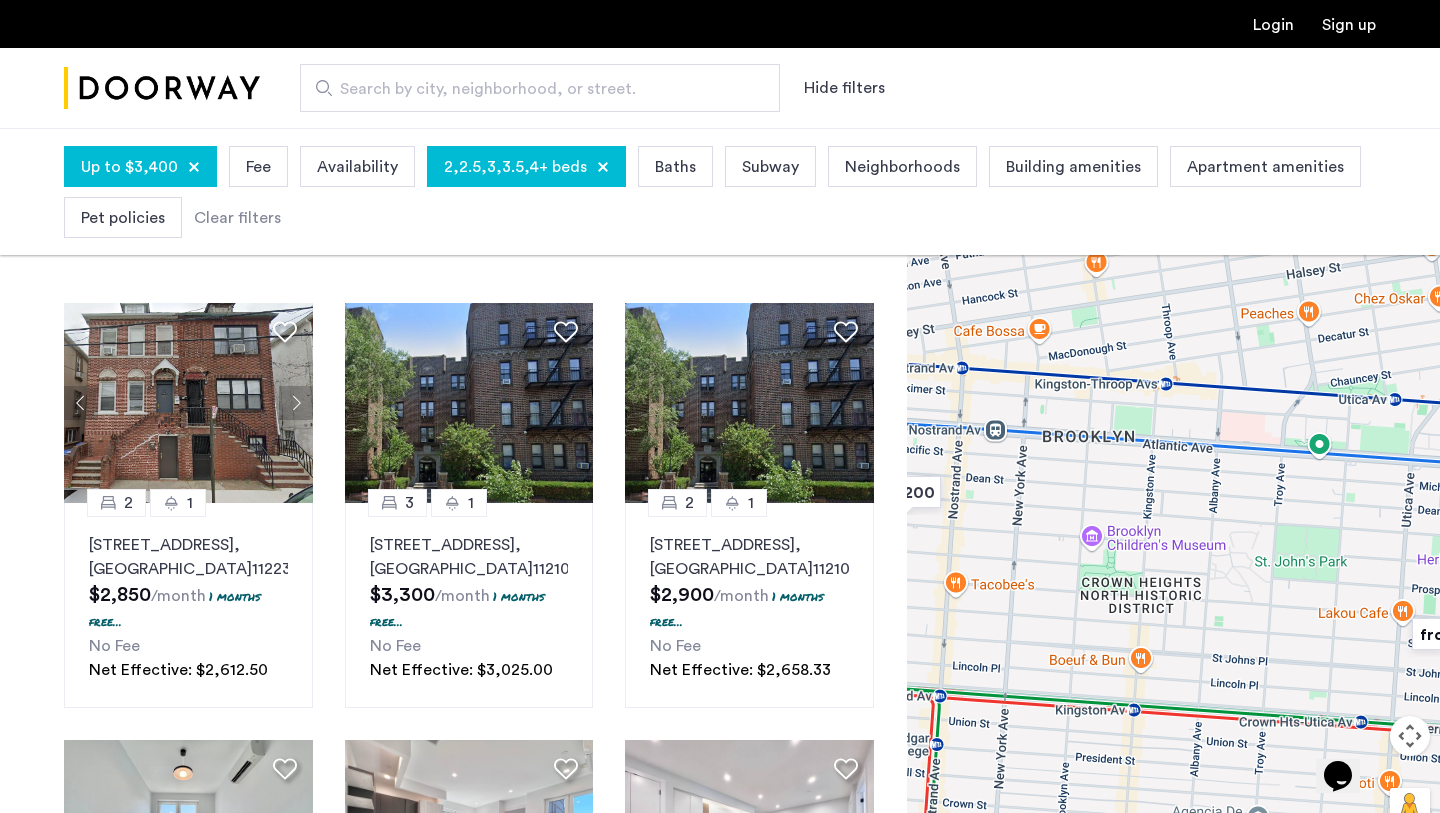 drag, startPoint x: 1123, startPoint y: 573, endPoint x: 1032, endPoint y: 419, distance: 178.87706 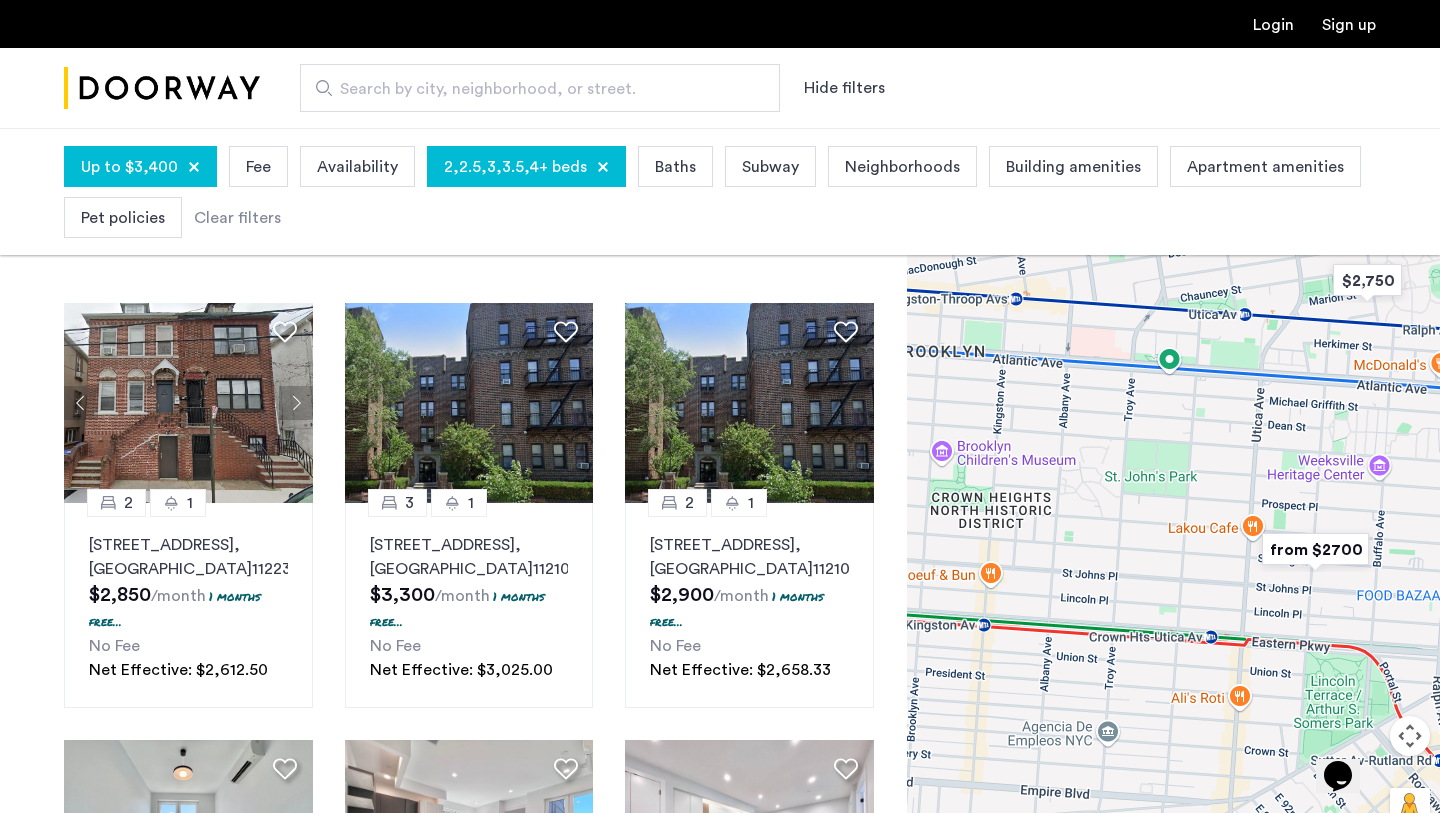 drag, startPoint x: 1183, startPoint y: 428, endPoint x: 1088, endPoint y: 448, distance: 97.082436 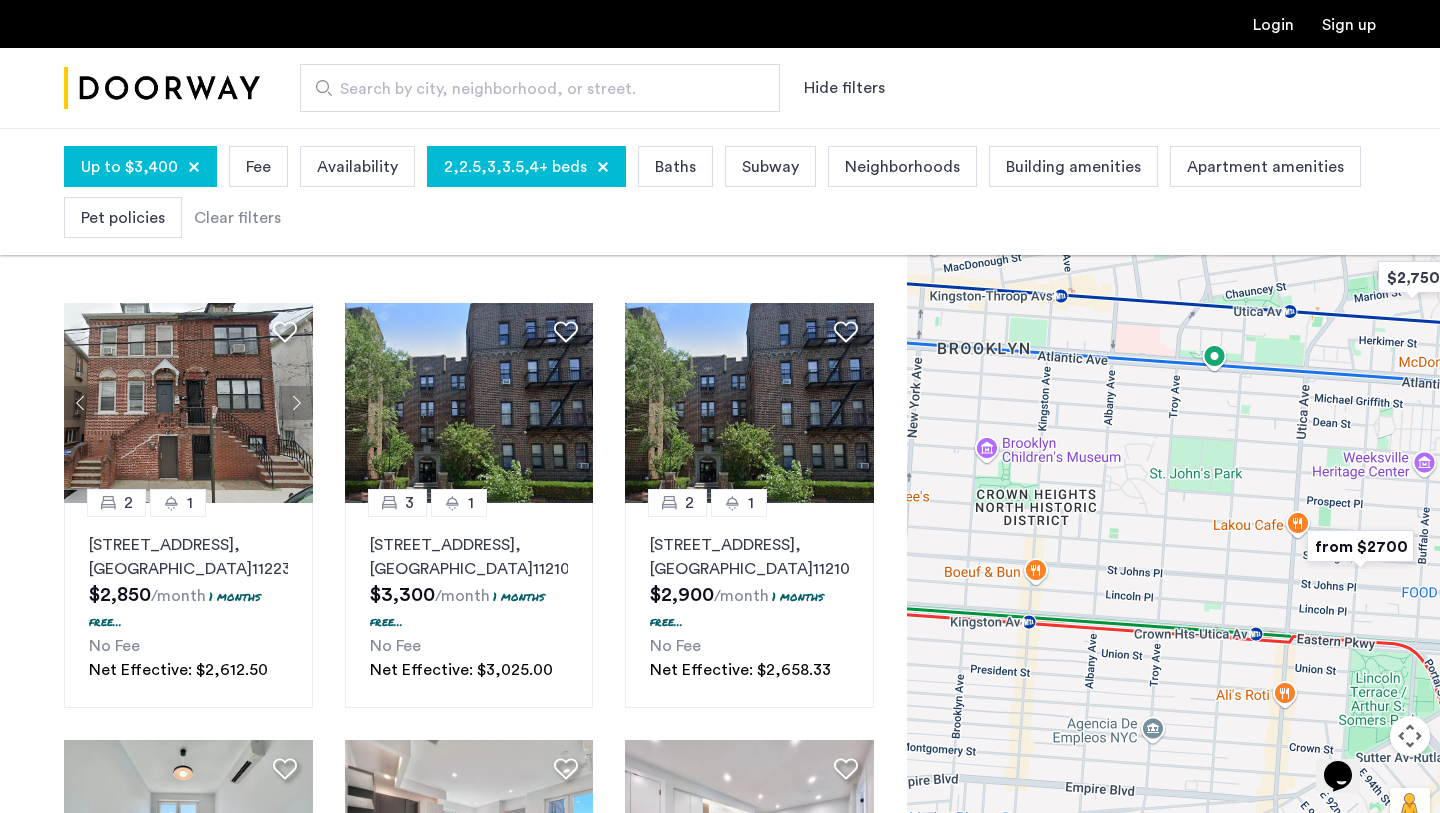 drag, startPoint x: 1073, startPoint y: 447, endPoint x: 1257, endPoint y: 446, distance: 184.00272 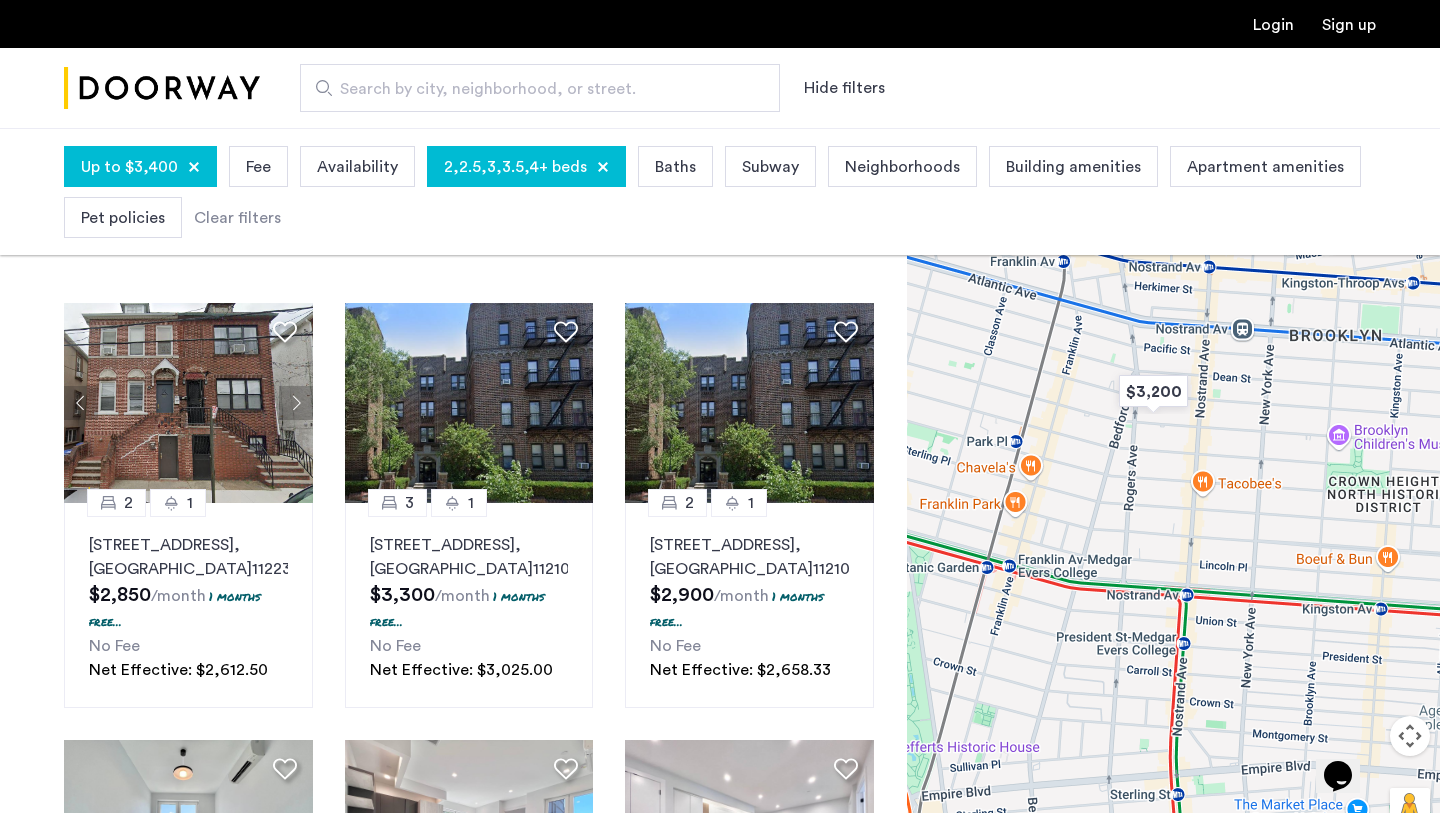 drag, startPoint x: 1081, startPoint y: 551, endPoint x: 1128, endPoint y: 399, distance: 159.1006 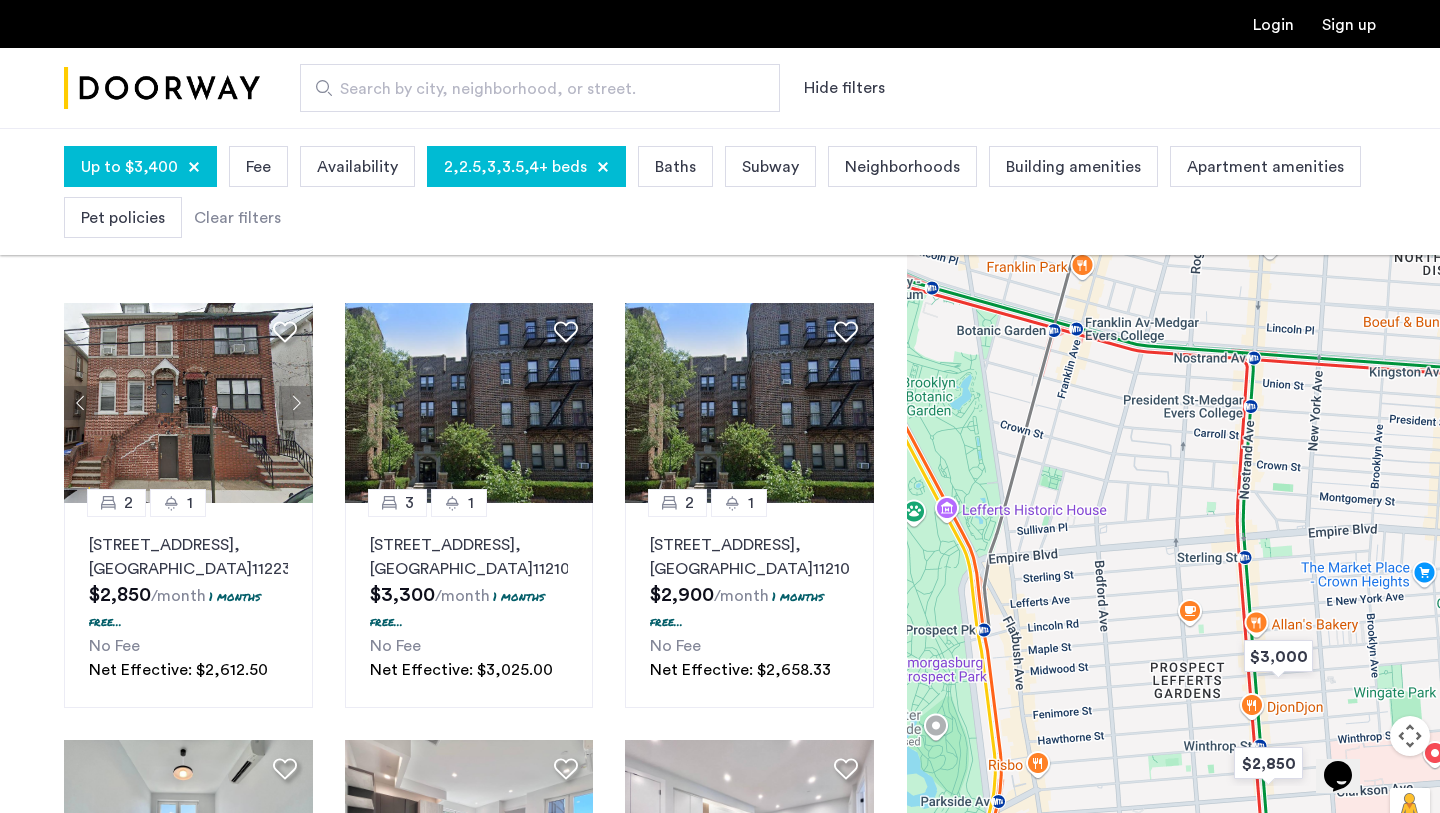drag, startPoint x: 1137, startPoint y: 581, endPoint x: 1110, endPoint y: 427, distance: 156.34897 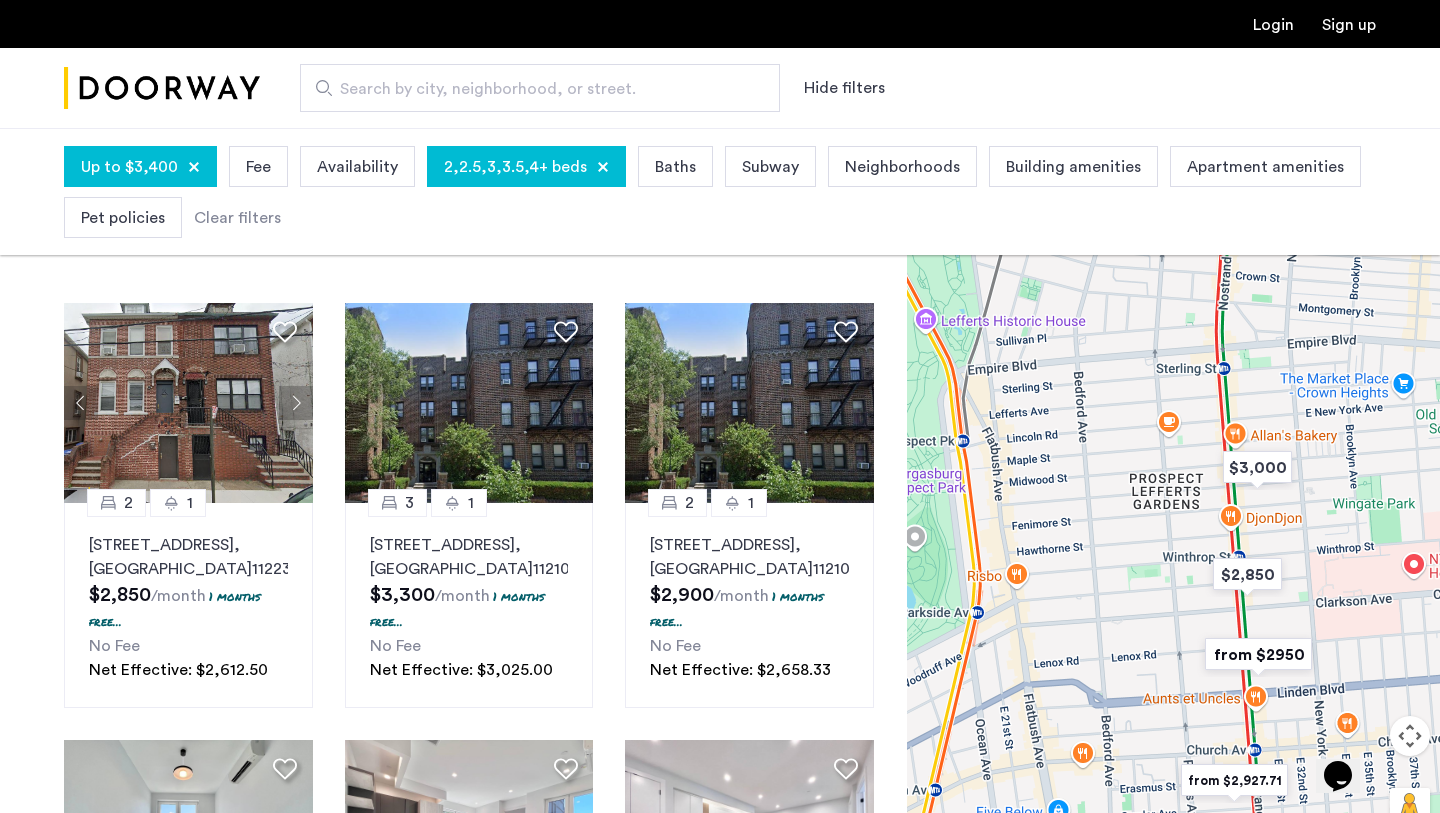 drag, startPoint x: 1096, startPoint y: 440, endPoint x: 1116, endPoint y: 484, distance: 48.332184 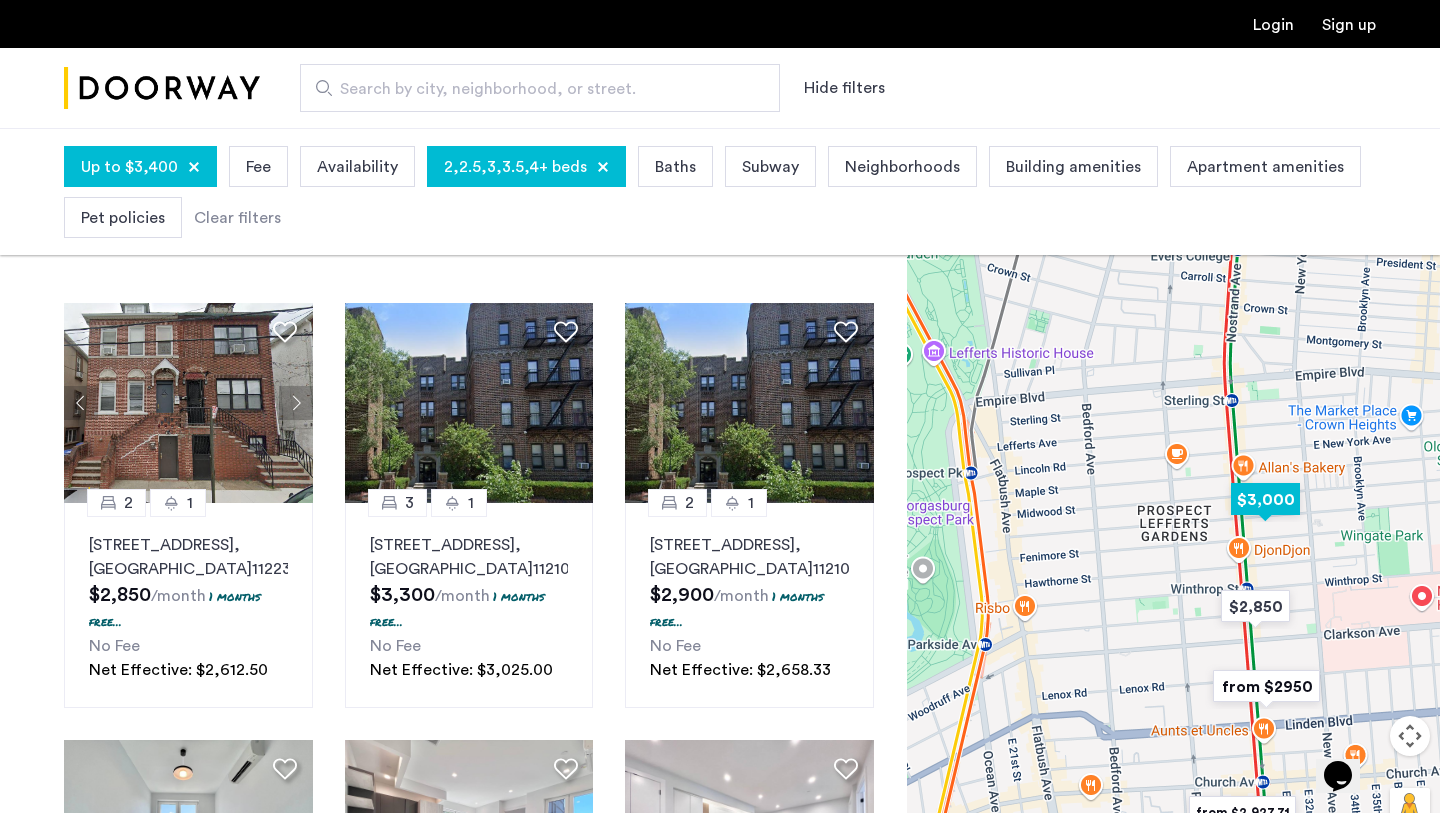 click at bounding box center (1265, 499) 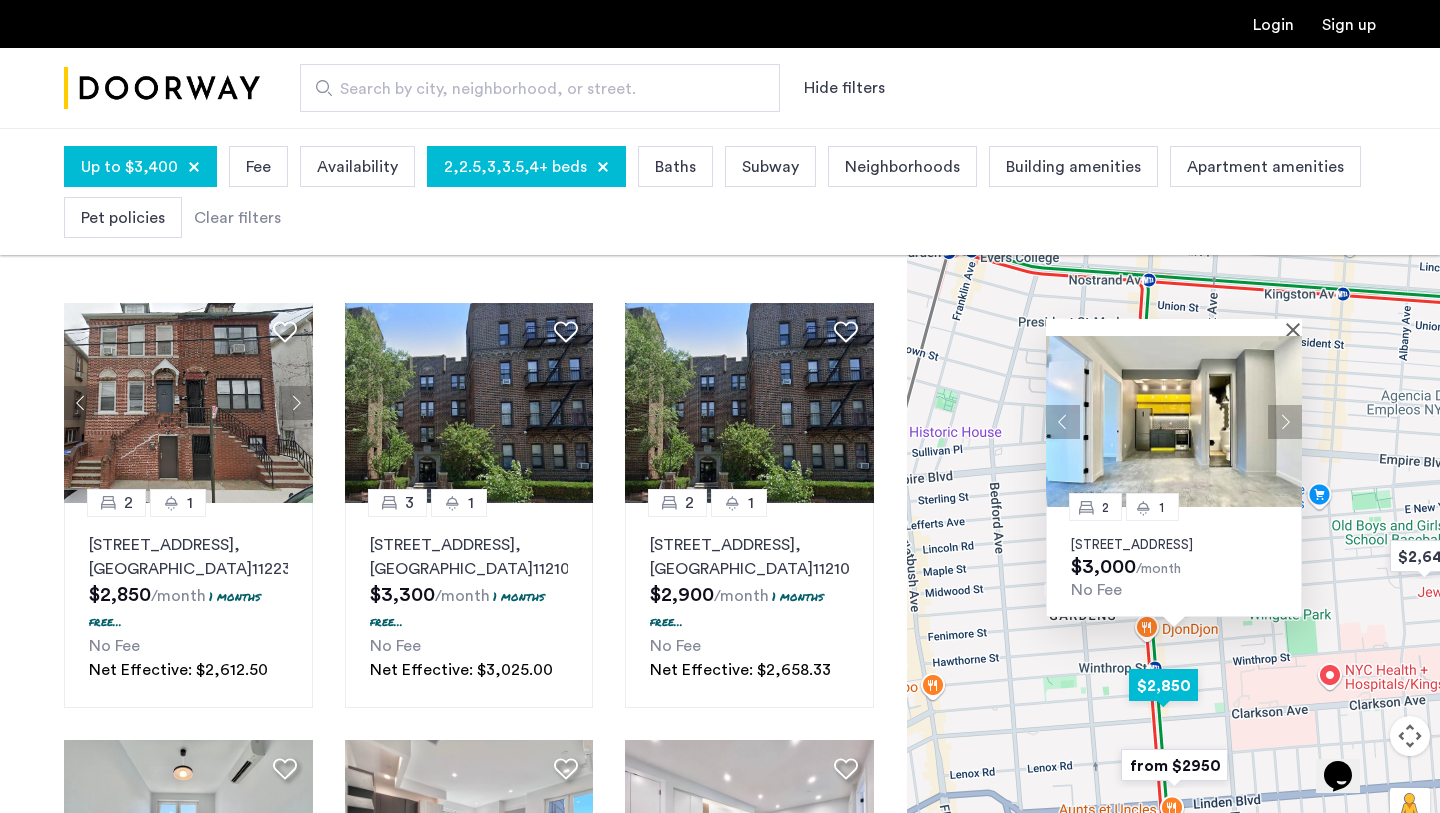 click at bounding box center (1163, 685) 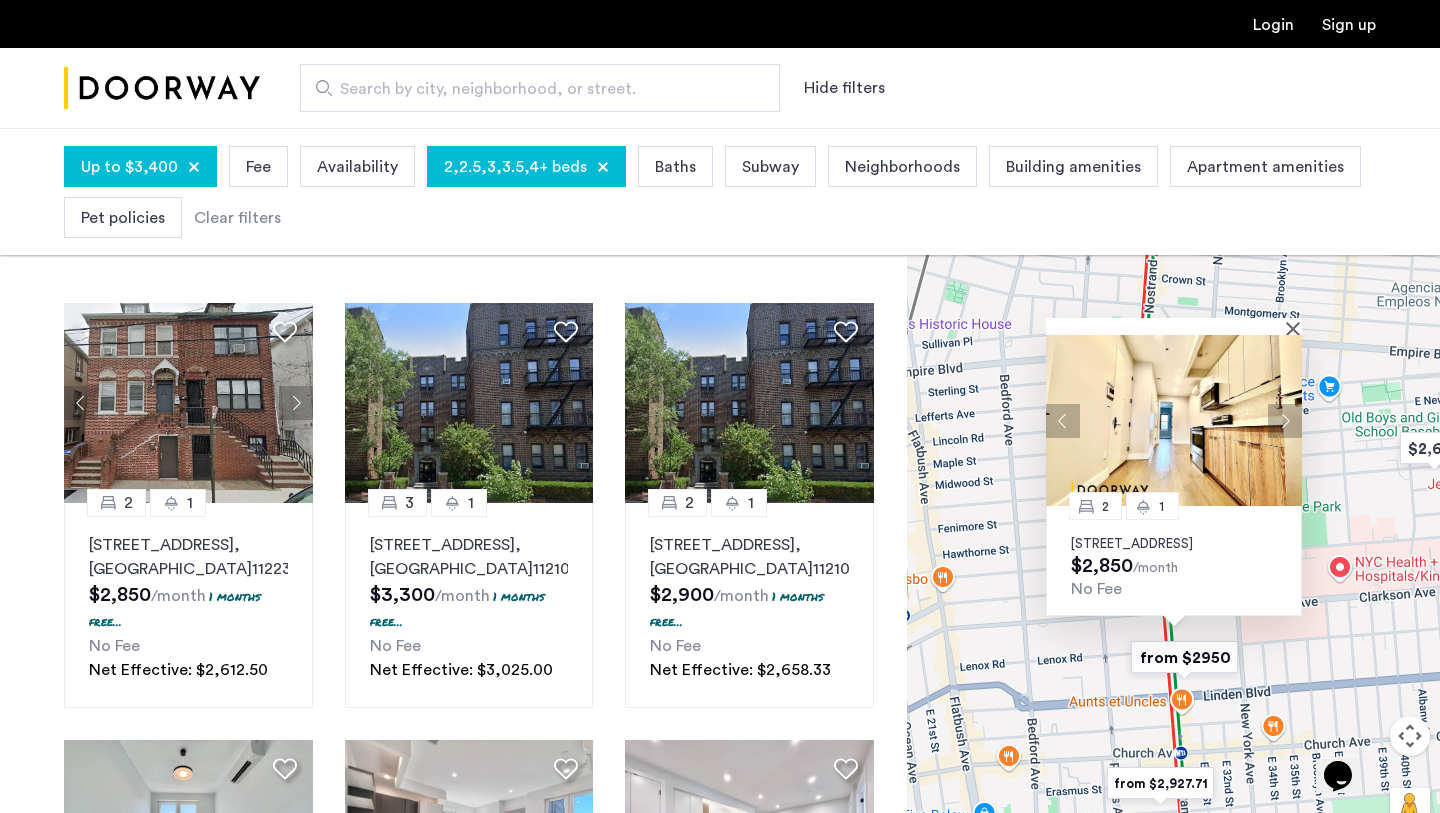 drag, startPoint x: 1069, startPoint y: 656, endPoint x: 1193, endPoint y: 737, distance: 148.11145 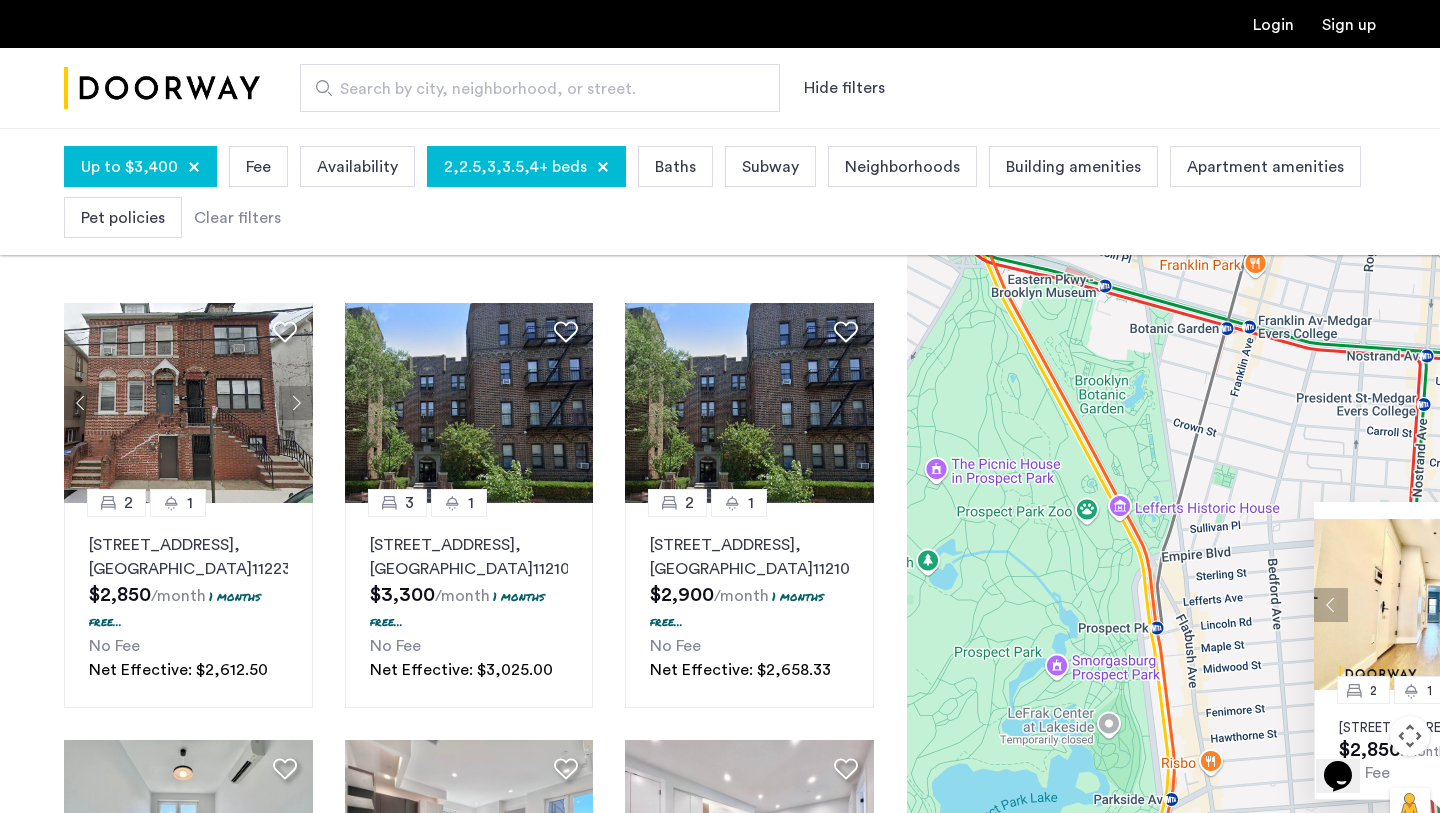 drag, startPoint x: 1198, startPoint y: 455, endPoint x: 1145, endPoint y: 675, distance: 226.29405 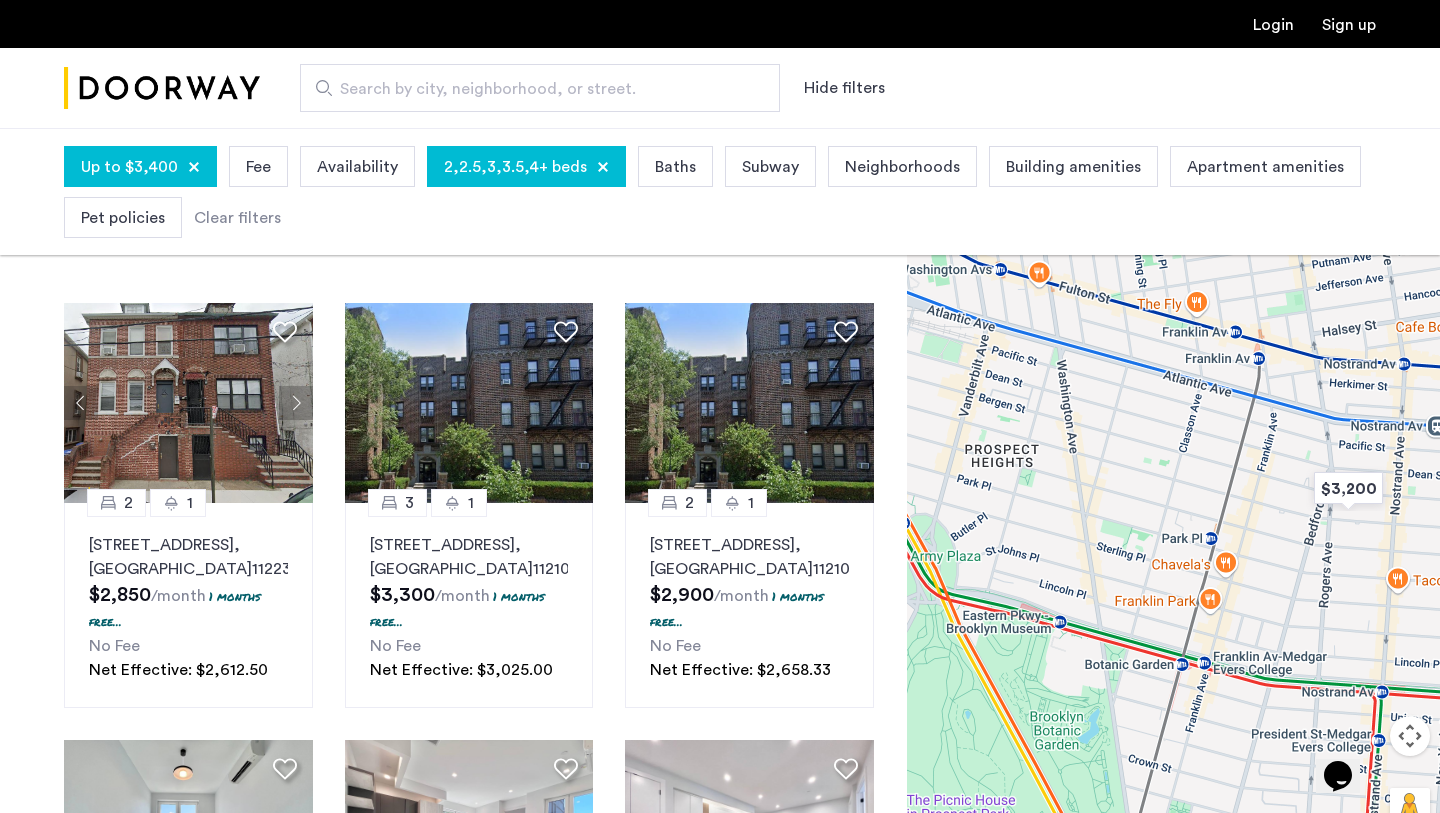 drag, startPoint x: 1075, startPoint y: 526, endPoint x: 1141, endPoint y: 623, distance: 117.32433 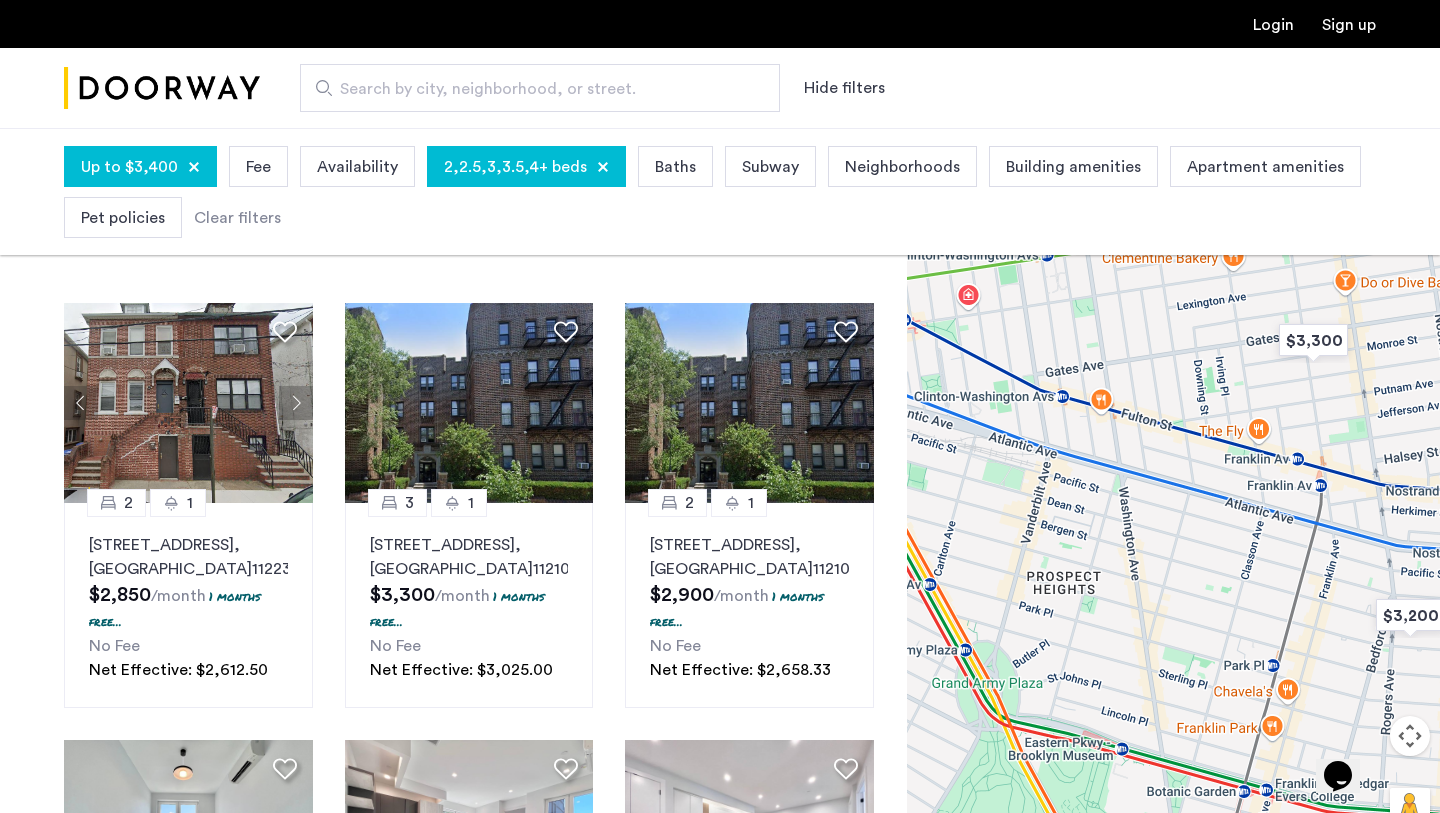 drag, startPoint x: 1154, startPoint y: 526, endPoint x: 1155, endPoint y: 737, distance: 211.00237 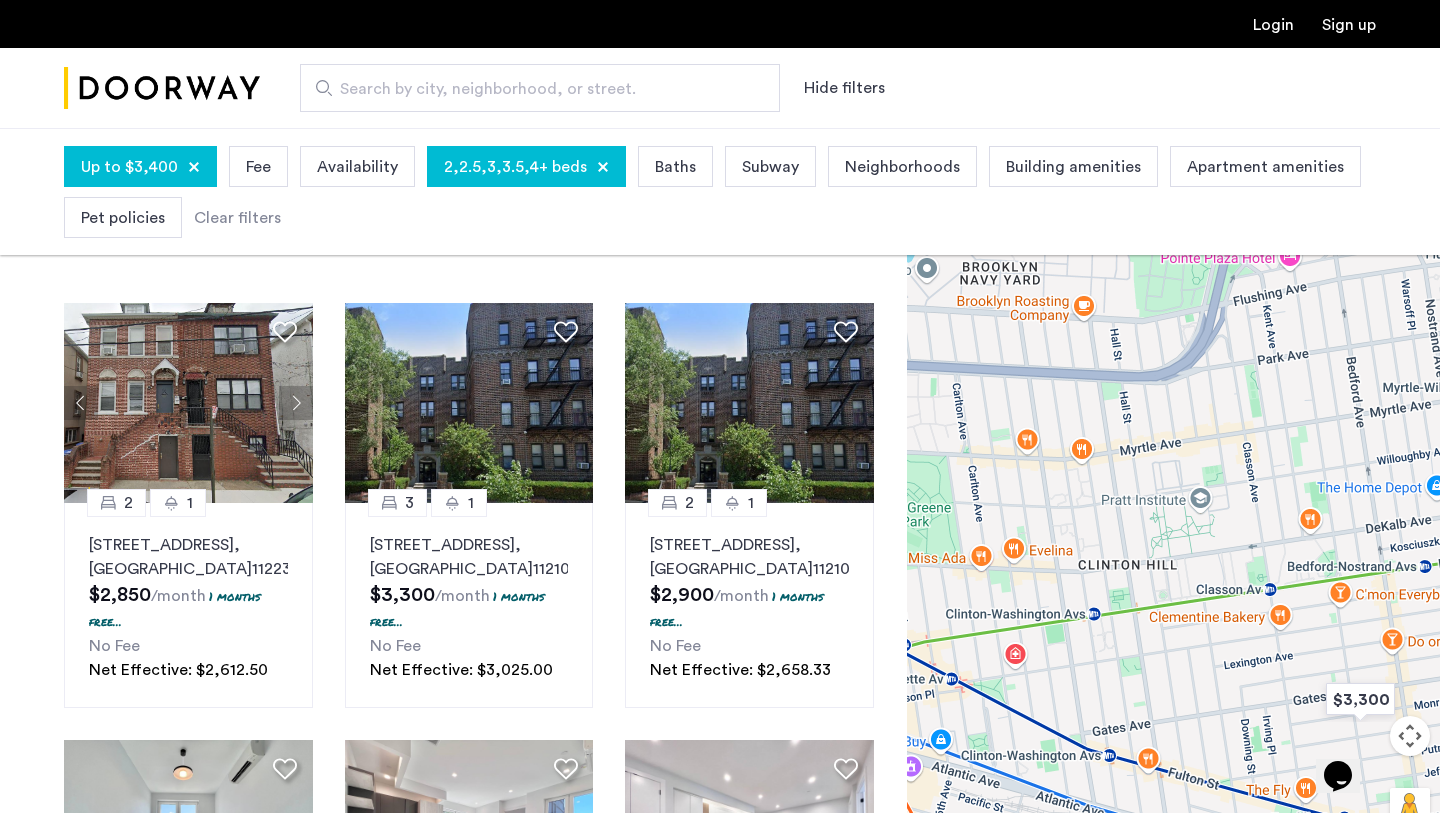 drag, startPoint x: 1115, startPoint y: 569, endPoint x: 1270, endPoint y: 562, distance: 155.15799 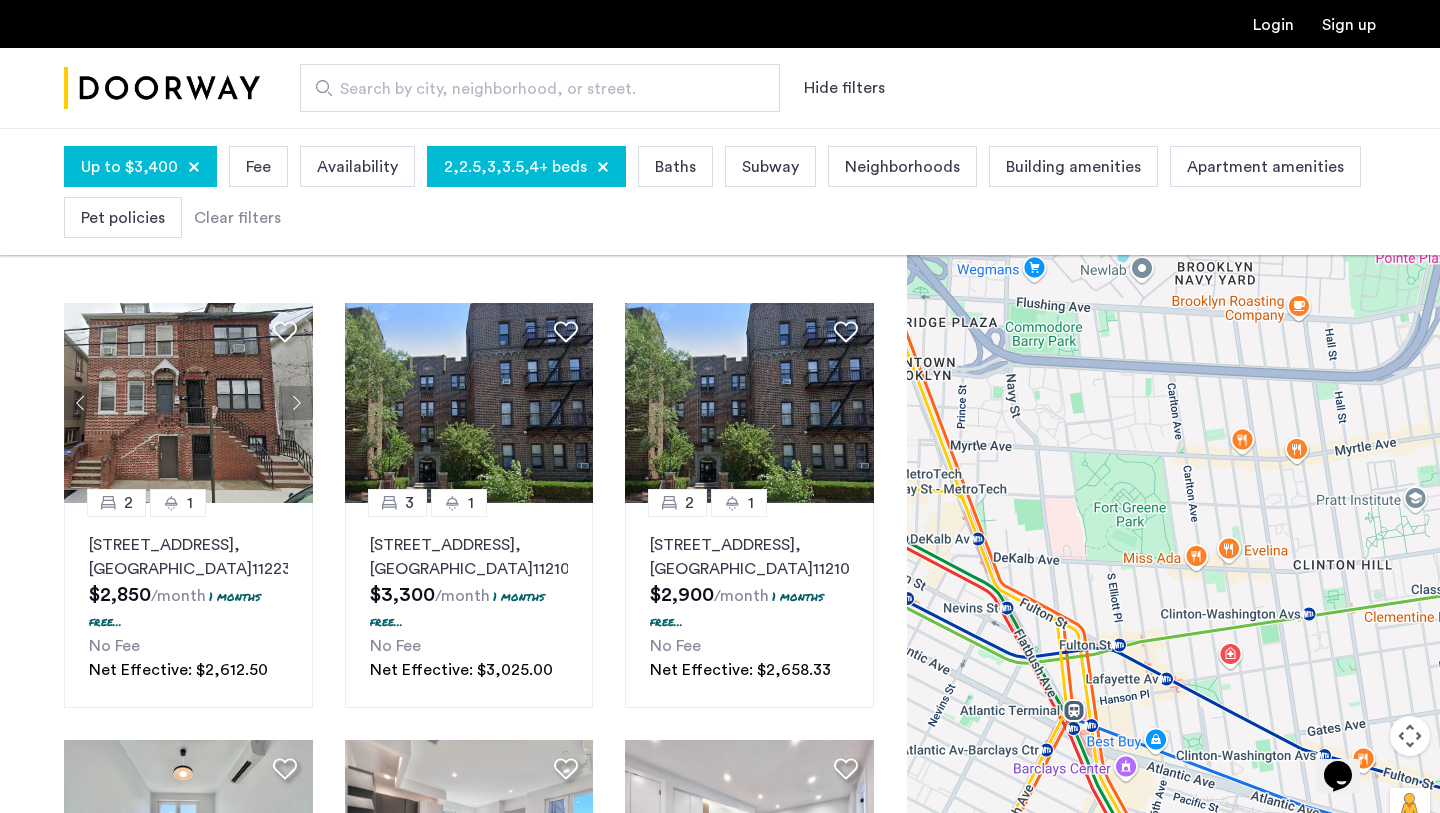 drag, startPoint x: 1281, startPoint y: 469, endPoint x: 1079, endPoint y: 558, distance: 220.7374 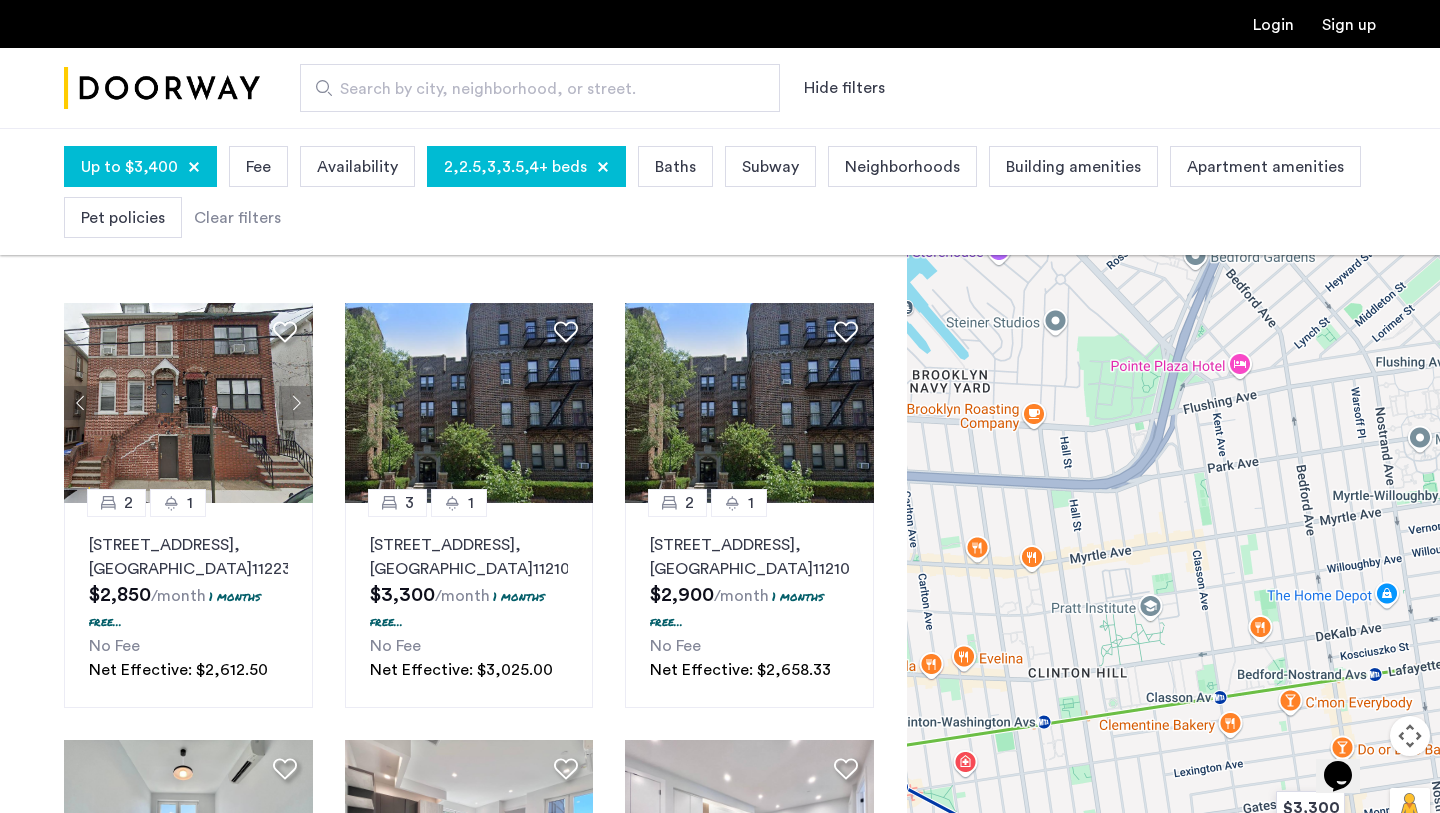 drag, startPoint x: 1247, startPoint y: 458, endPoint x: 1121, endPoint y: 573, distance: 170.59015 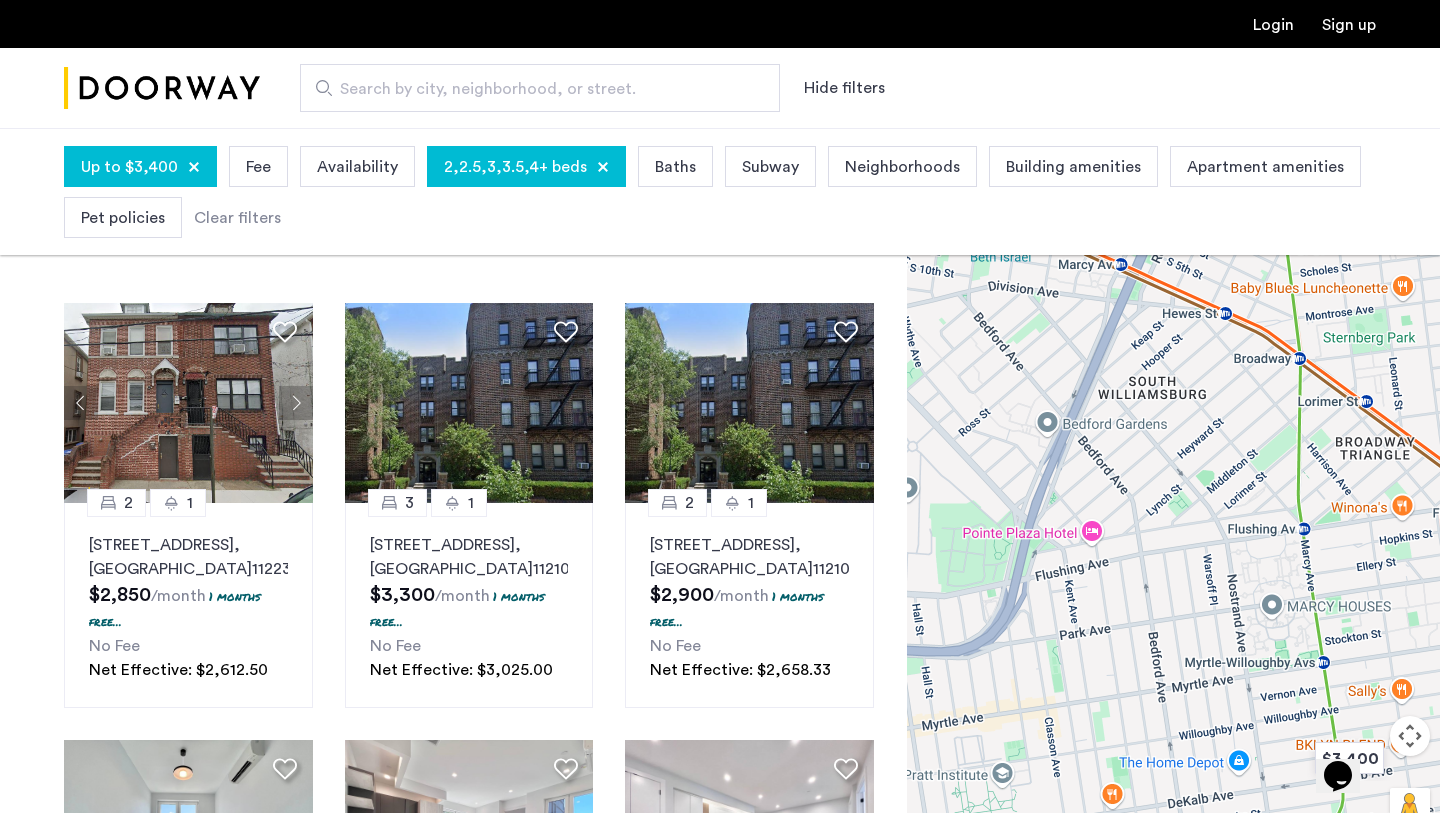 drag, startPoint x: 1151, startPoint y: 453, endPoint x: 1165, endPoint y: 639, distance: 186.52614 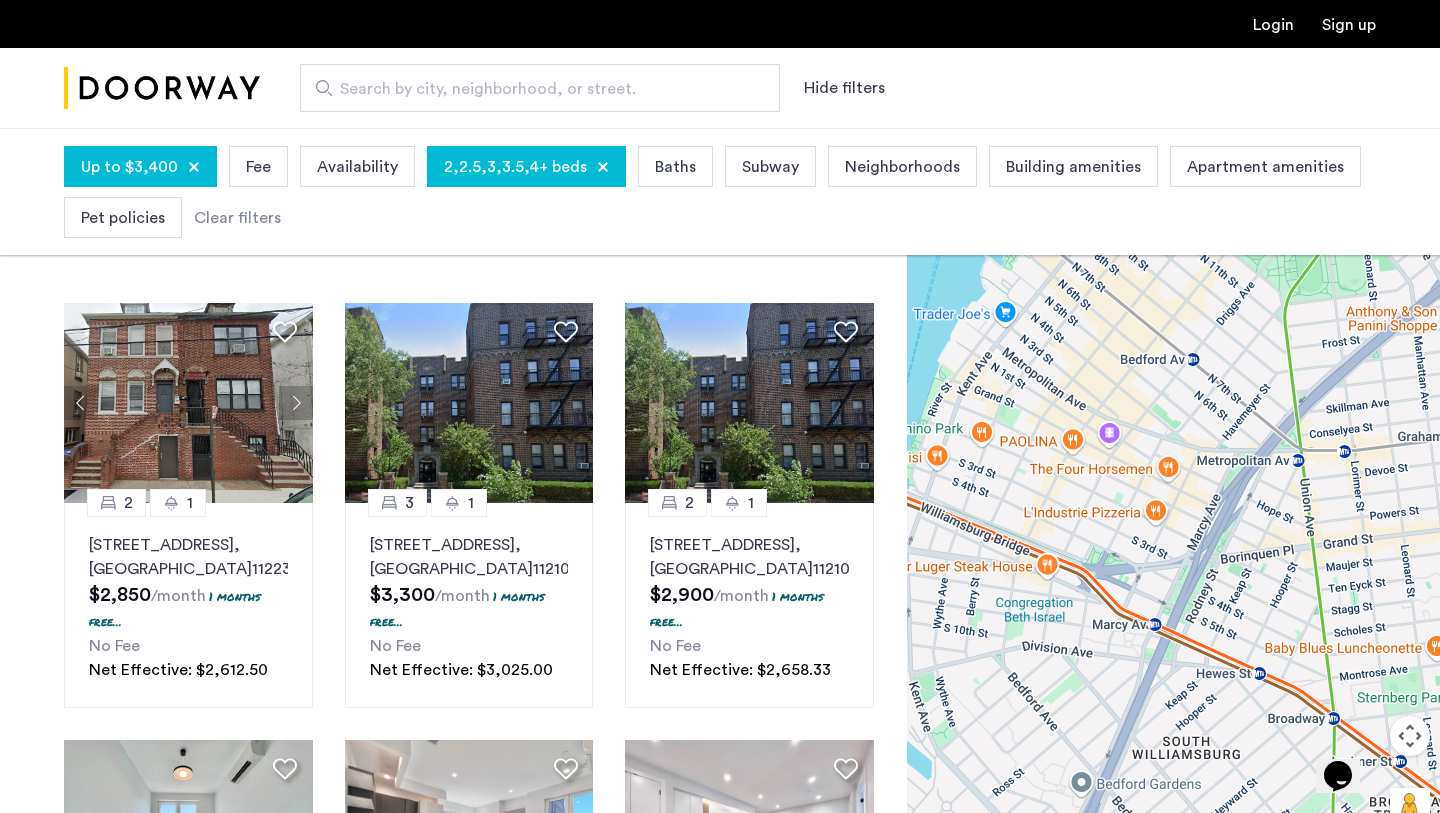 drag, startPoint x: 1130, startPoint y: 513, endPoint x: 1134, endPoint y: 671, distance: 158.05063 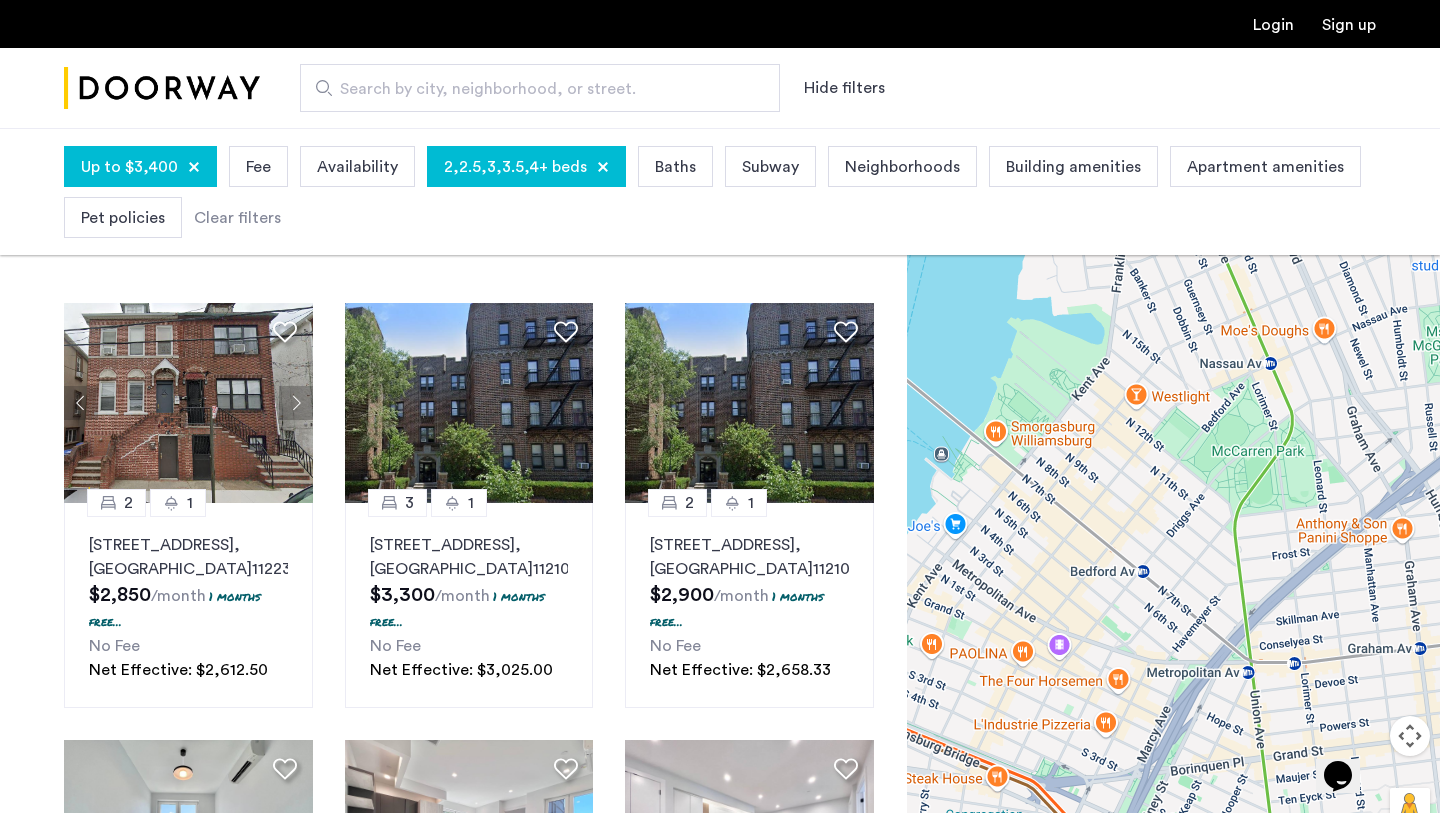 drag, startPoint x: 1231, startPoint y: 522, endPoint x: 1093, endPoint y: 588, distance: 152.97058 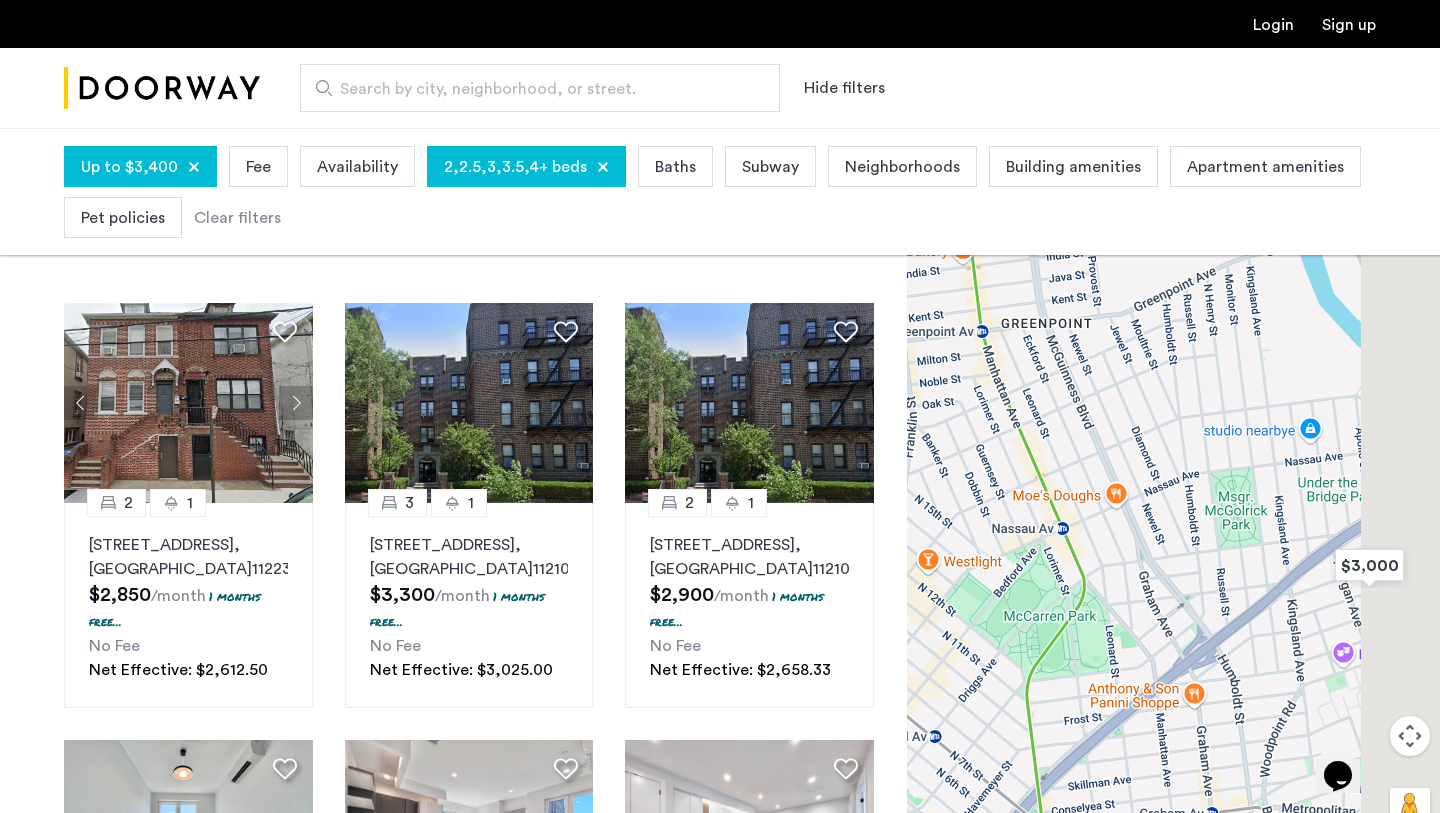 drag, startPoint x: 1220, startPoint y: 477, endPoint x: 1100, endPoint y: 611, distance: 179.87773 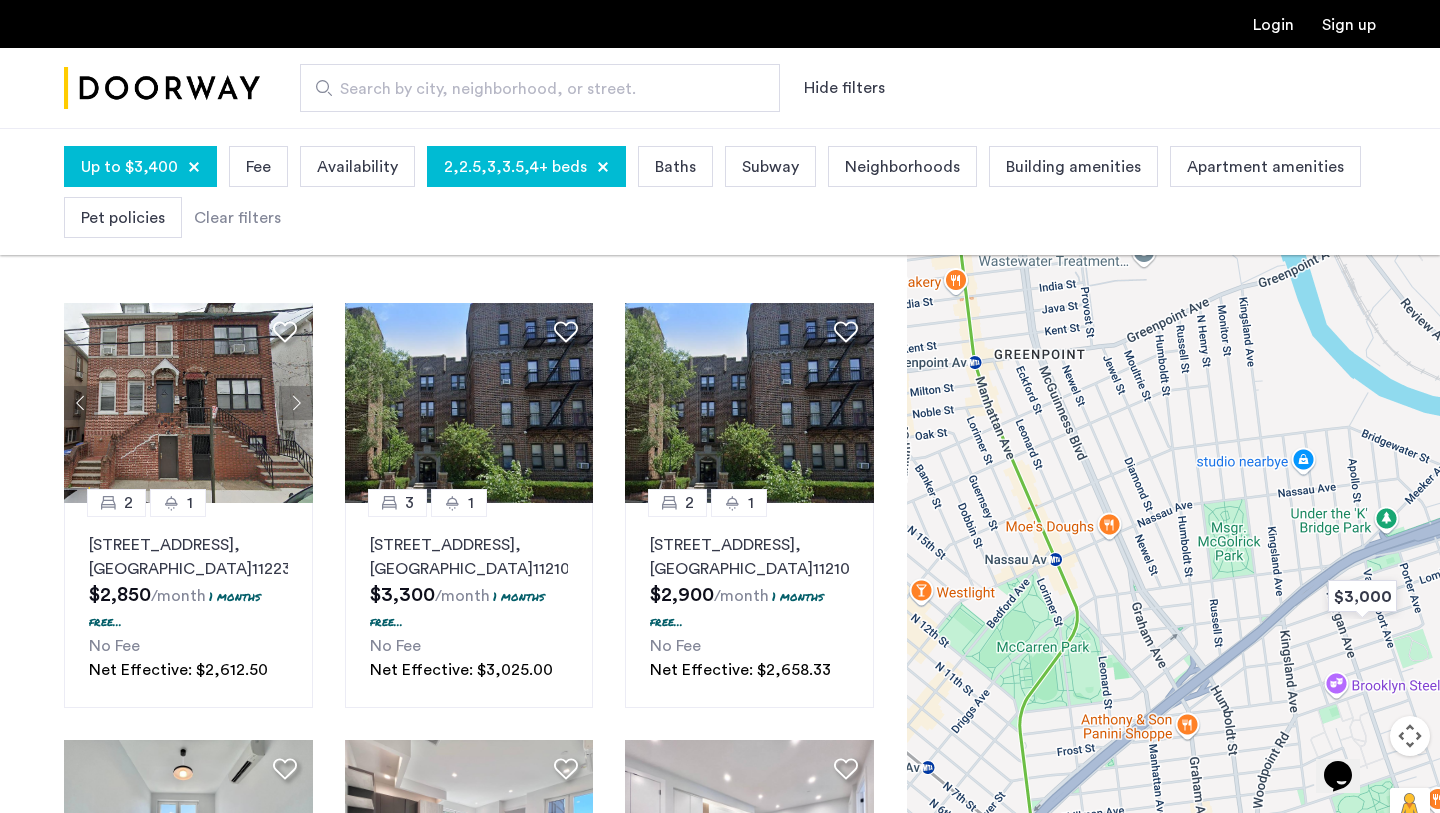 drag, startPoint x: 1119, startPoint y: 418, endPoint x: 1125, endPoint y: 600, distance: 182.09888 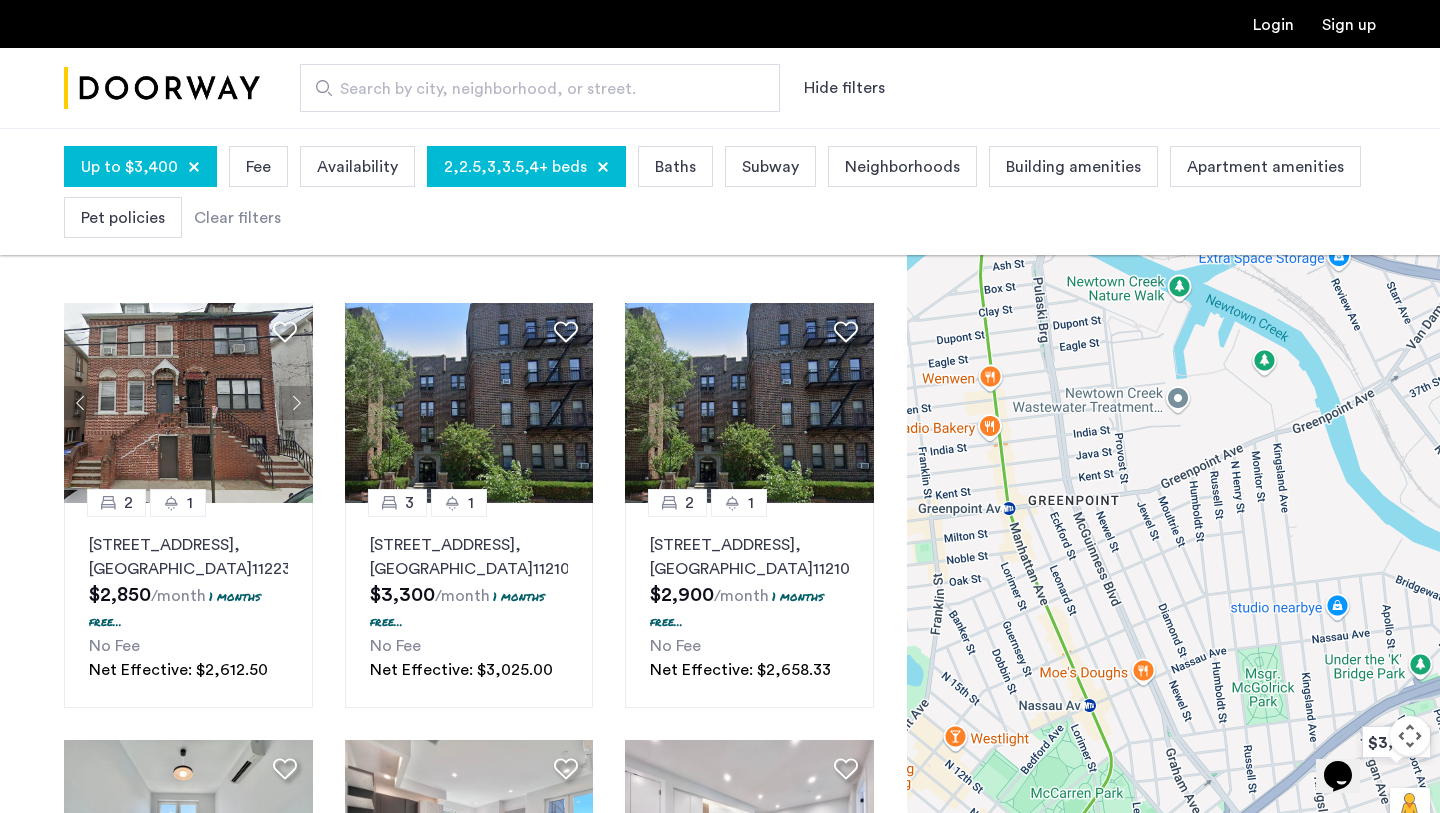 drag, startPoint x: 1047, startPoint y: 540, endPoint x: 1001, endPoint y: 280, distance: 264.03787 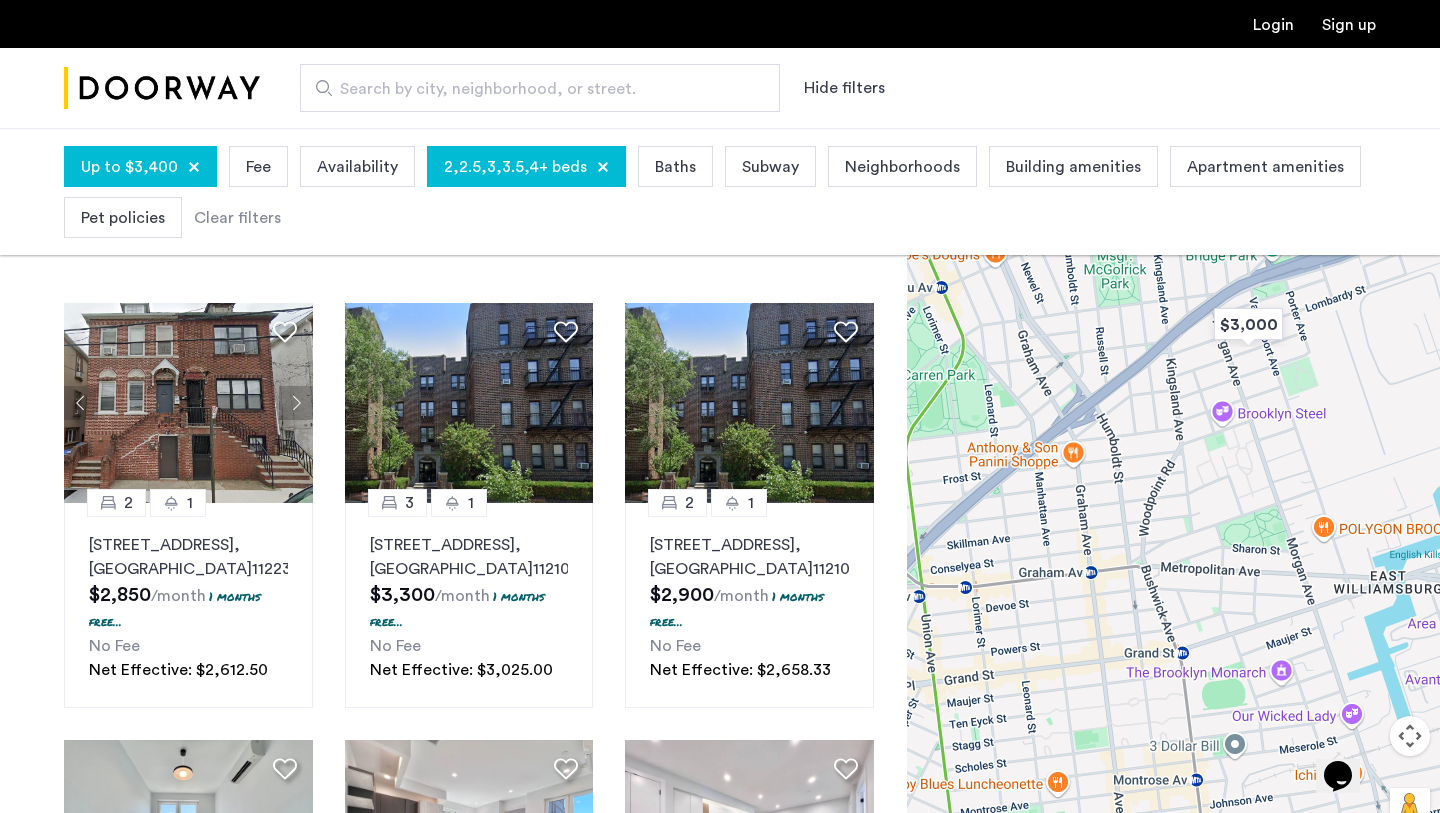 drag, startPoint x: 1178, startPoint y: 504, endPoint x: 1146, endPoint y: 314, distance: 192.67589 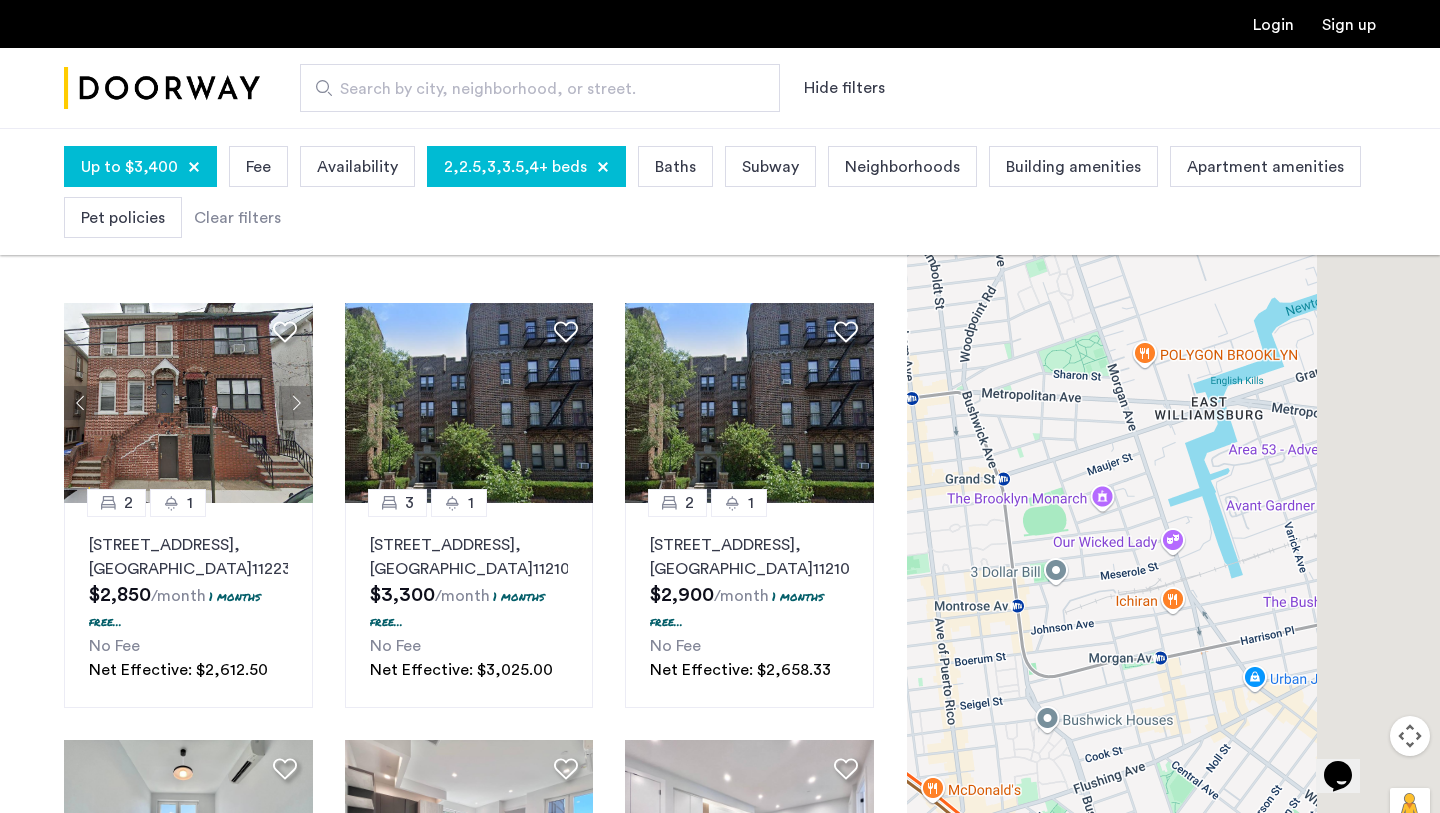 drag, startPoint x: 1235, startPoint y: 388, endPoint x: 1072, endPoint y: 390, distance: 163.01227 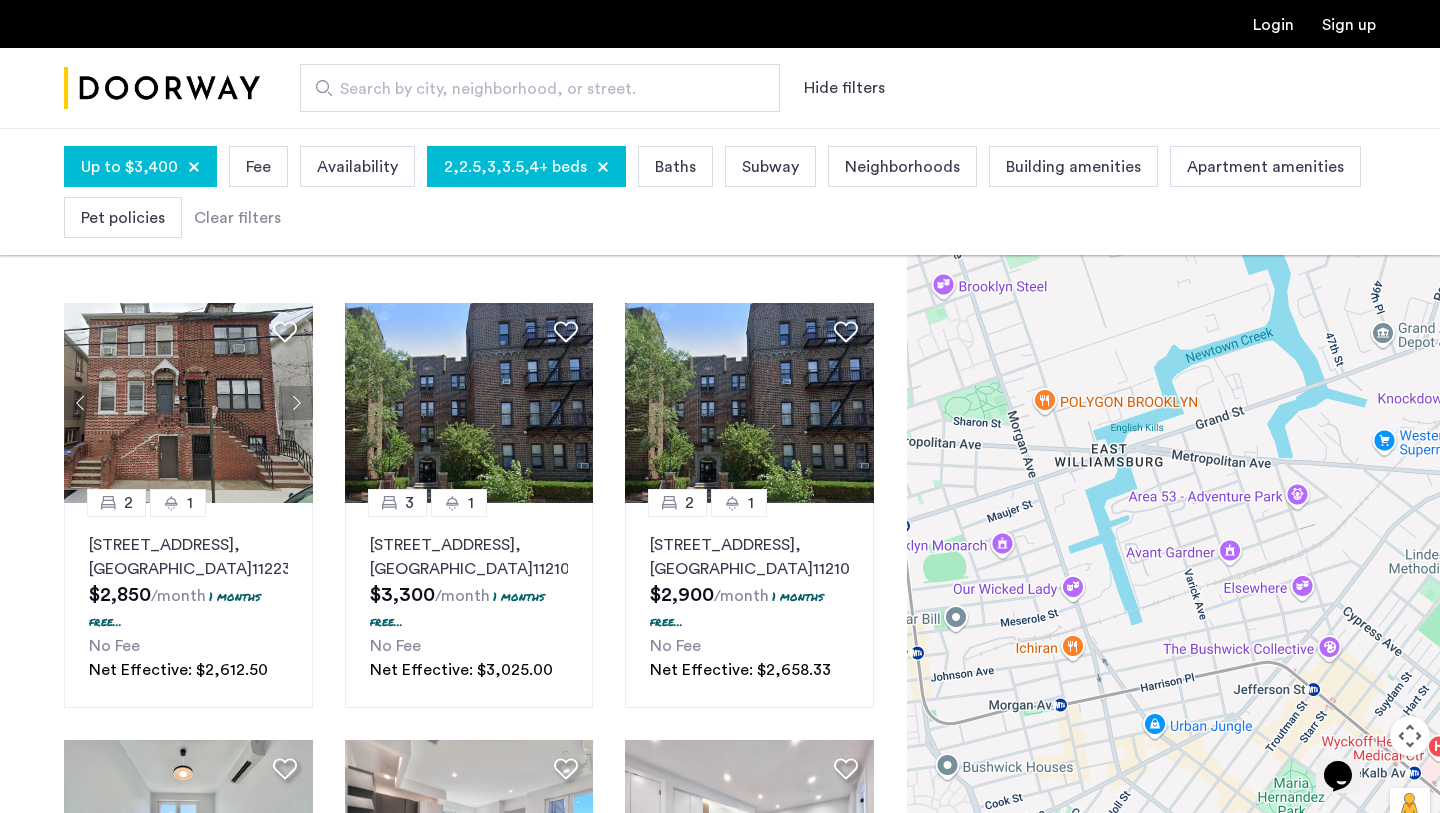 drag, startPoint x: 1137, startPoint y: 392, endPoint x: 1083, endPoint y: 437, distance: 70.292244 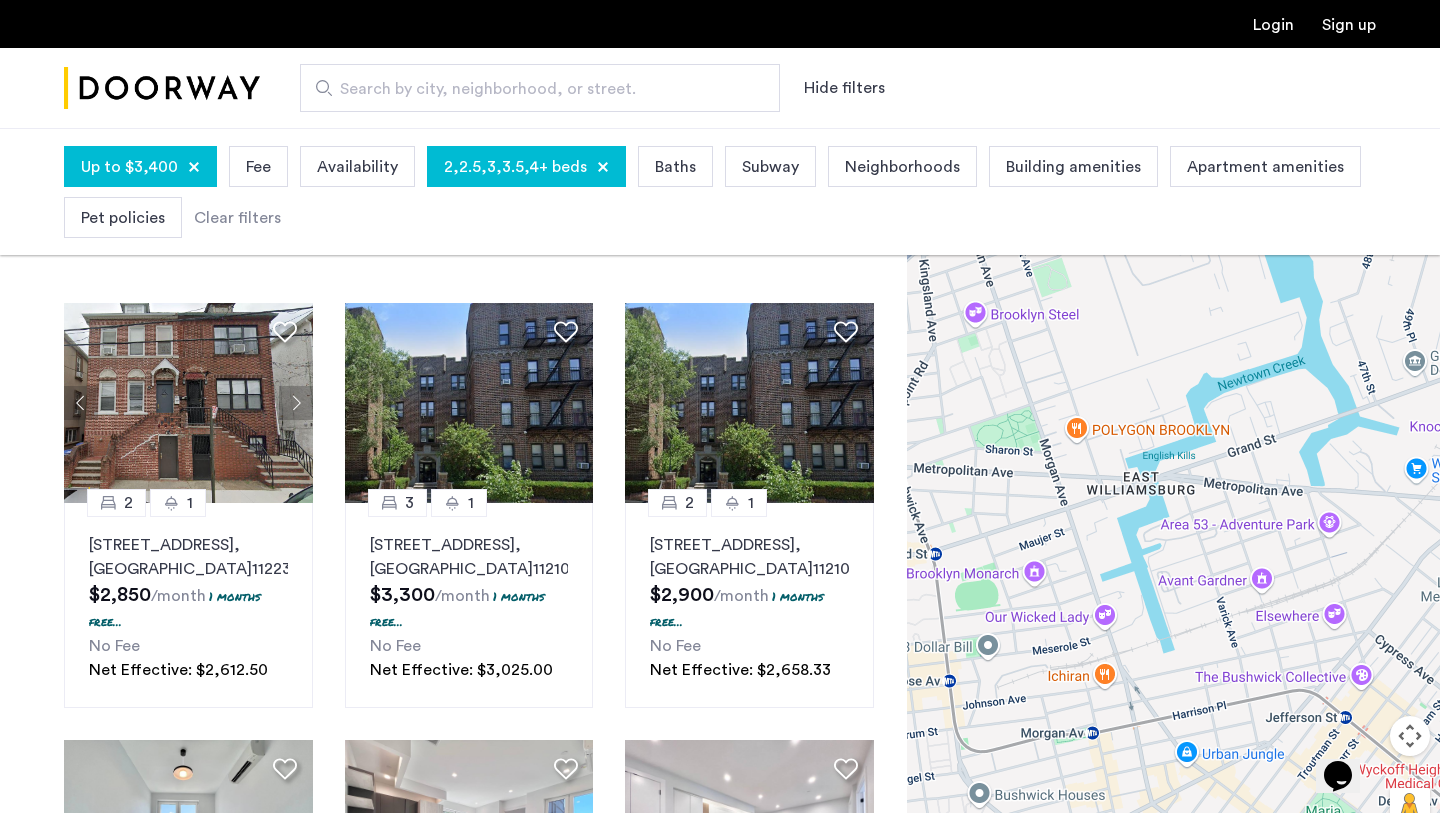 drag, startPoint x: 1060, startPoint y: 403, endPoint x: 1157, endPoint y: 510, distance: 144.42299 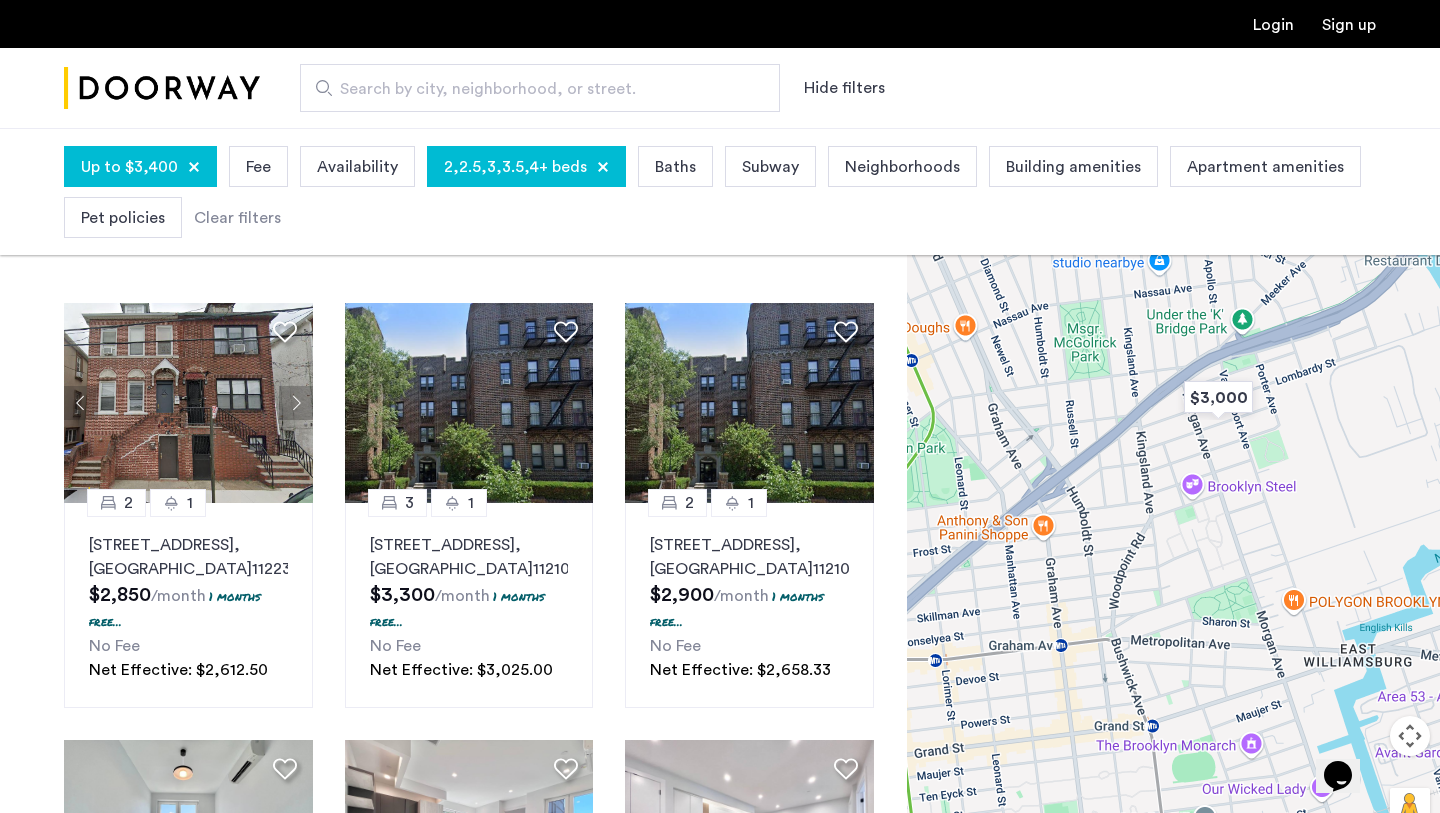 drag, startPoint x: 1075, startPoint y: 551, endPoint x: 1139, endPoint y: 557, distance: 64.28063 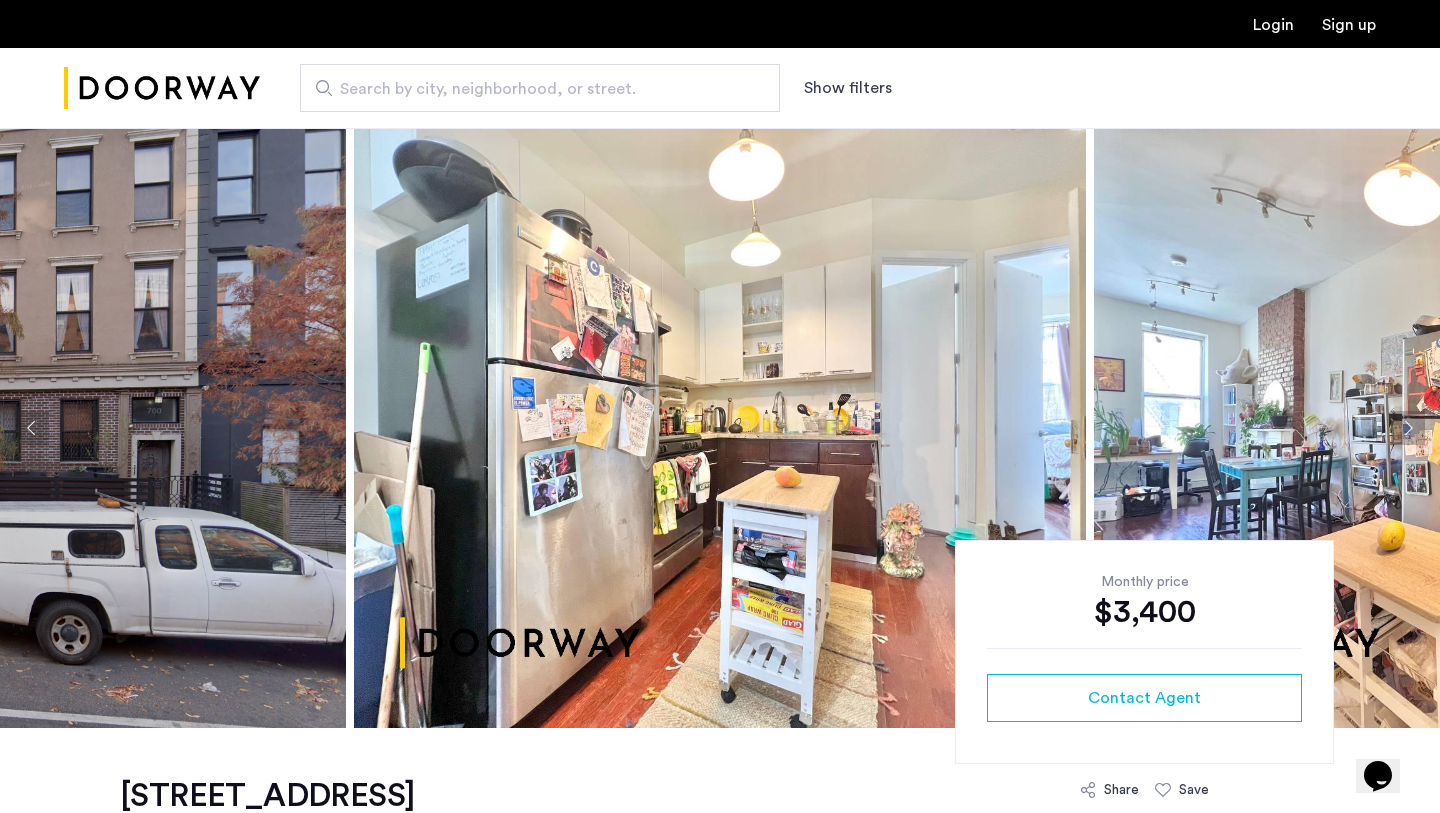 scroll, scrollTop: 0, scrollLeft: 0, axis: both 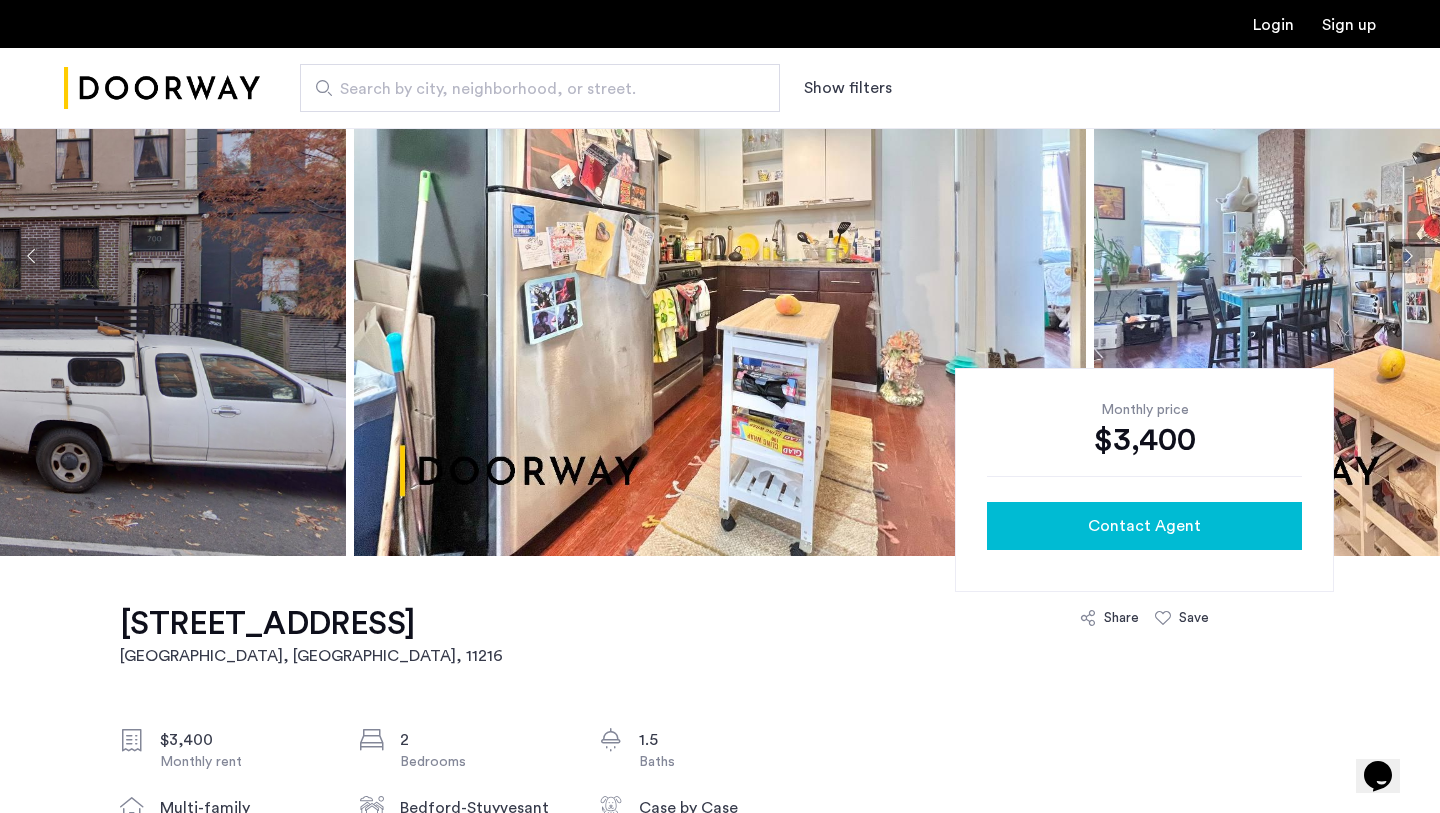 click on "Contact Agent" 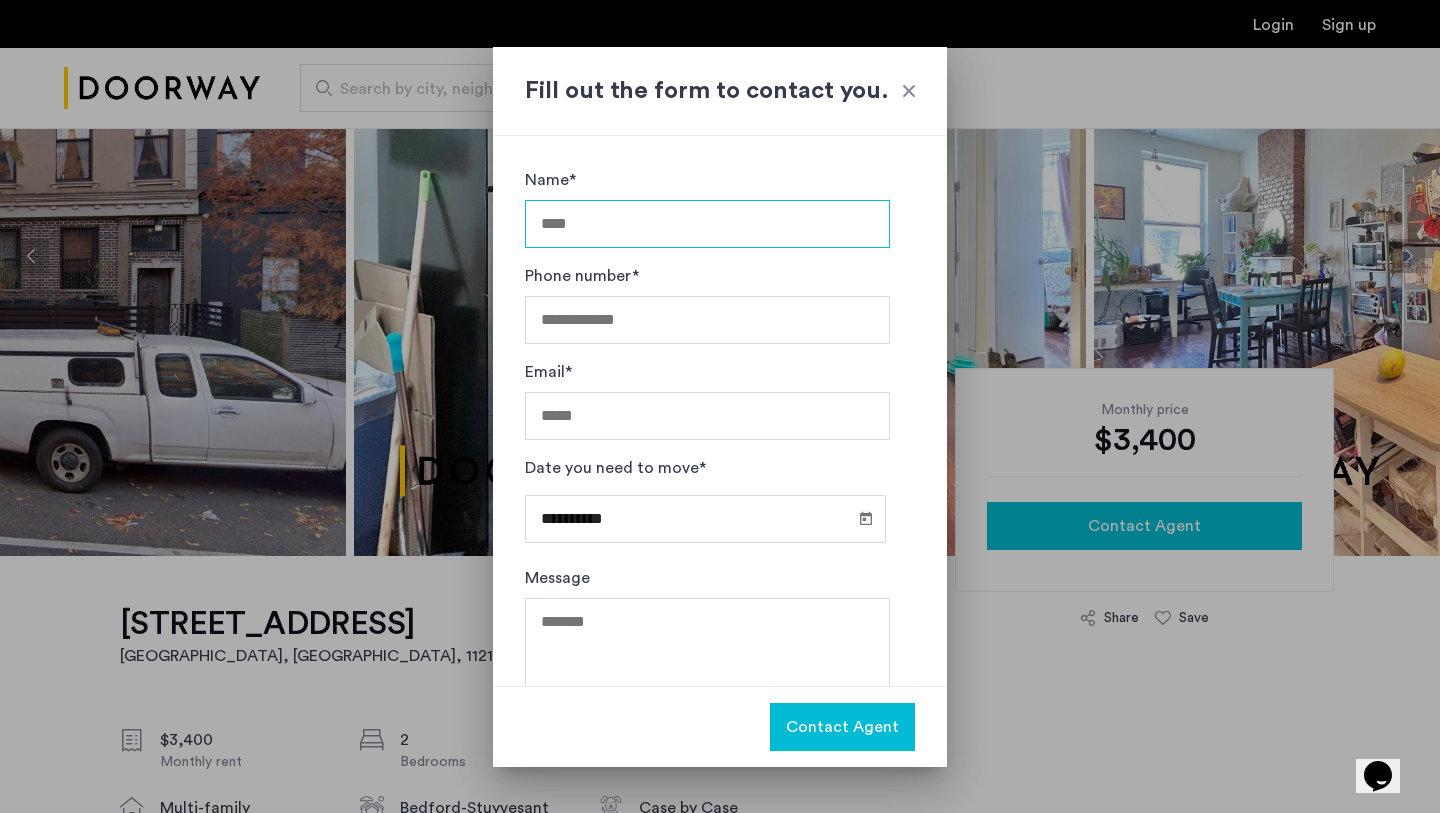 scroll, scrollTop: 0, scrollLeft: 0, axis: both 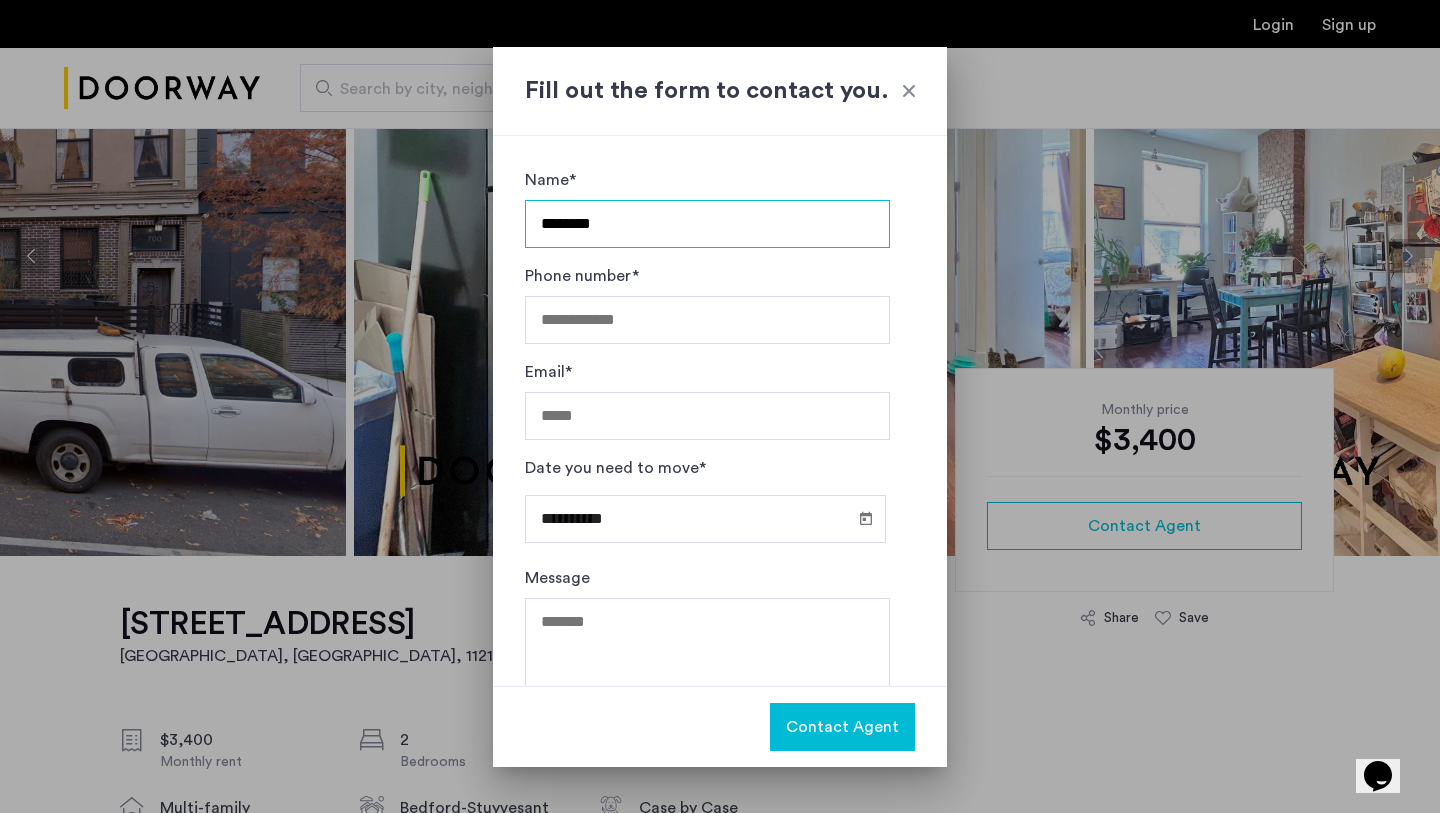 type on "********" 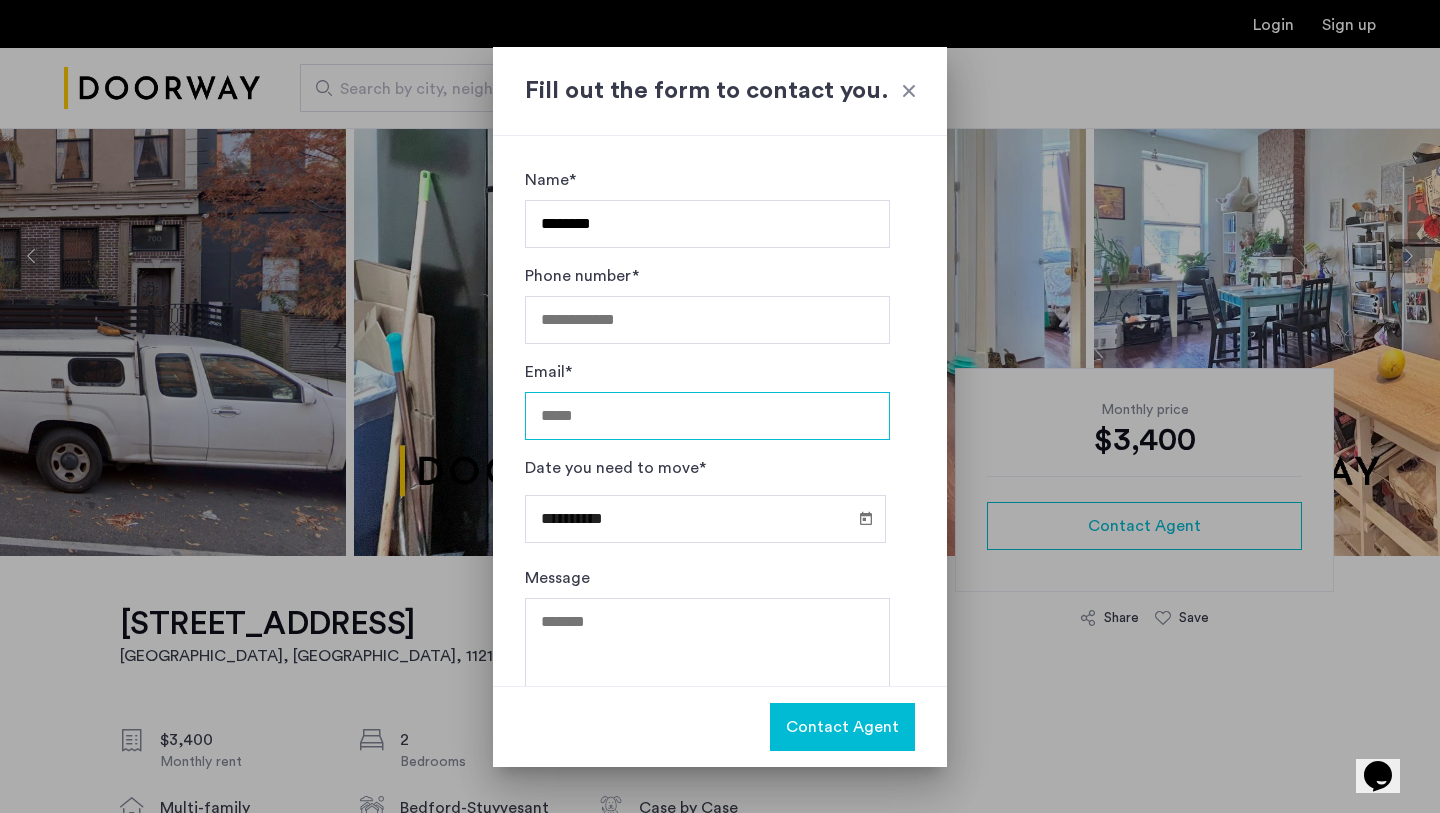 click on "Email*" at bounding box center (707, 416) 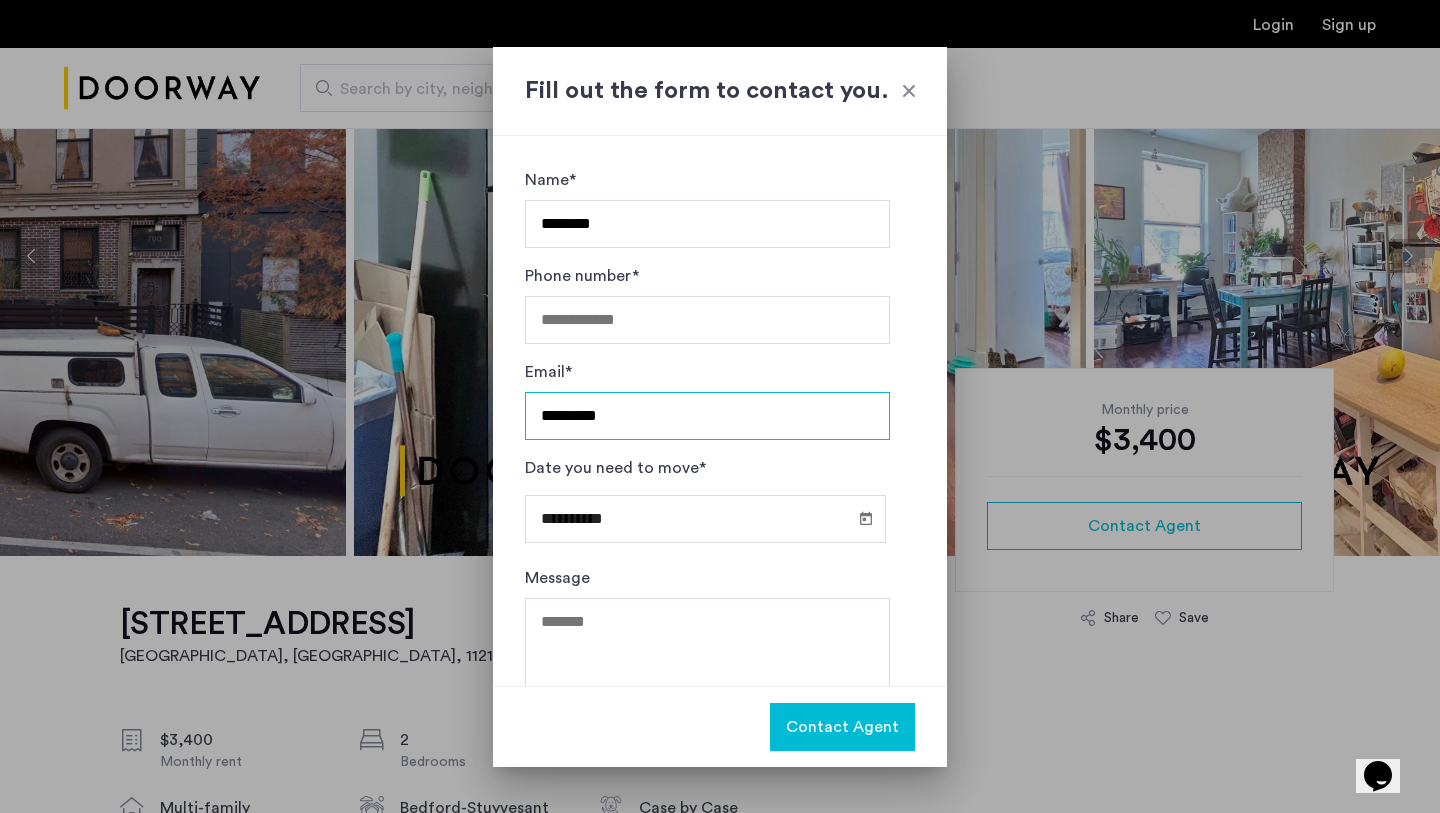type on "**********" 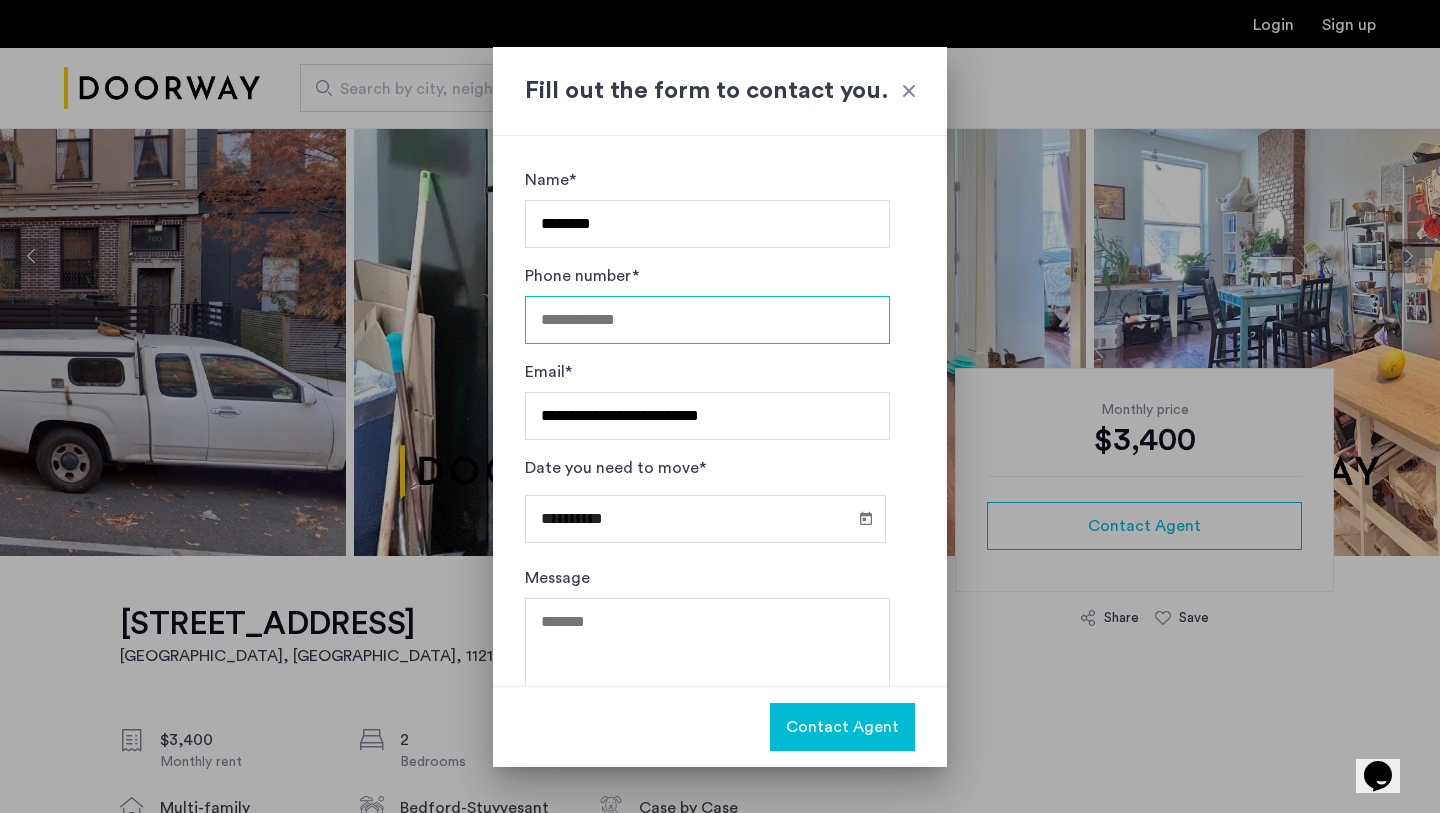 click on "Phone number*" at bounding box center [707, 320] 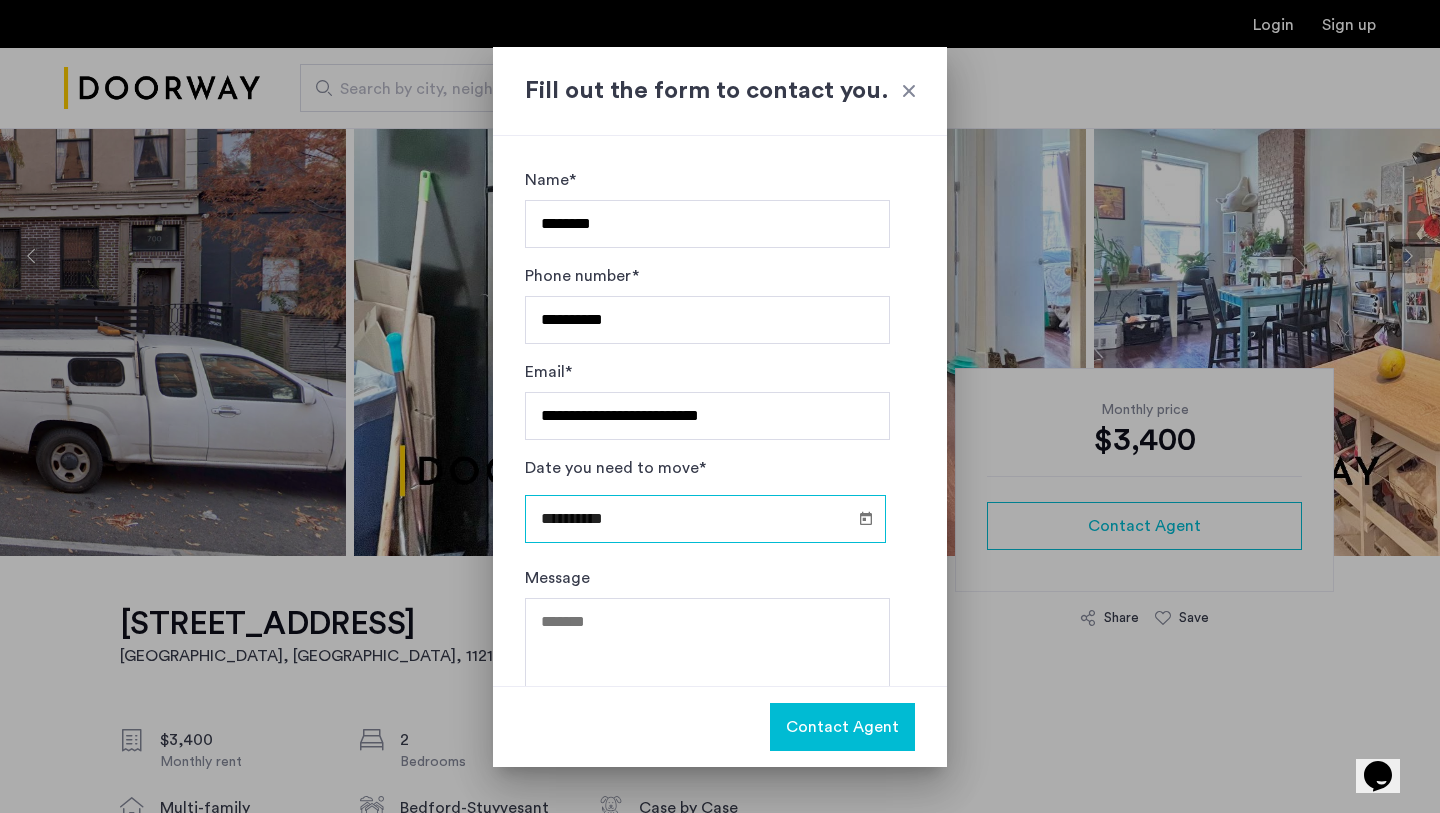 click on "**********" at bounding box center (705, 519) 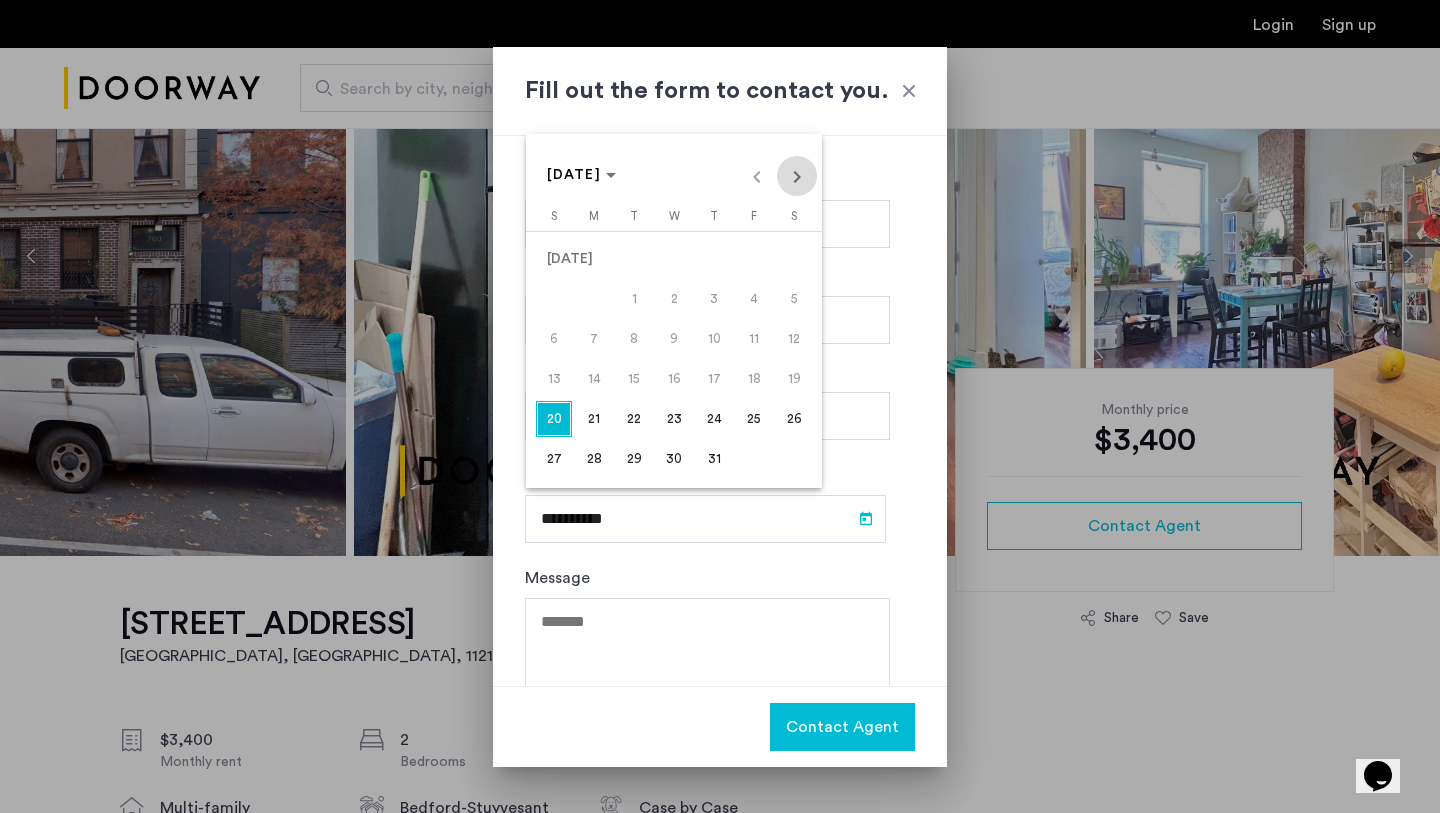 click at bounding box center (797, 176) 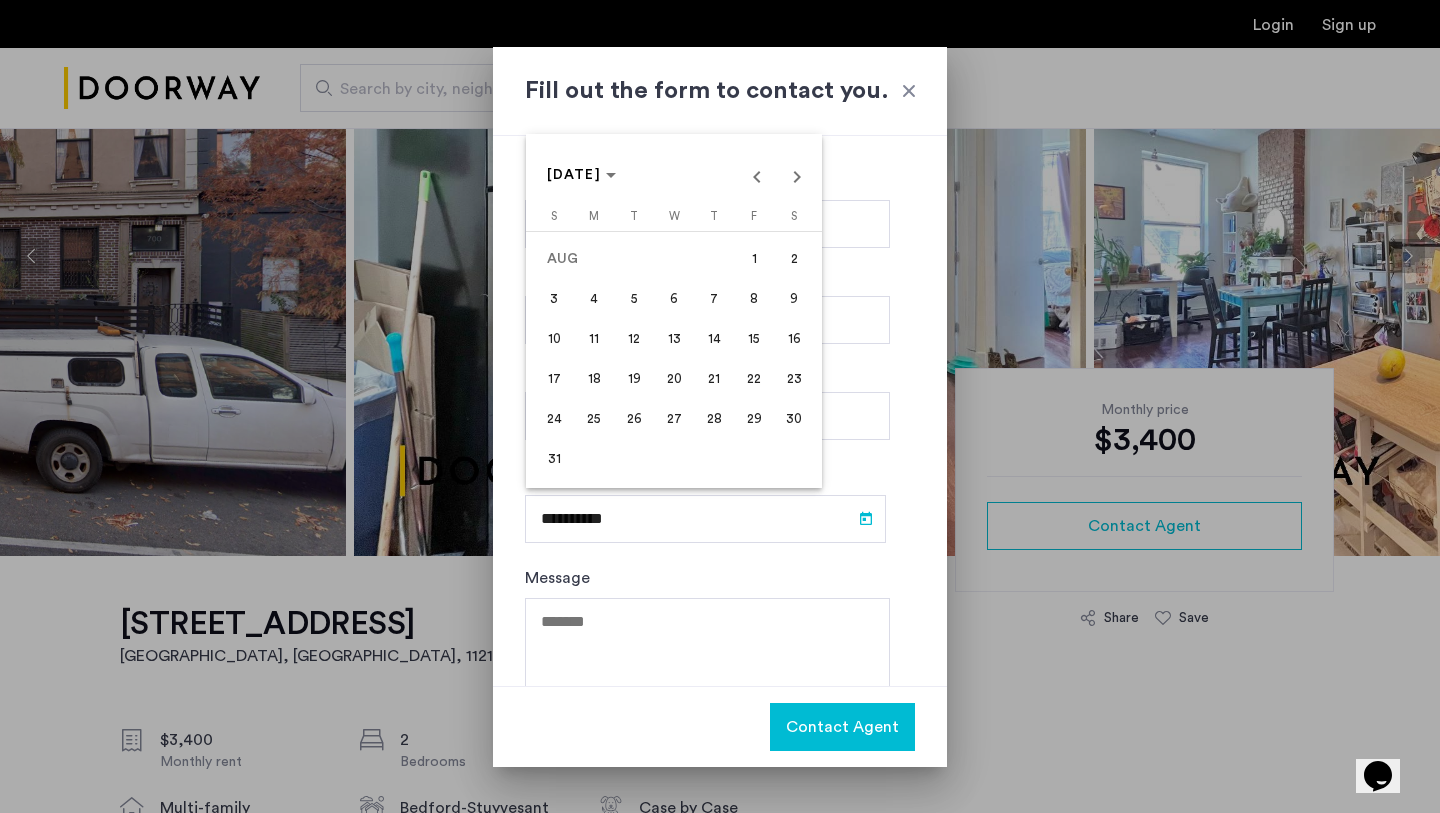 click on "1" at bounding box center [754, 259] 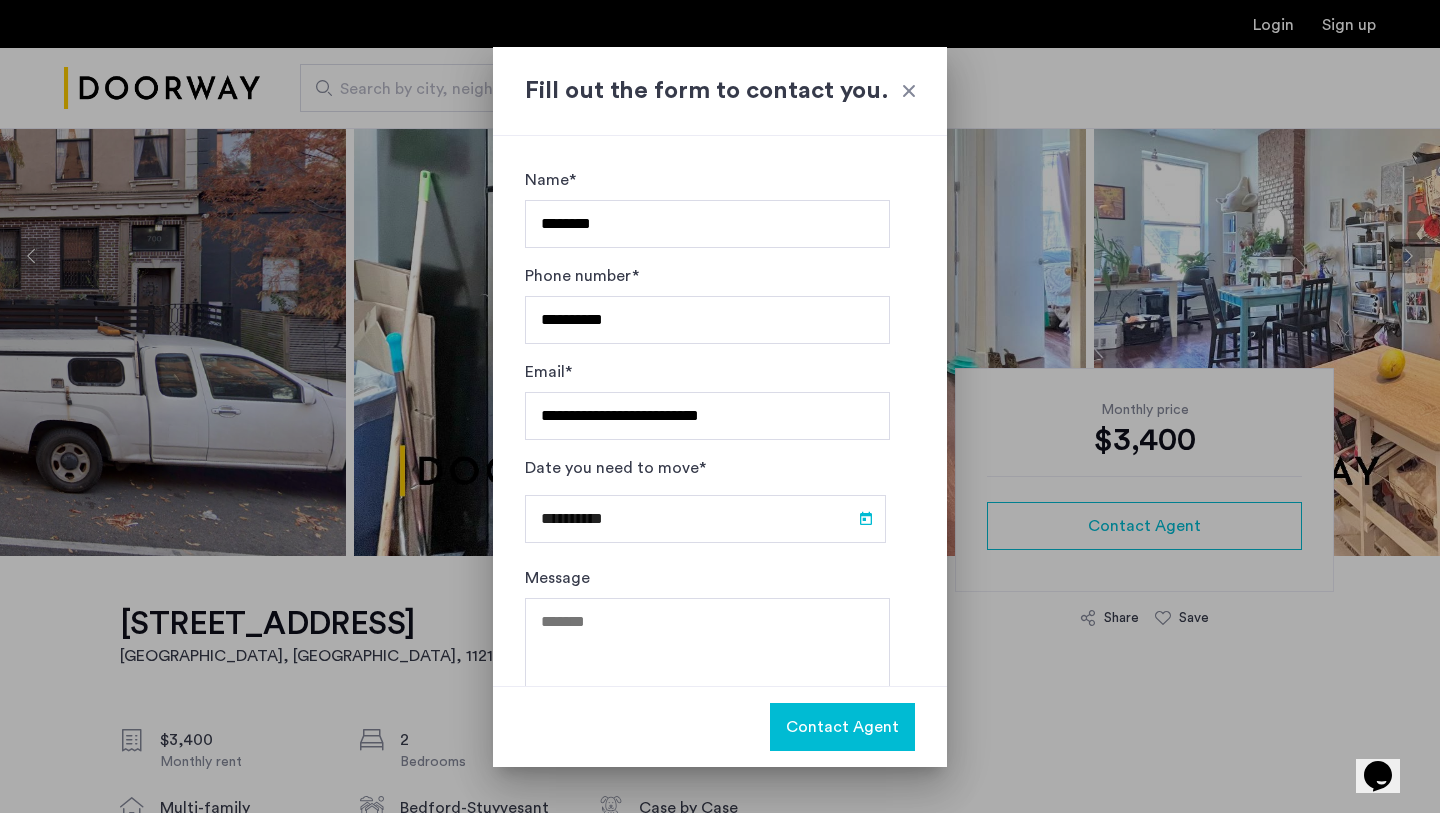 type on "**********" 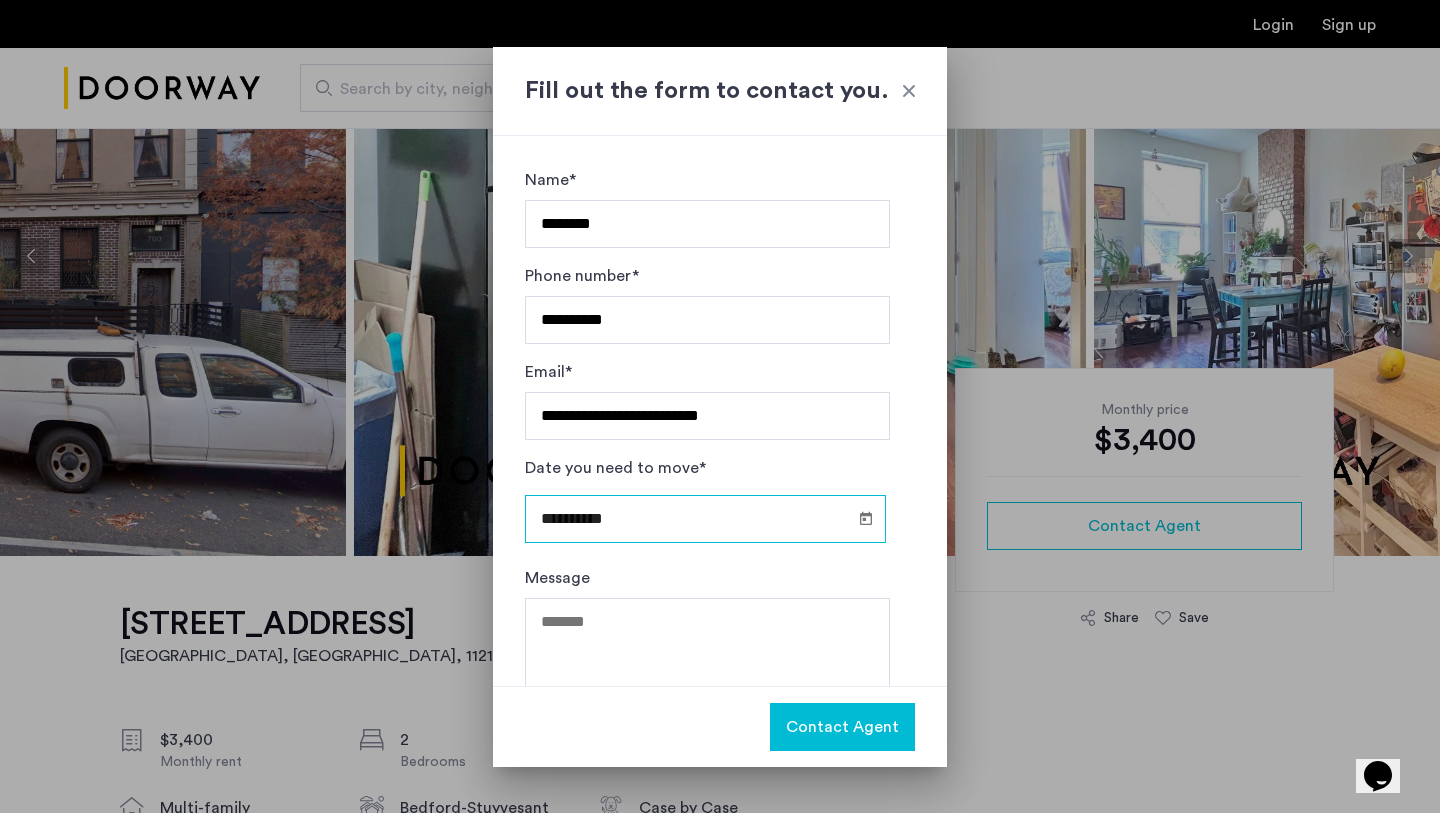 scroll, scrollTop: 54, scrollLeft: 0, axis: vertical 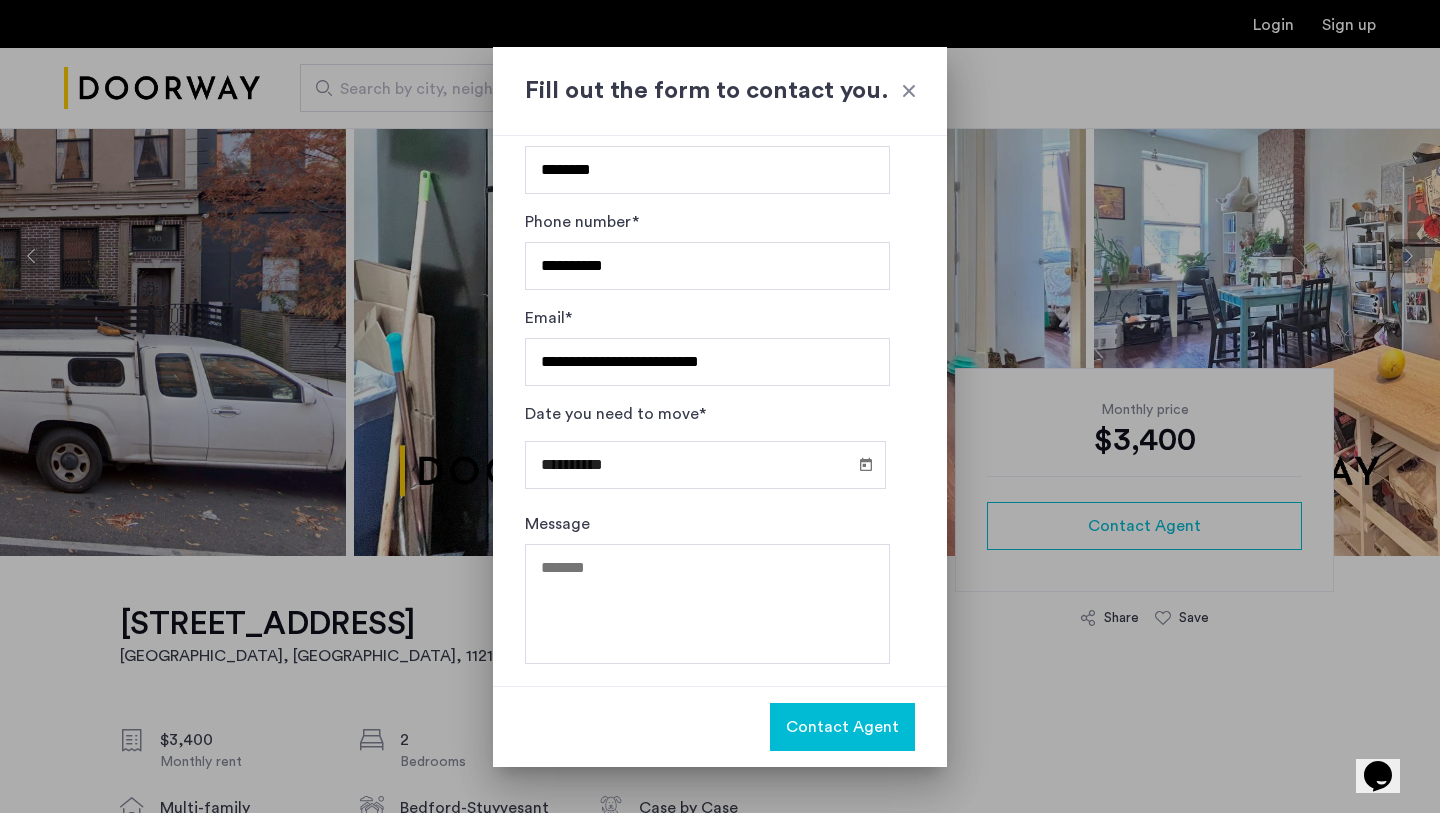 click on "Contact Agent" at bounding box center [842, 727] 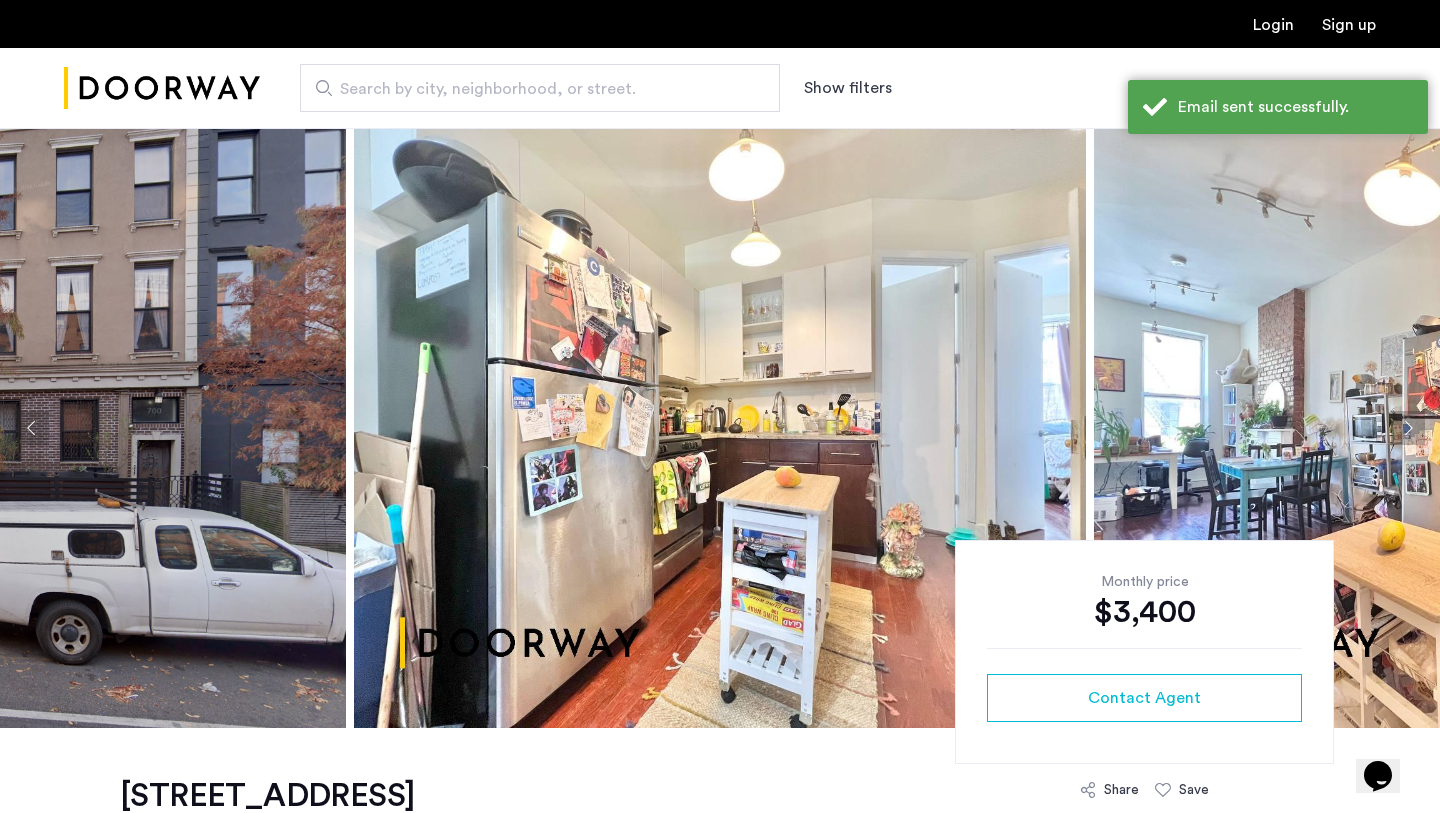 scroll, scrollTop: 172, scrollLeft: 0, axis: vertical 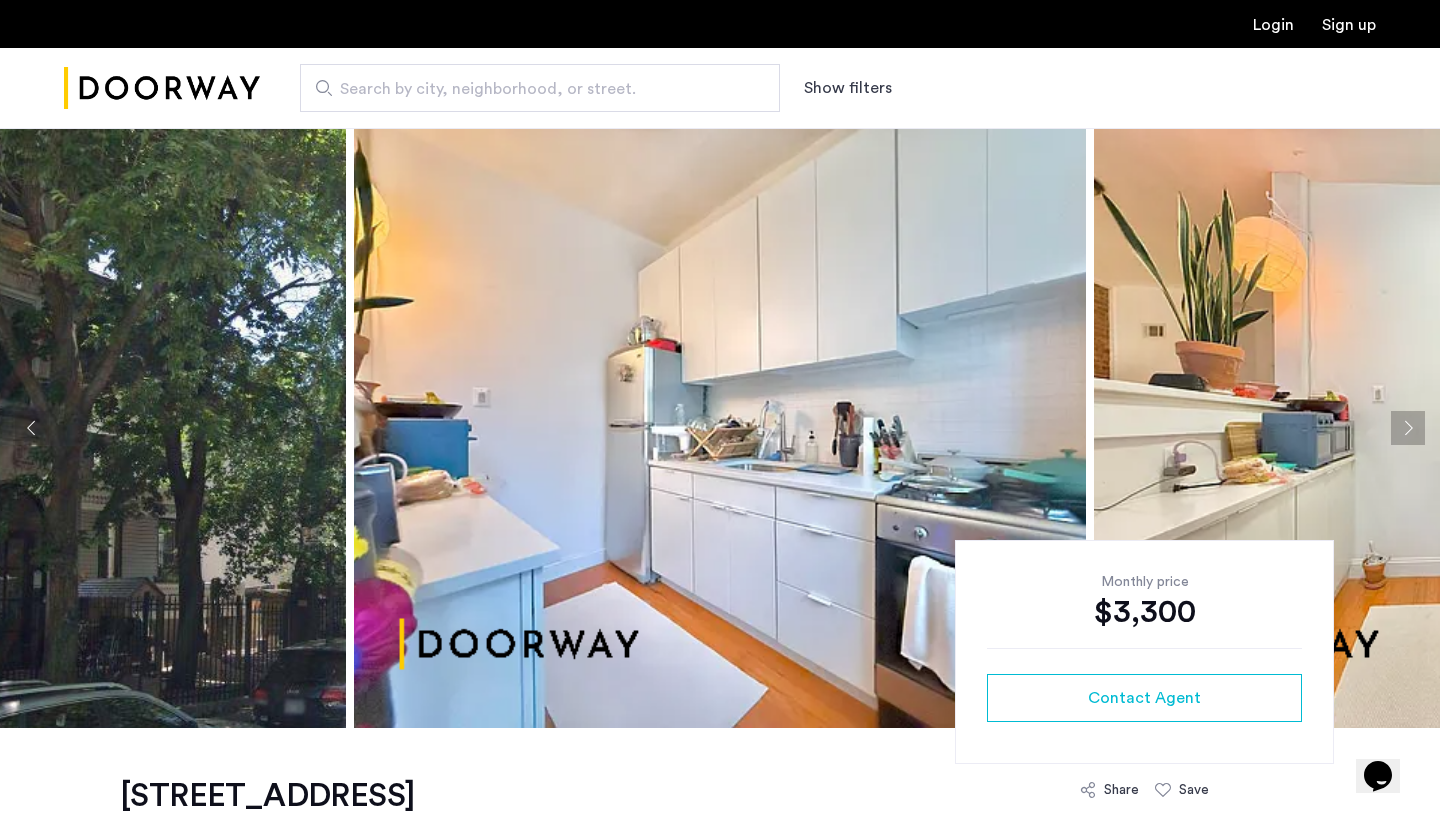 click 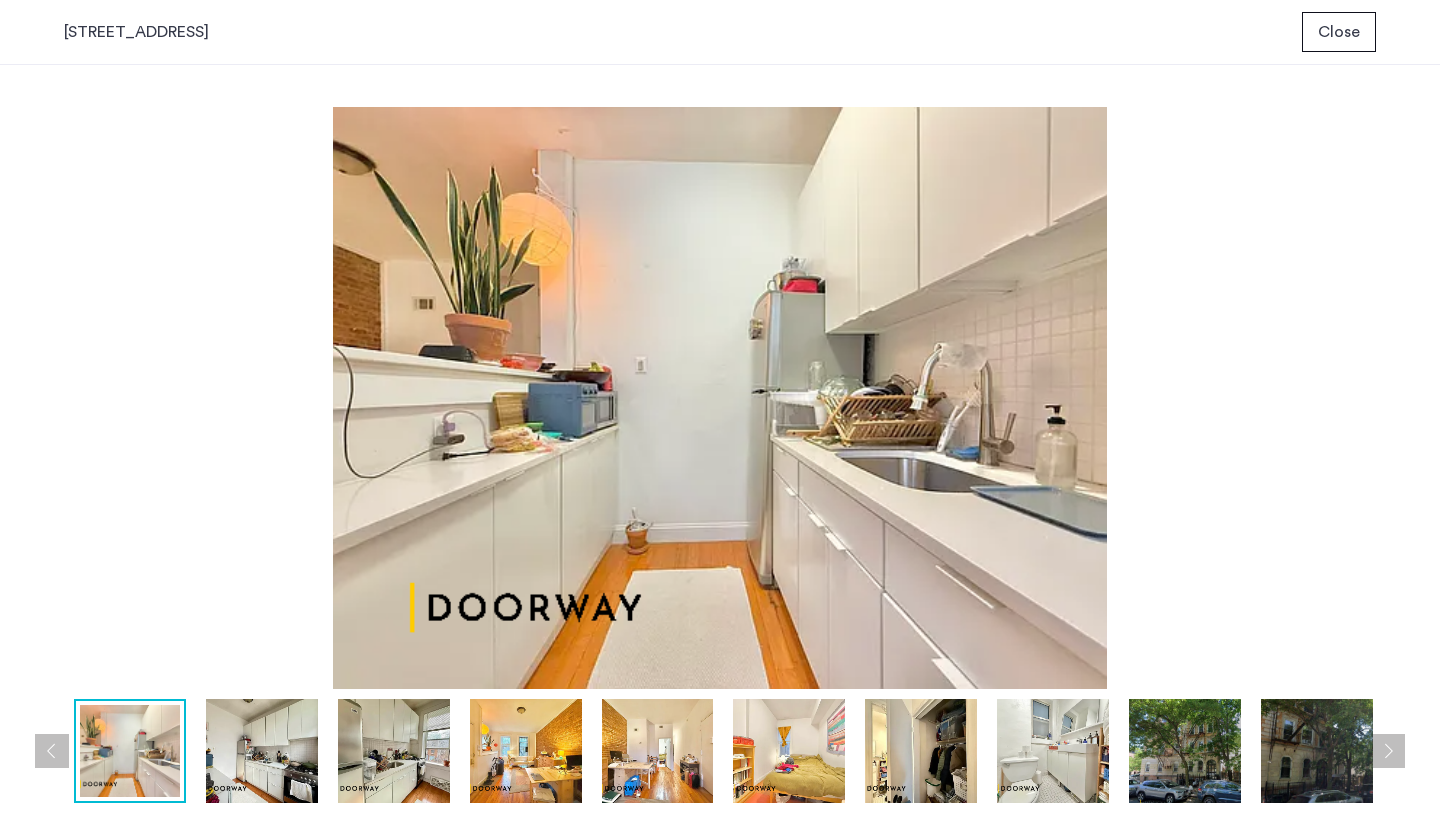 click at bounding box center (658, 751) 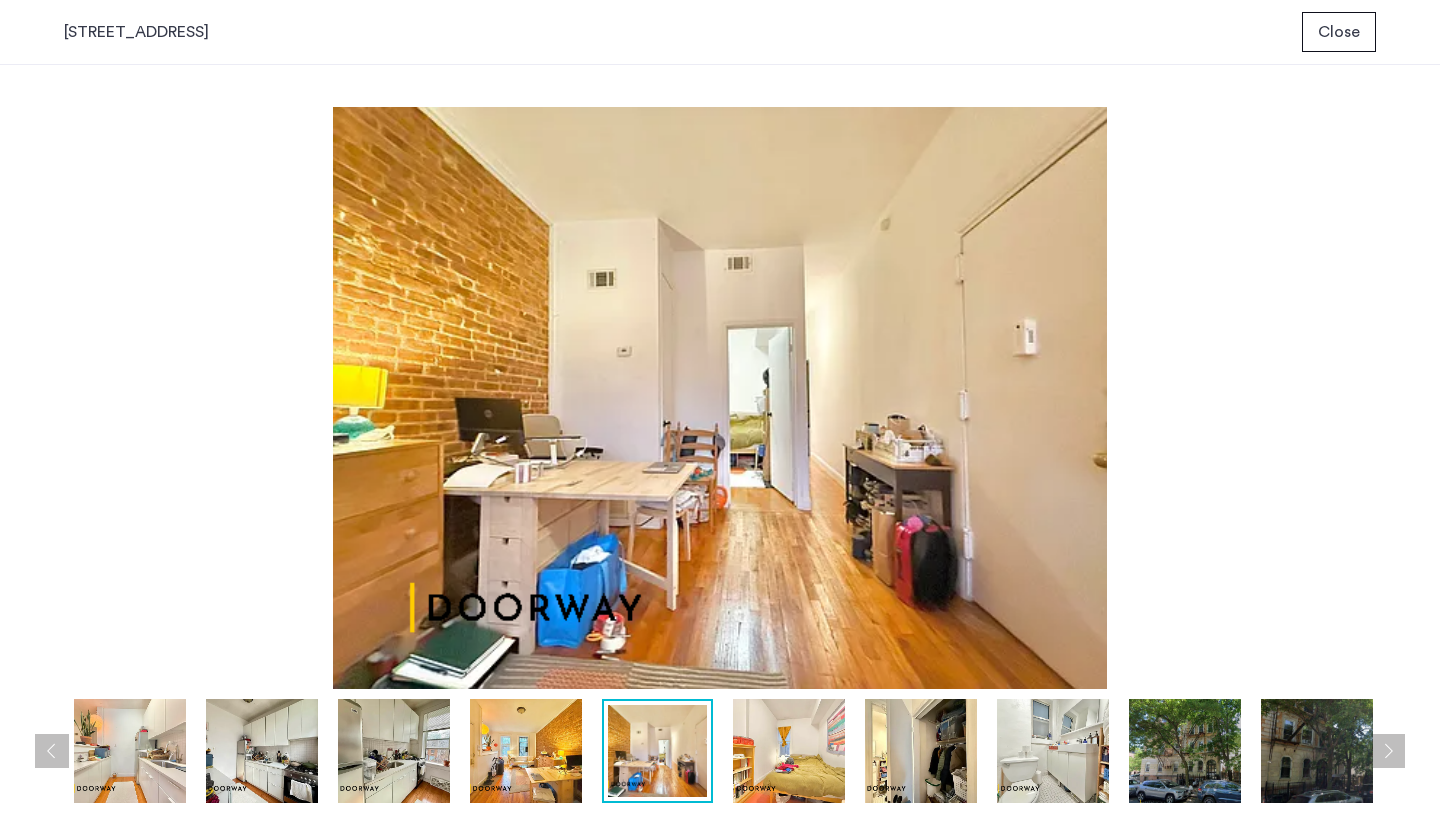 click at bounding box center [789, 751] 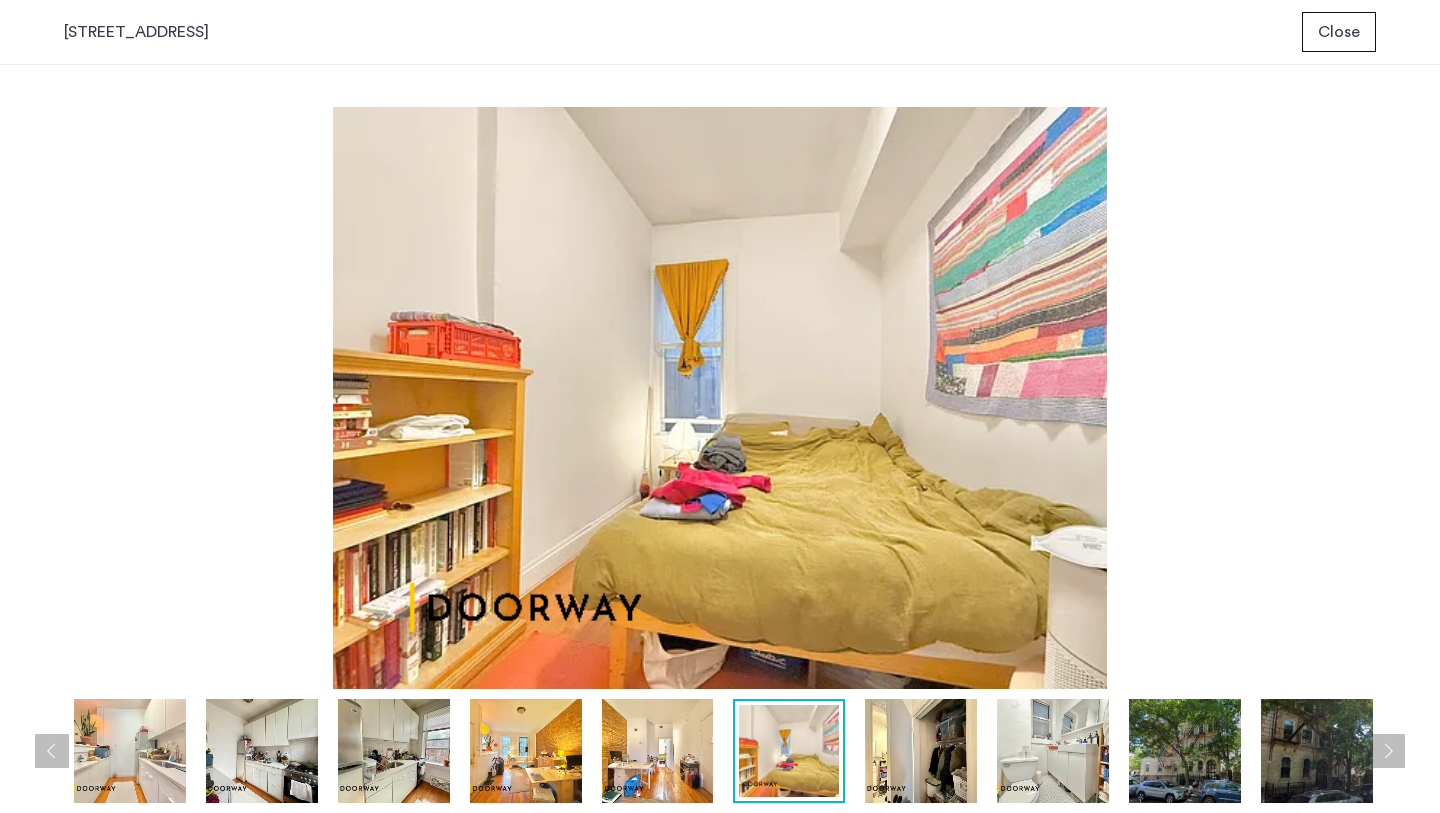 click at bounding box center (921, 751) 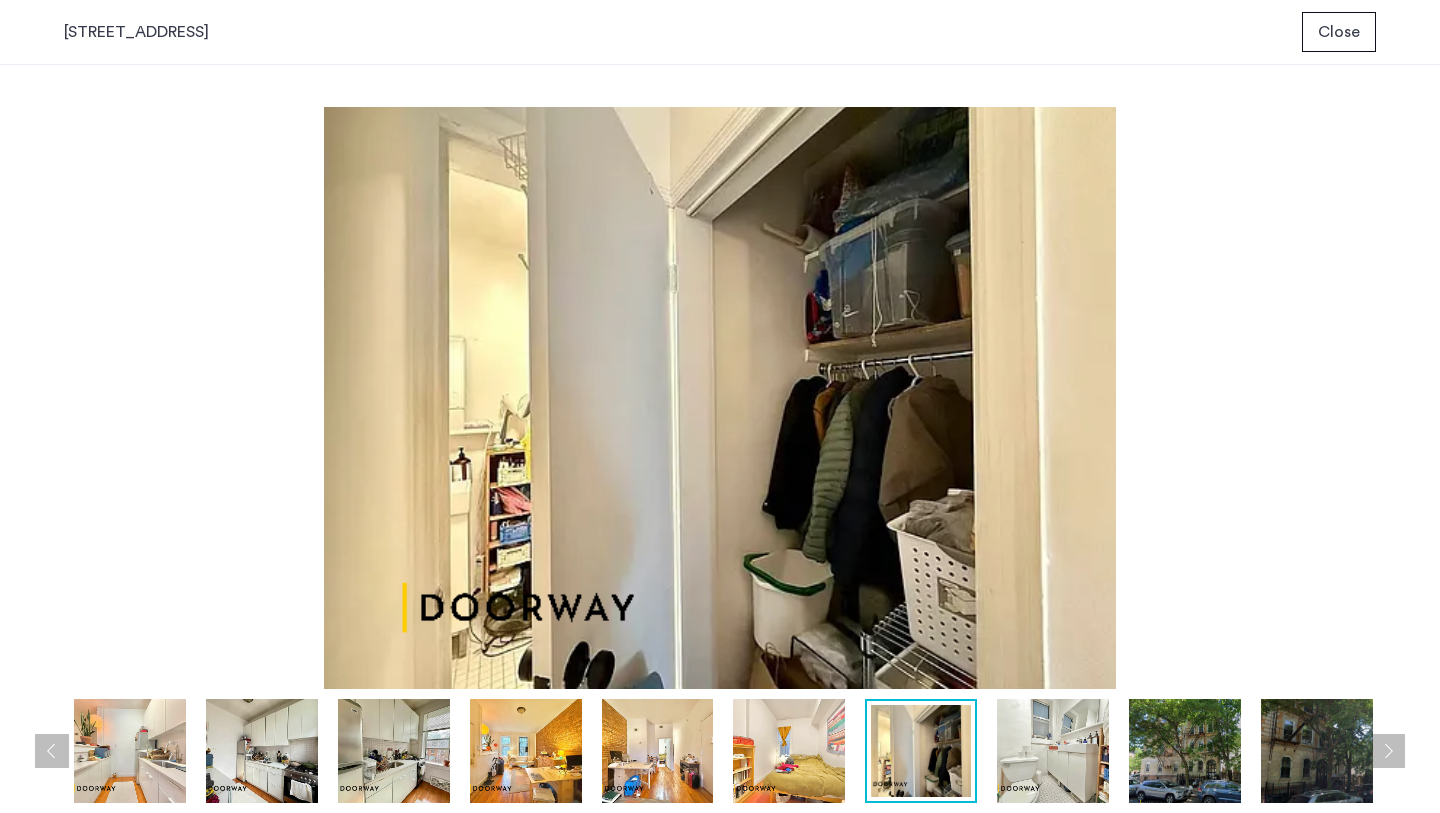 click at bounding box center (1053, 751) 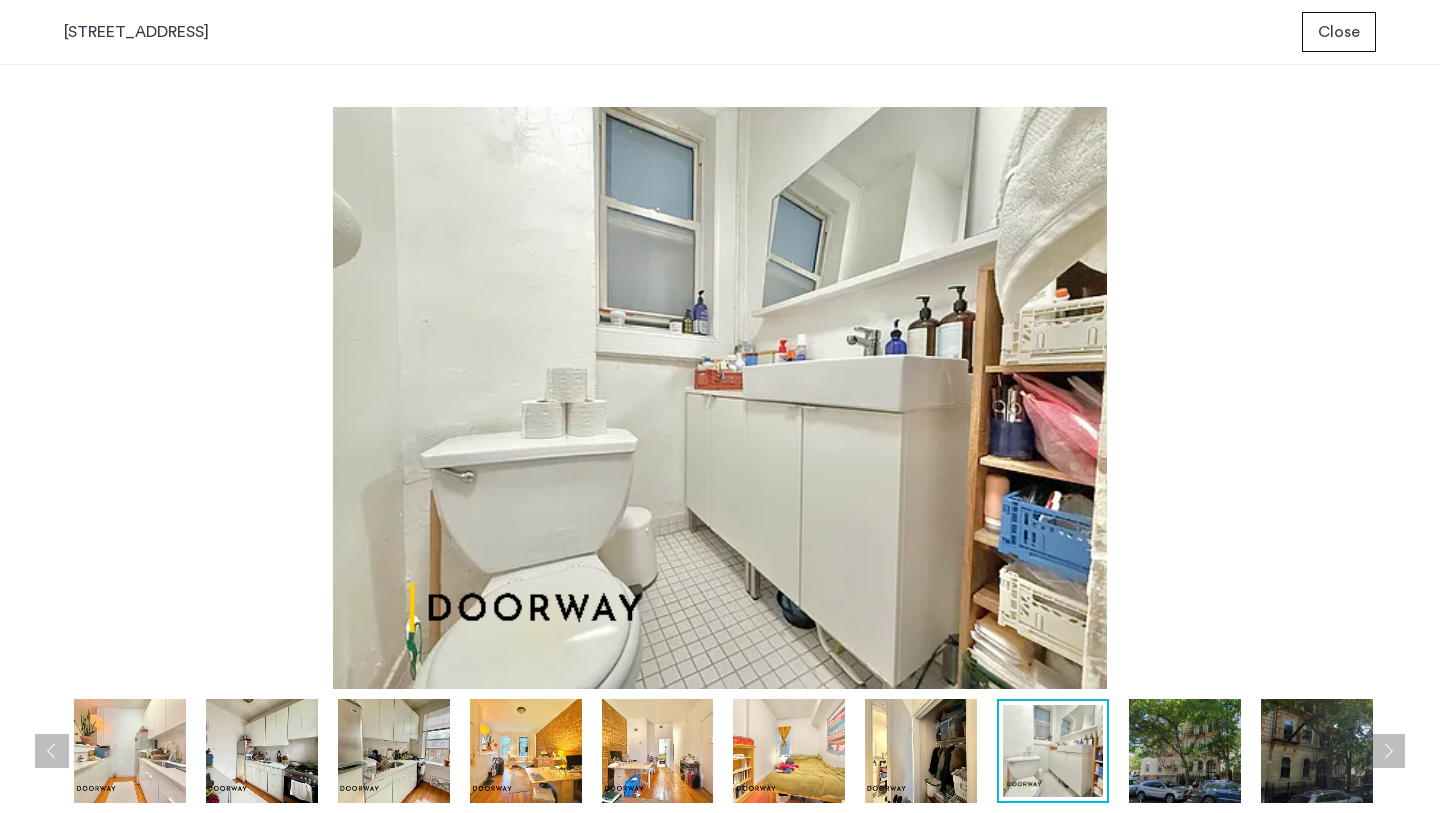 click at bounding box center [526, 751] 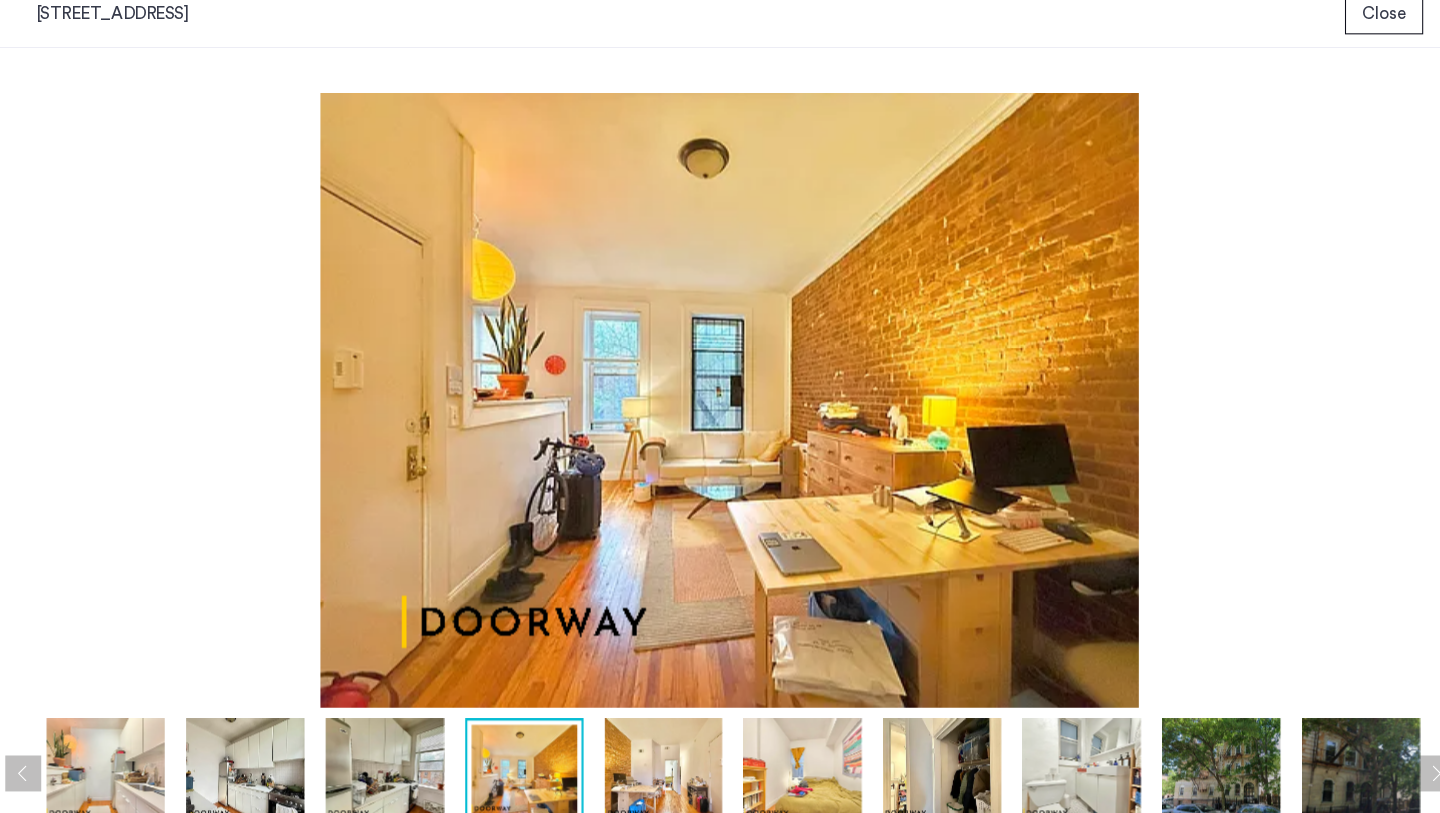 click at bounding box center (394, 751) 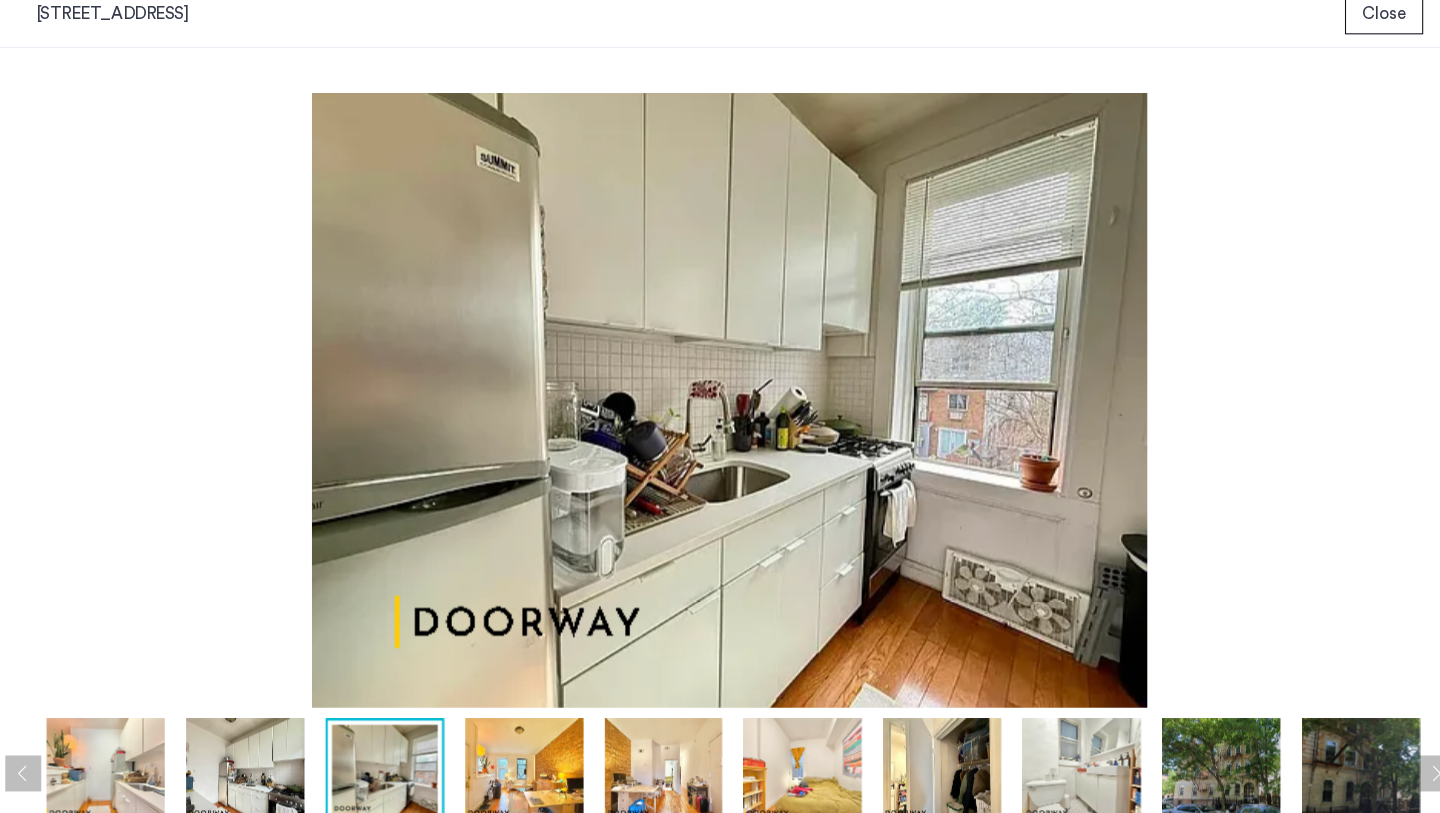 click at bounding box center [526, 751] 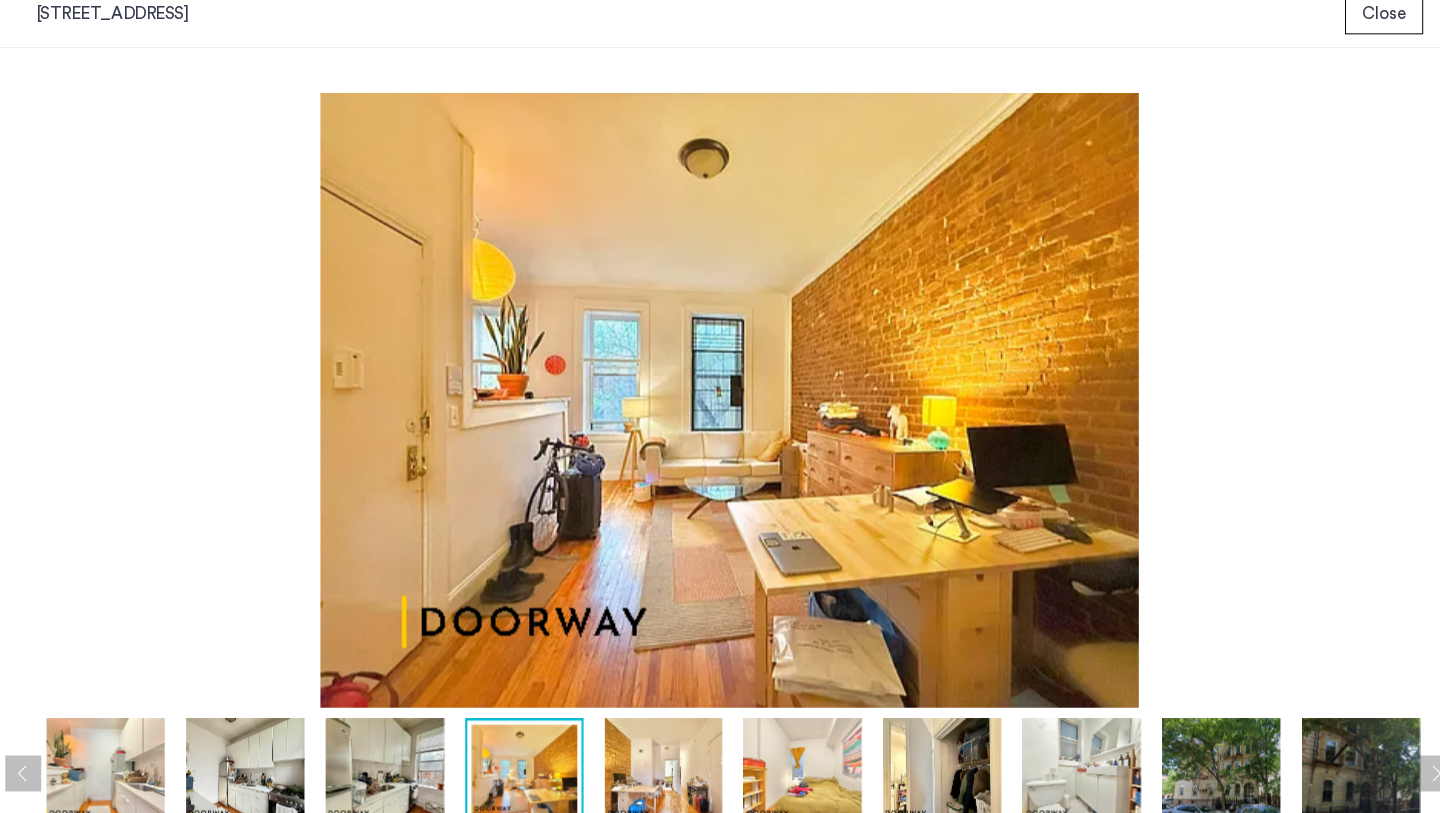 click at bounding box center [394, 751] 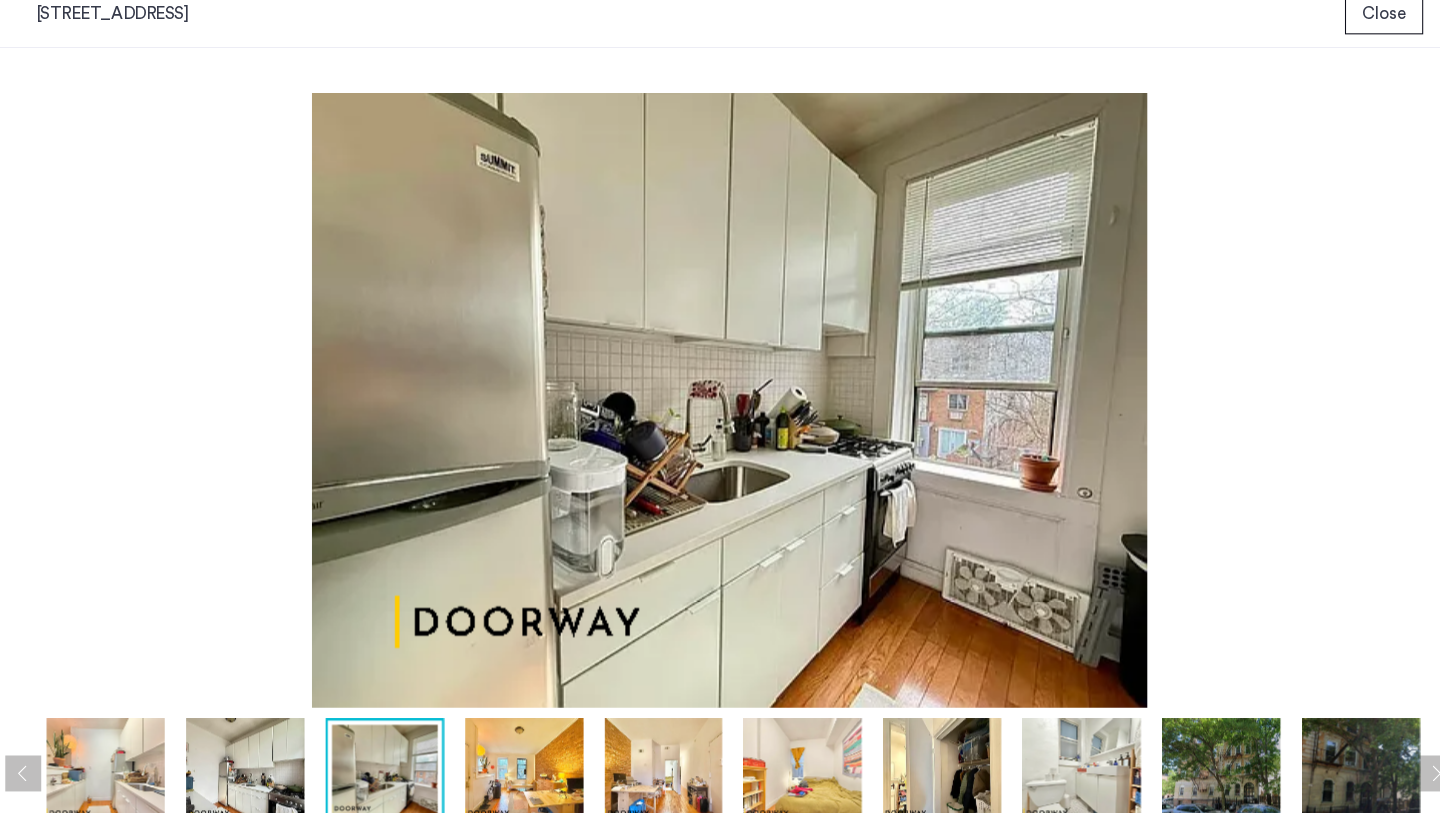 click at bounding box center (262, 751) 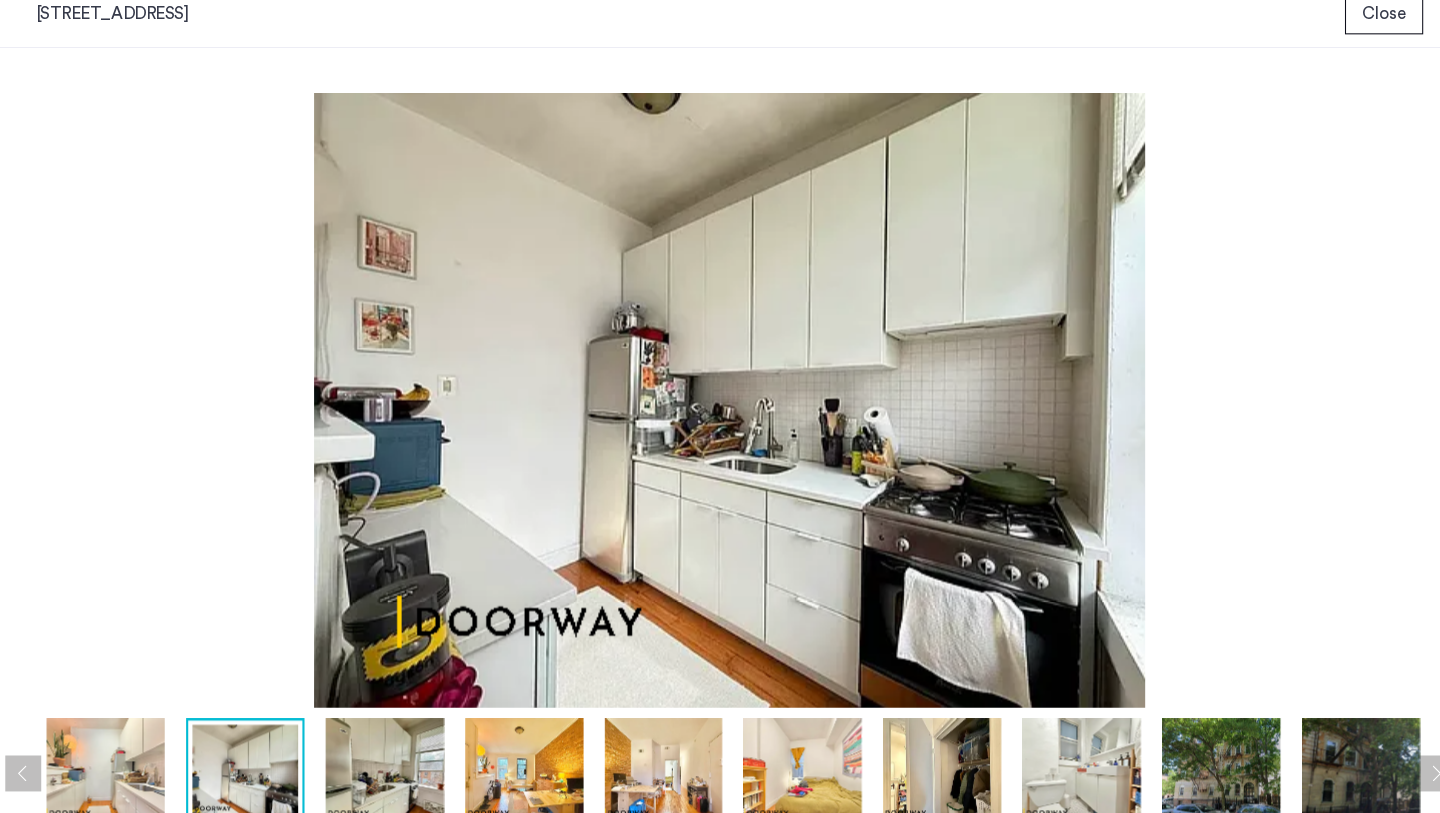 click at bounding box center [130, 751] 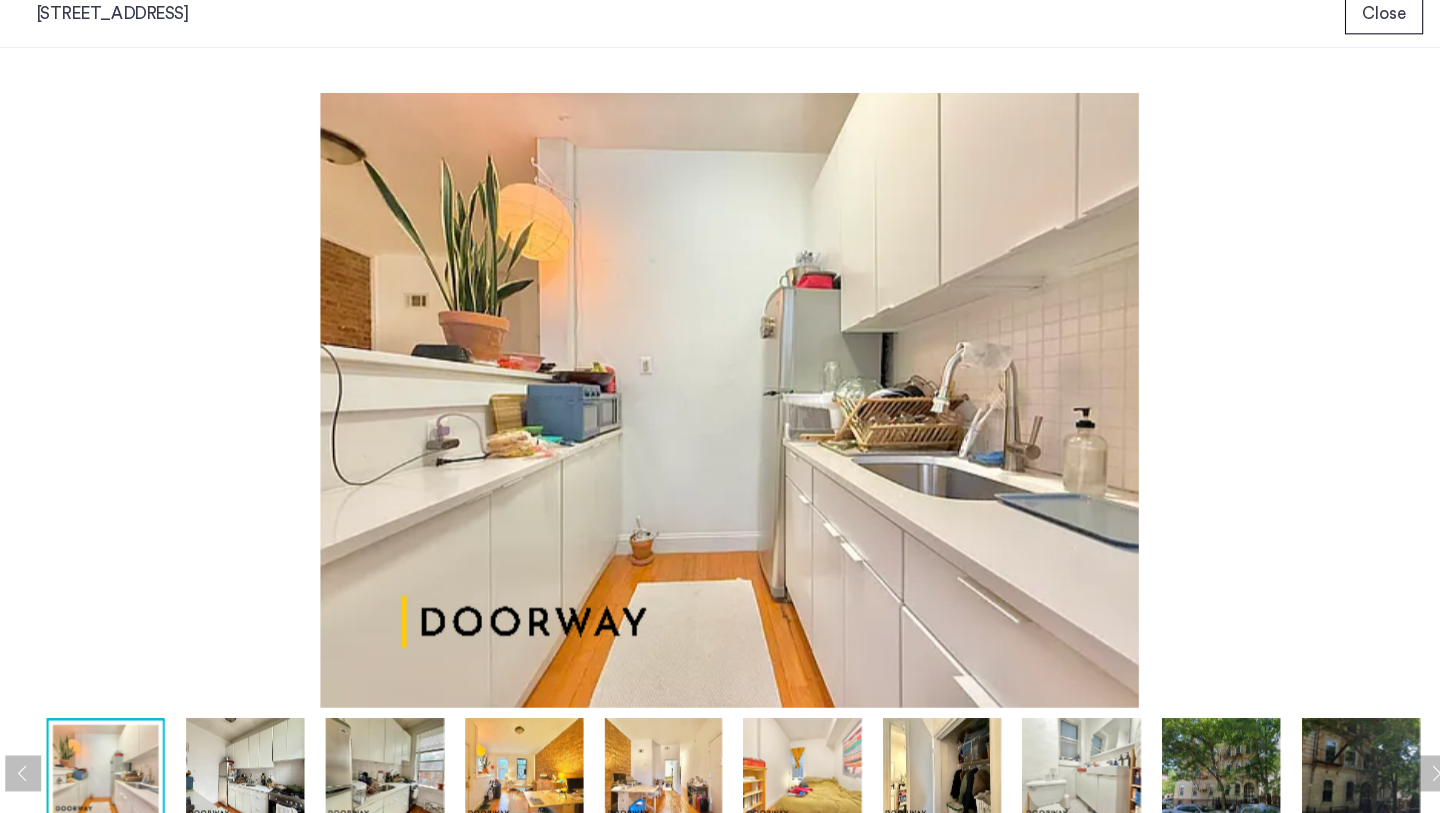 click at bounding box center (789, 751) 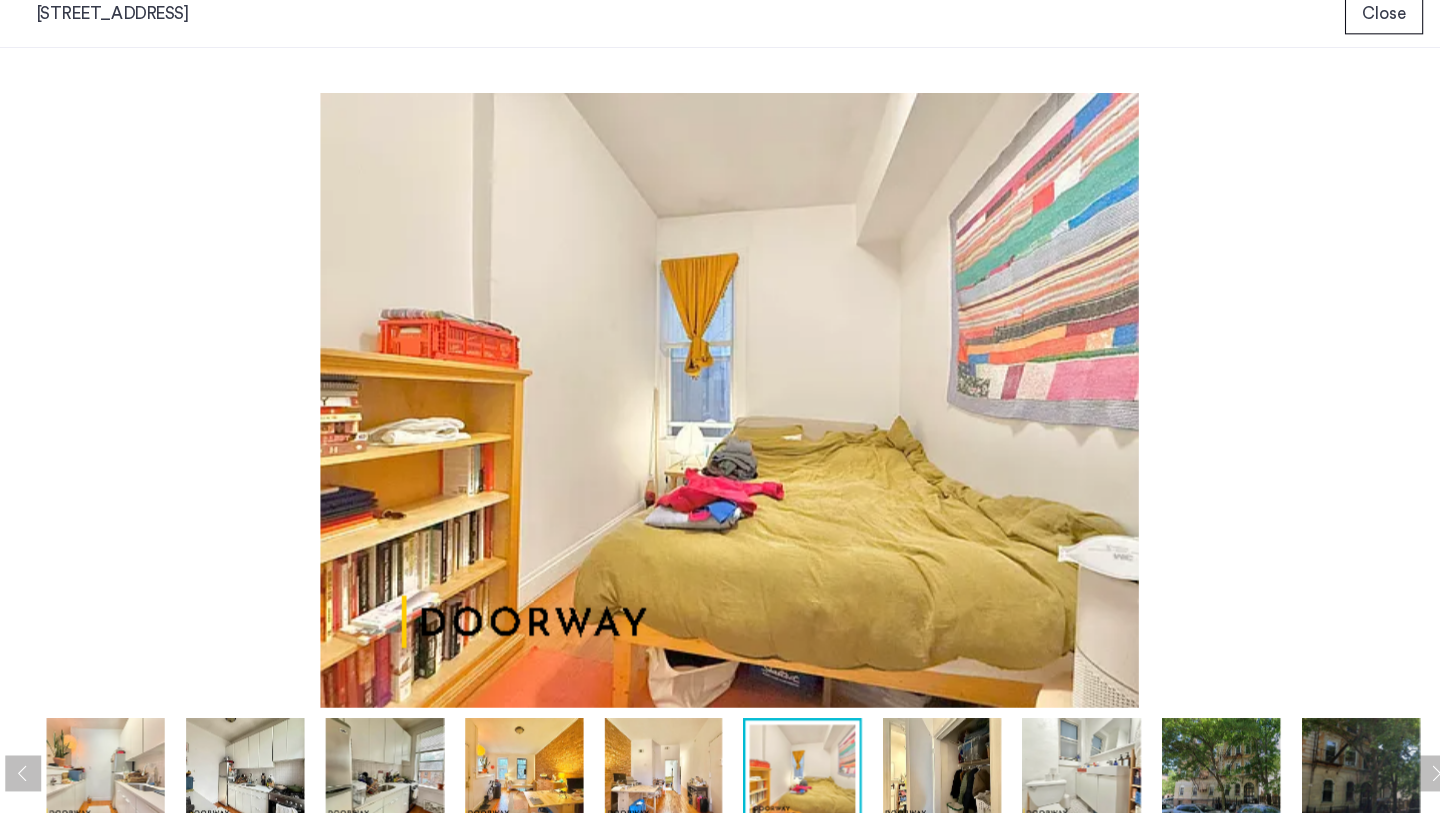 click at bounding box center [921, 751] 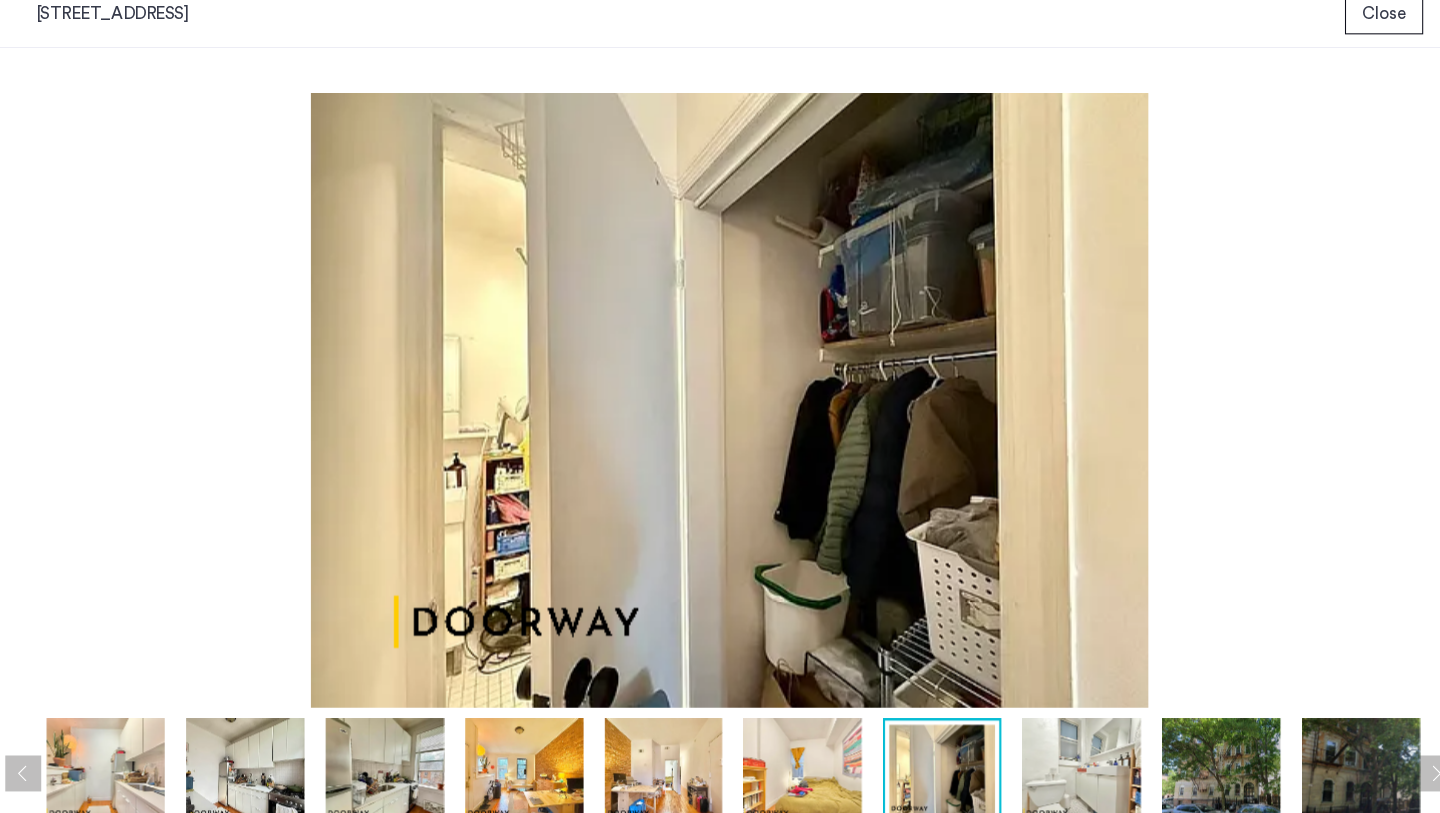 click at bounding box center [659, 751] 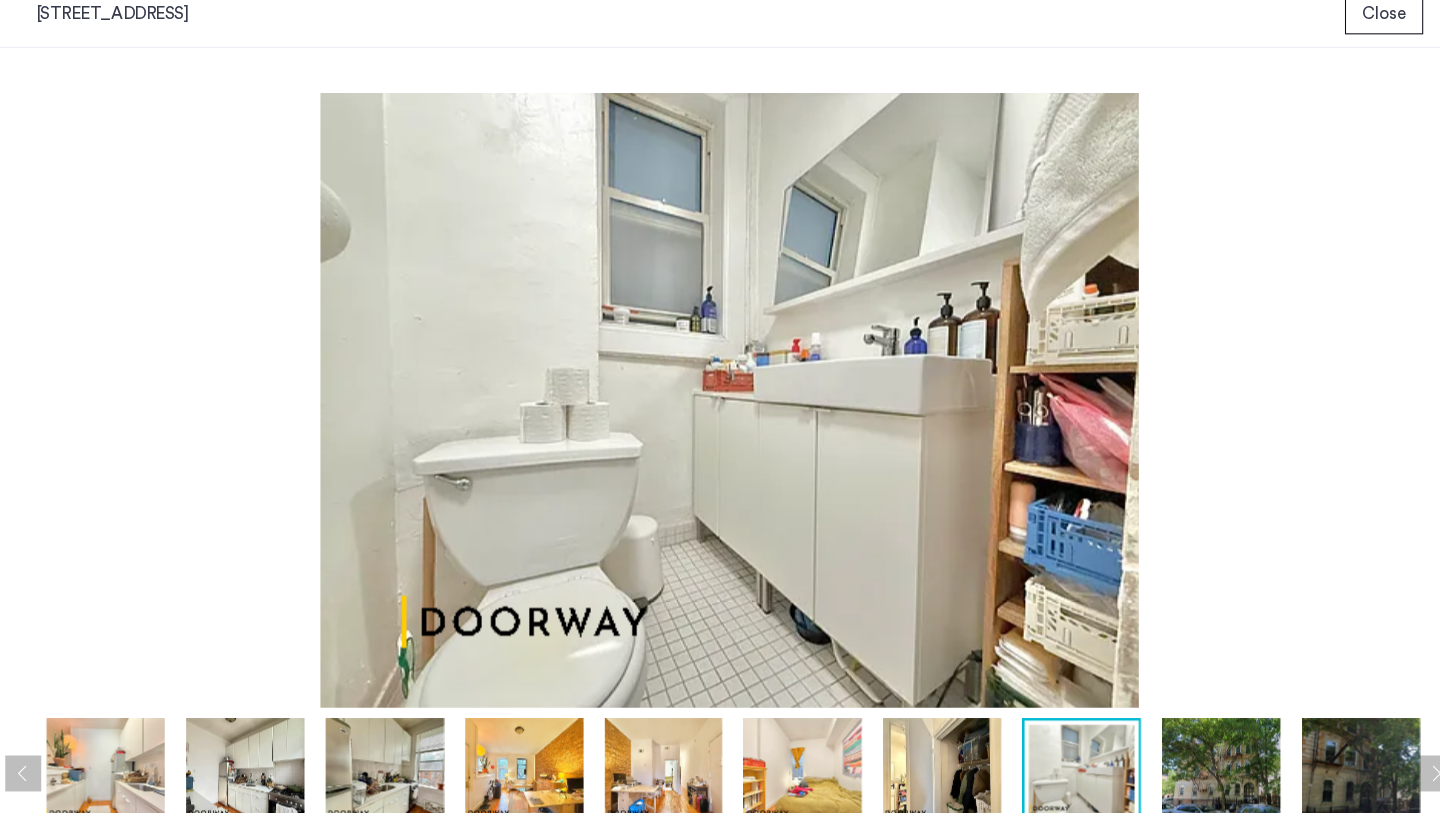 click at bounding box center (1185, 751) 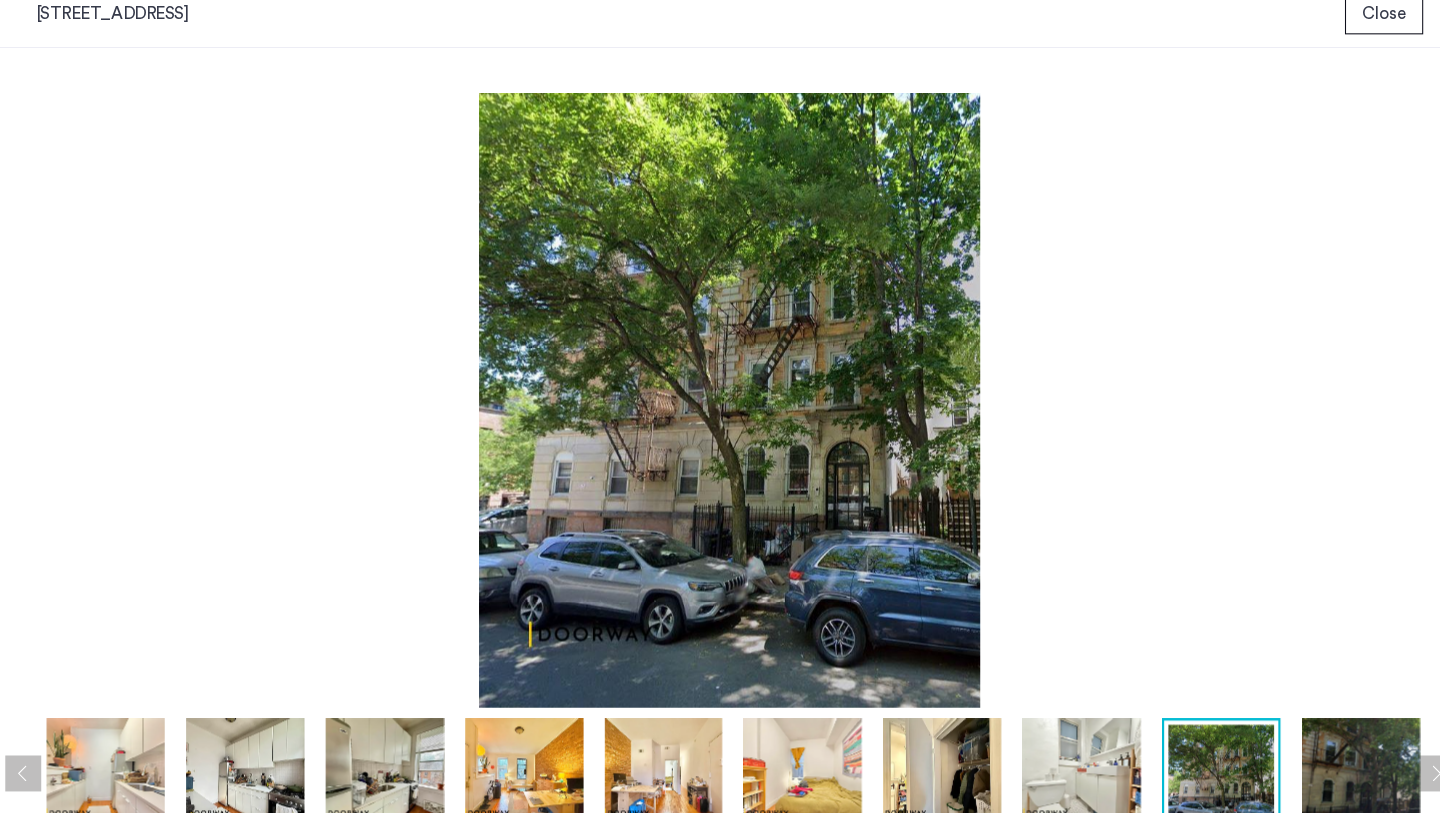 click at bounding box center (658, 751) 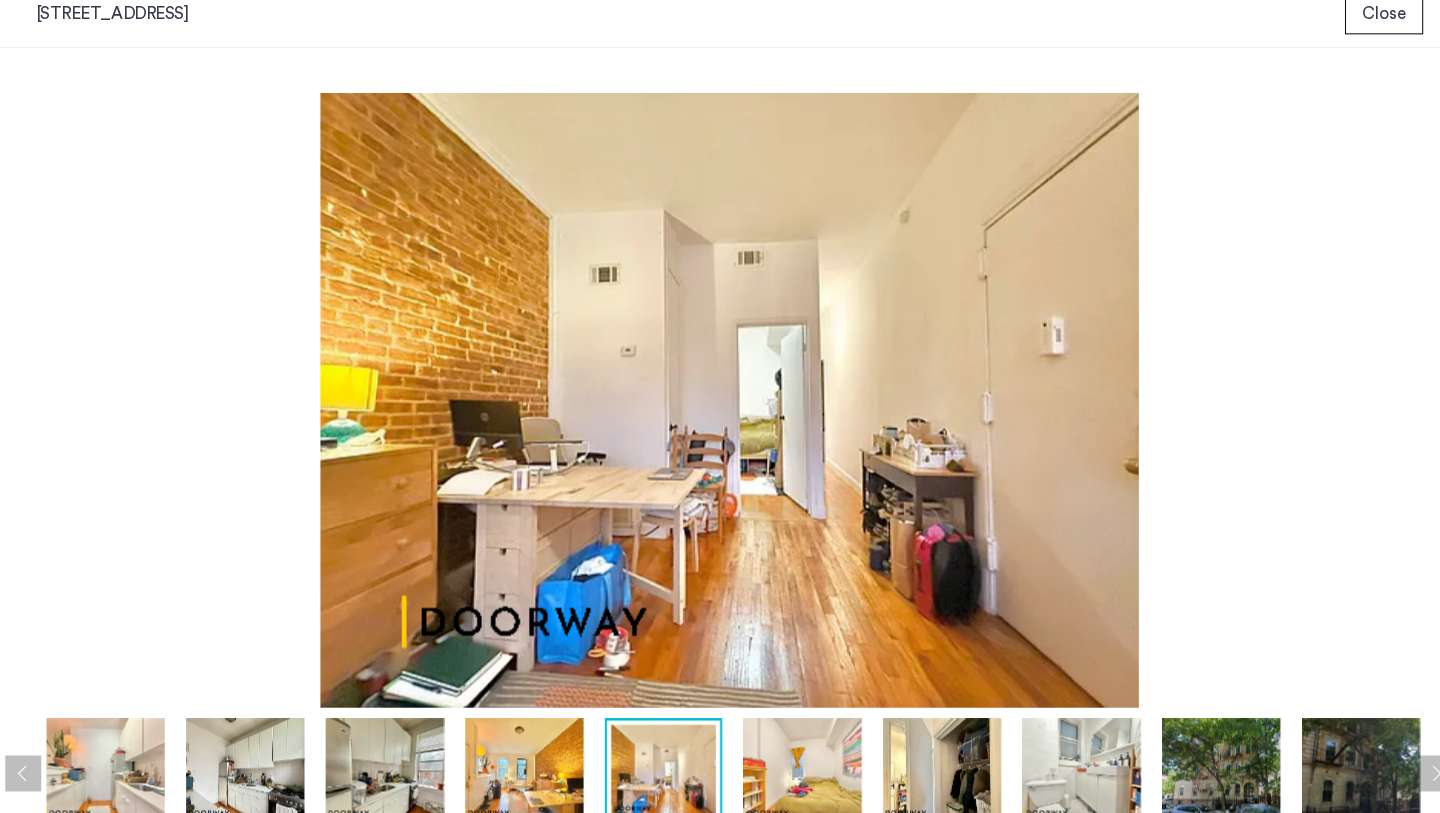 click at bounding box center (526, 751) 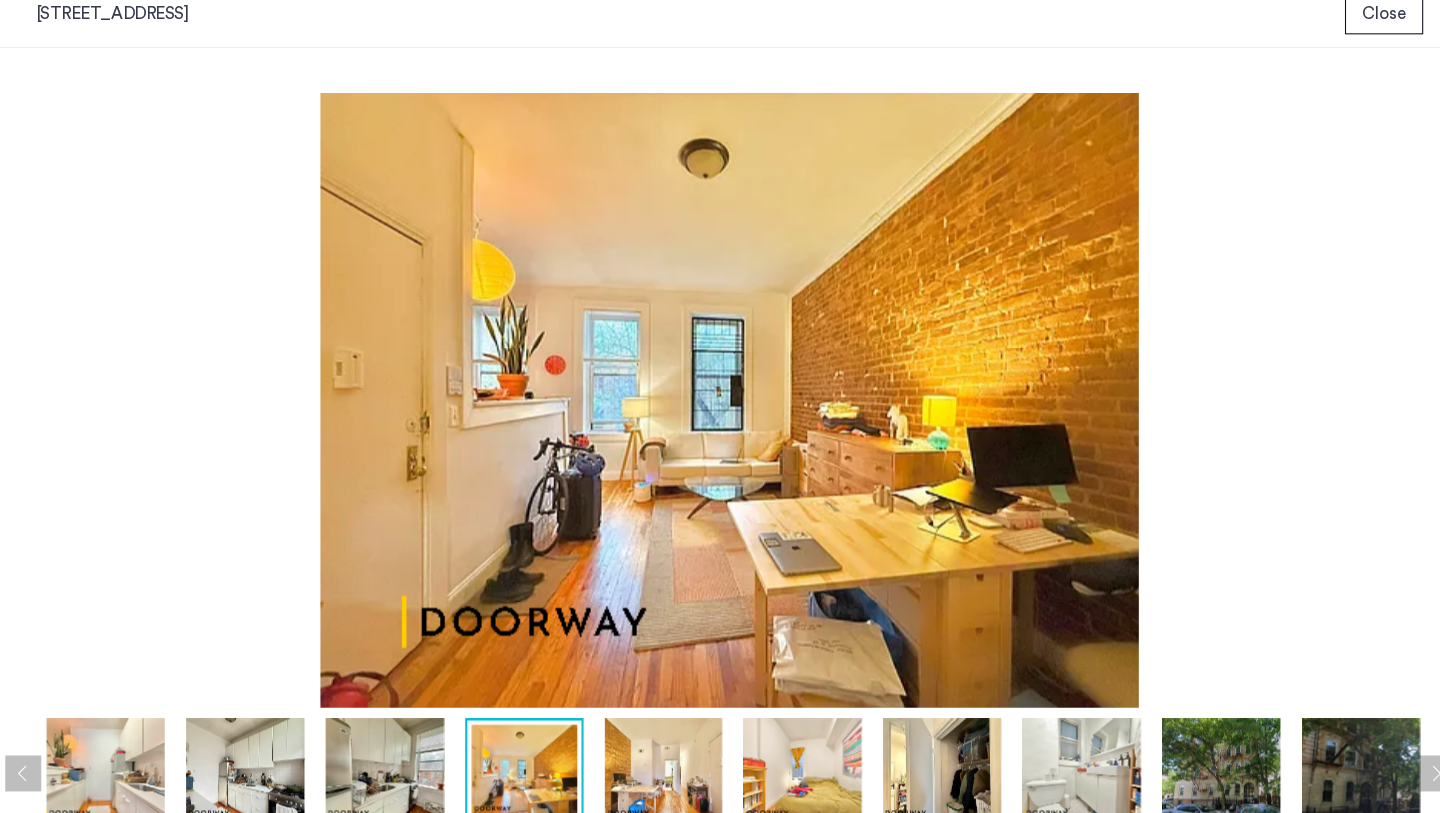 click at bounding box center (789, 751) 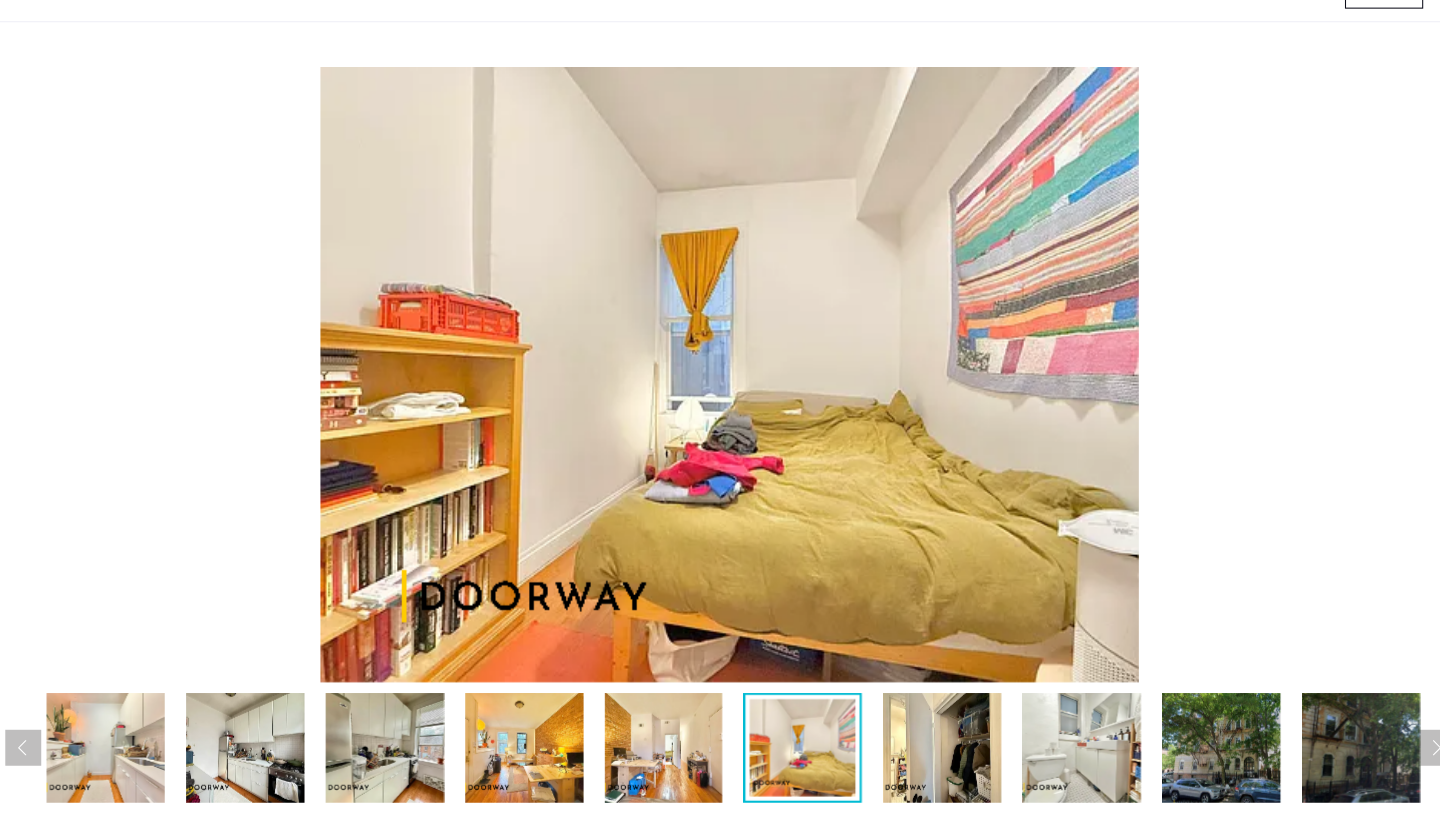 scroll, scrollTop: 0, scrollLeft: 0, axis: both 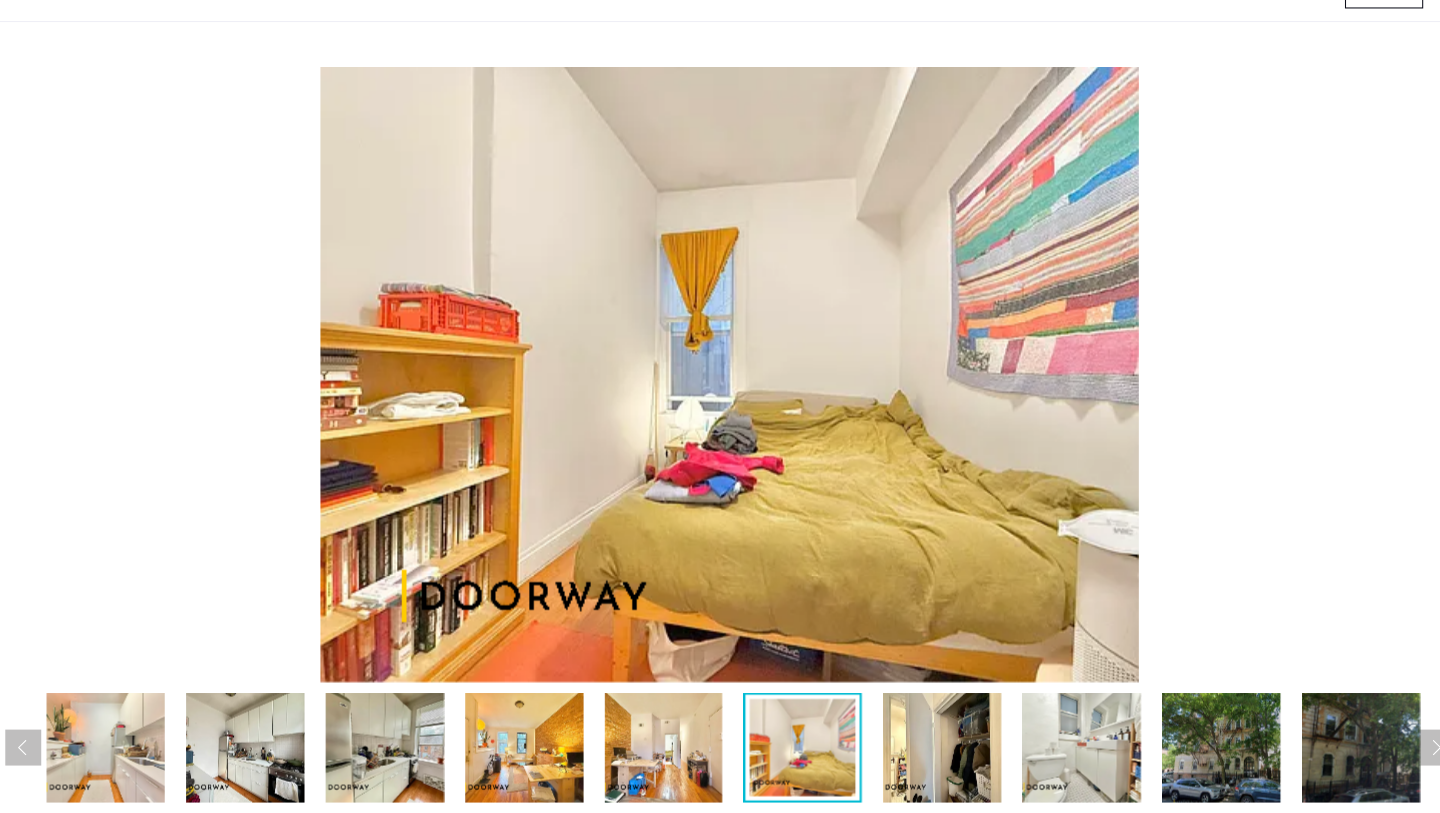 click at bounding box center [1388, 751] 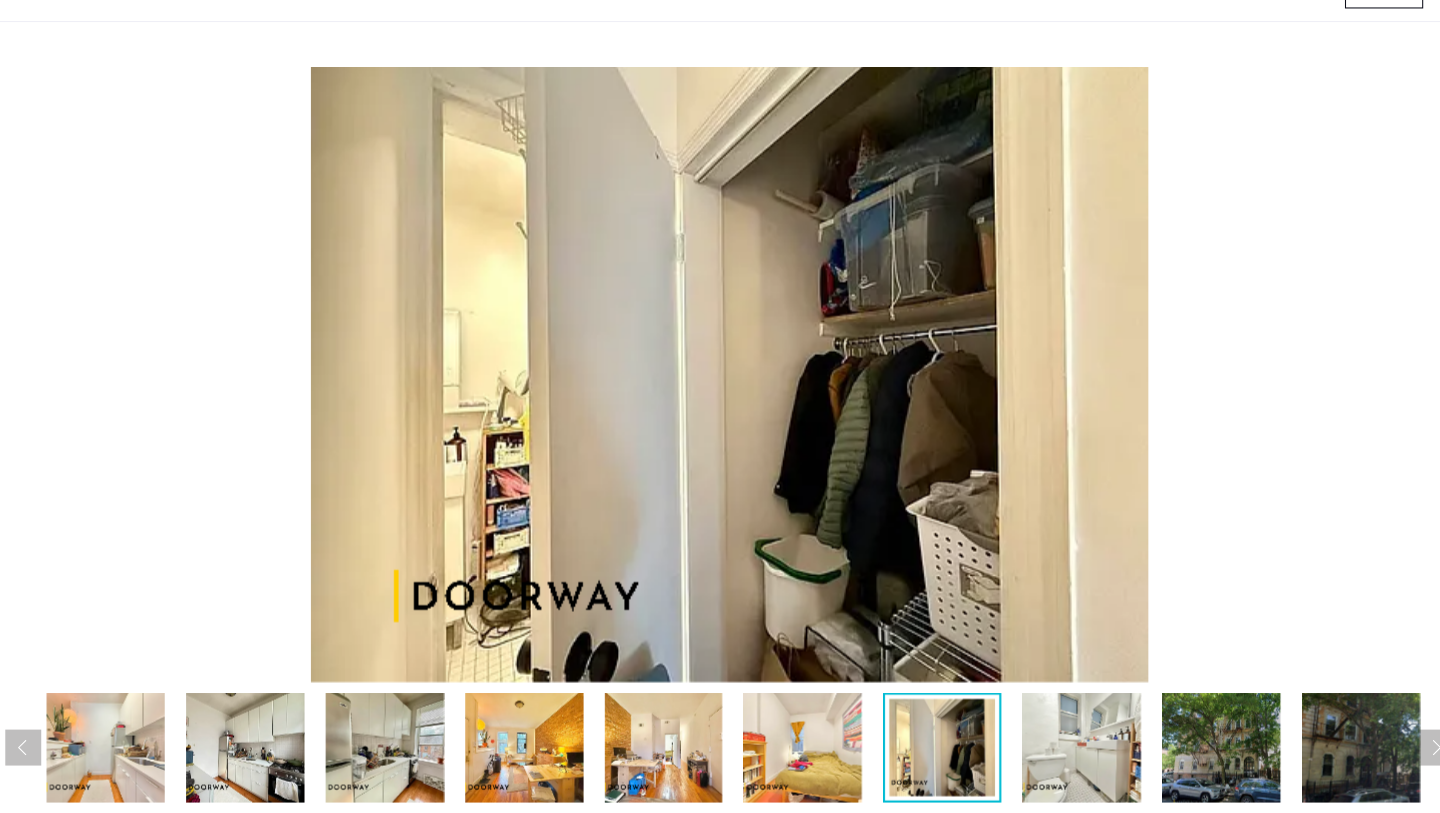click at bounding box center (1388, 751) 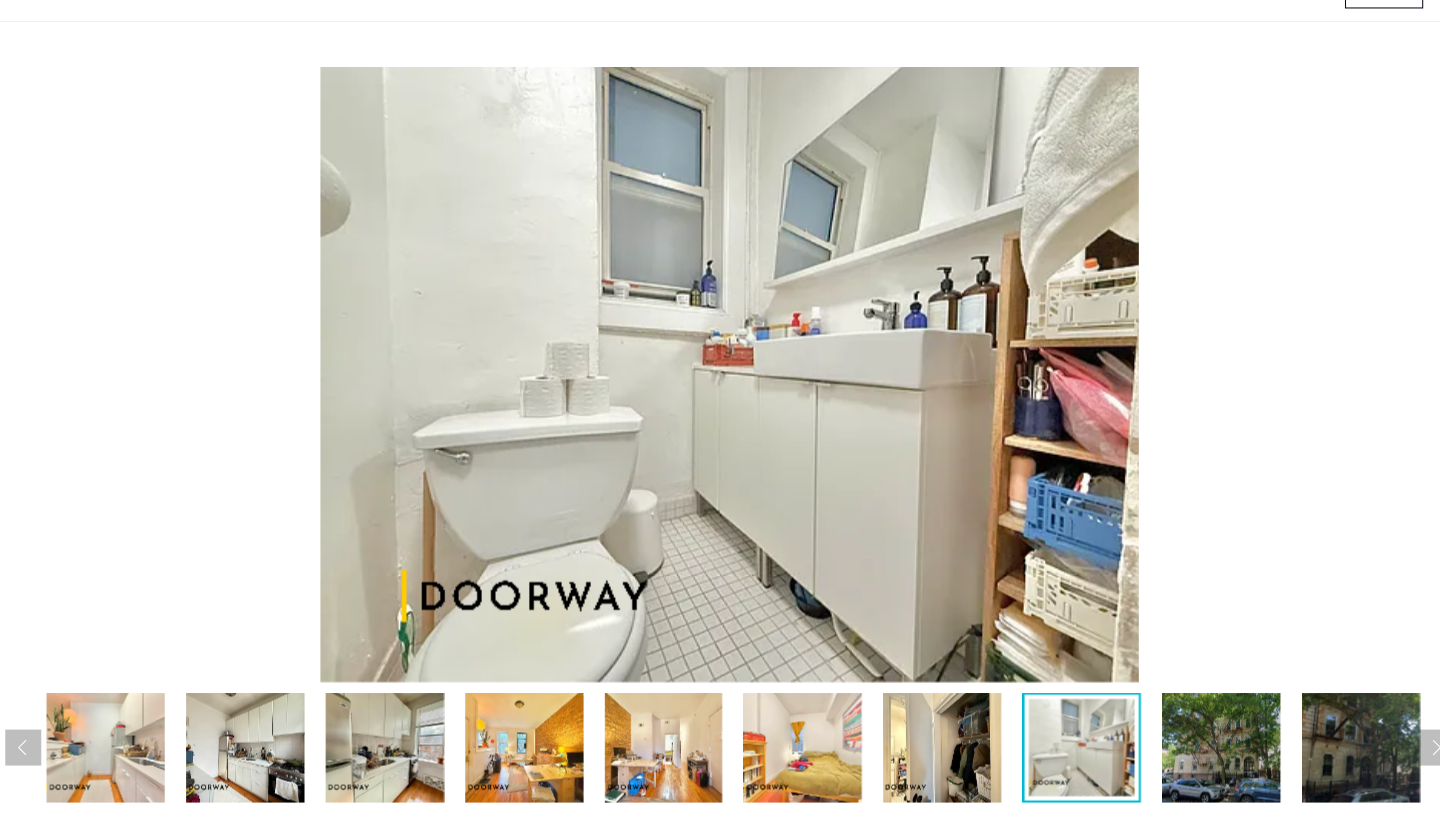 click at bounding box center [1388, 751] 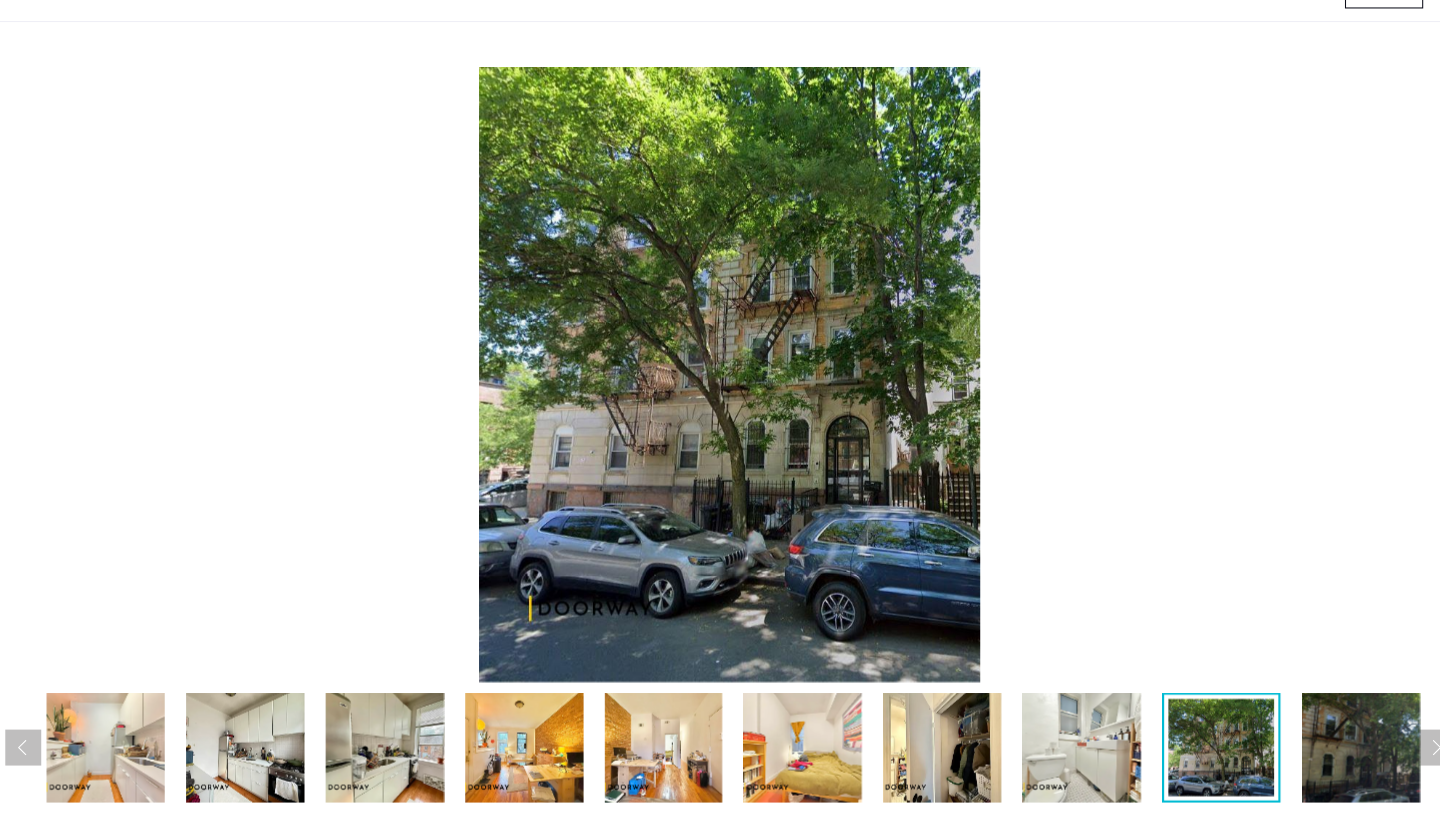 click at bounding box center (1388, 751) 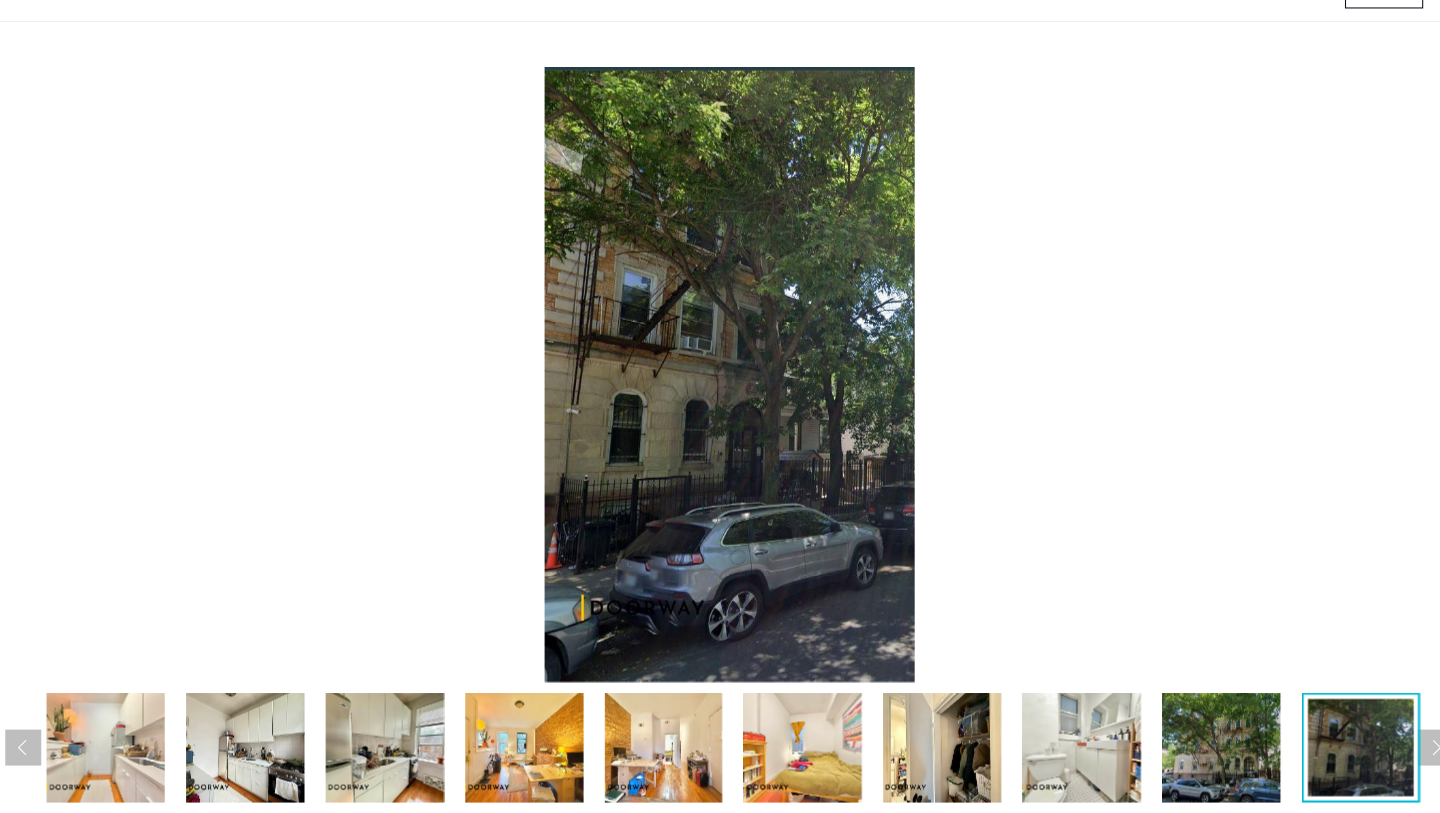 click at bounding box center [1388, 751] 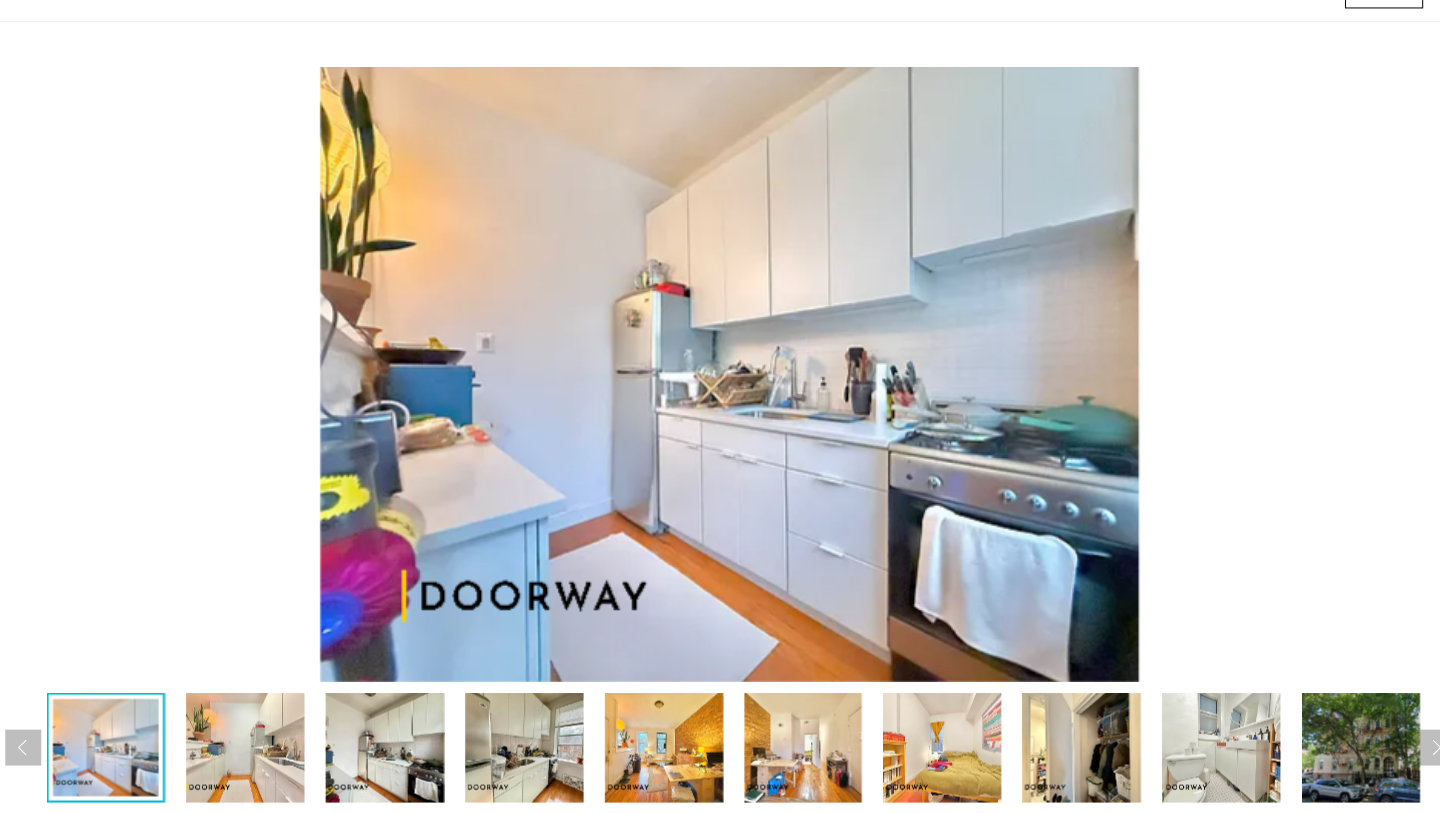 click at bounding box center [1388, 751] 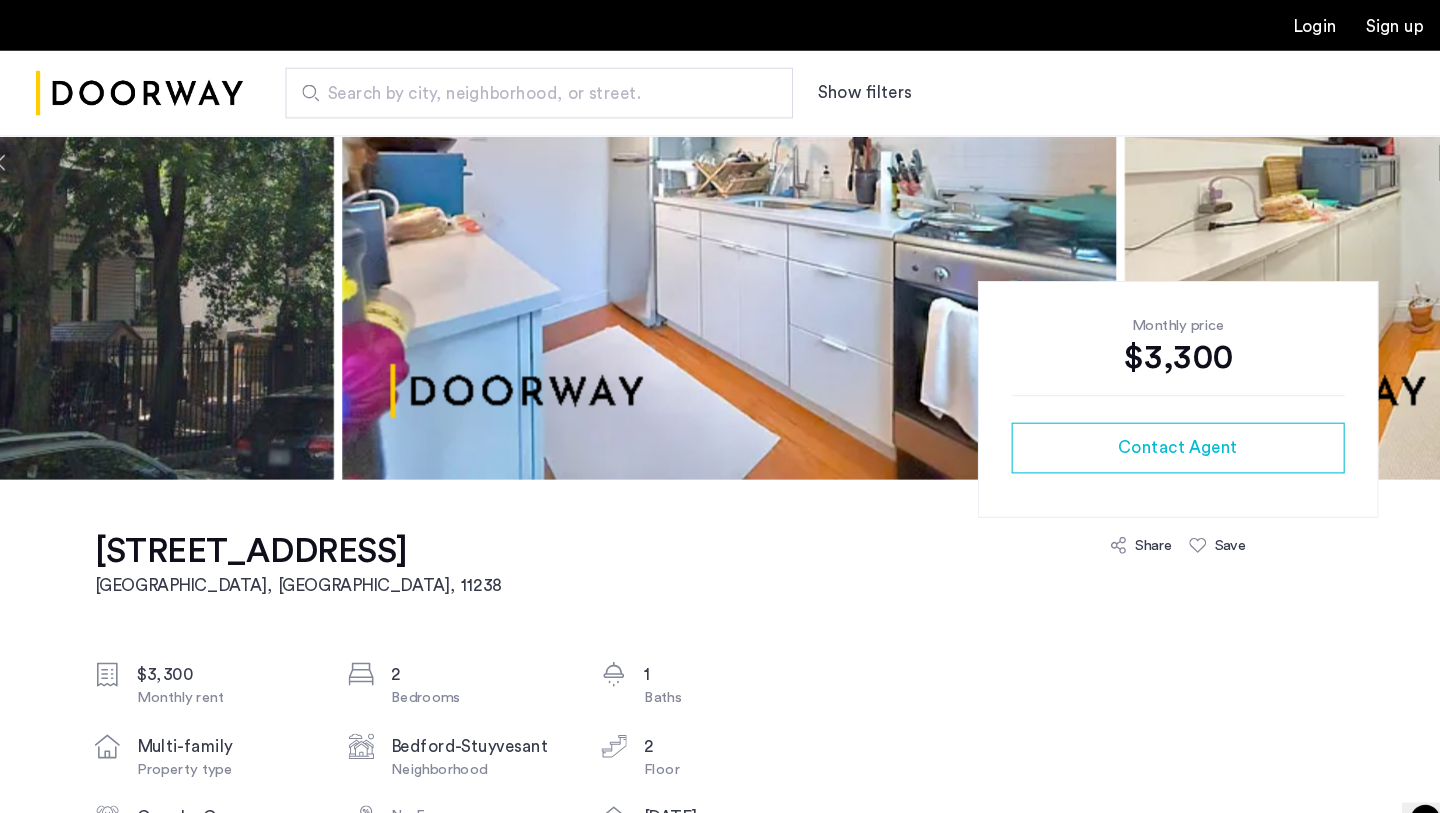 scroll, scrollTop: 0, scrollLeft: 0, axis: both 